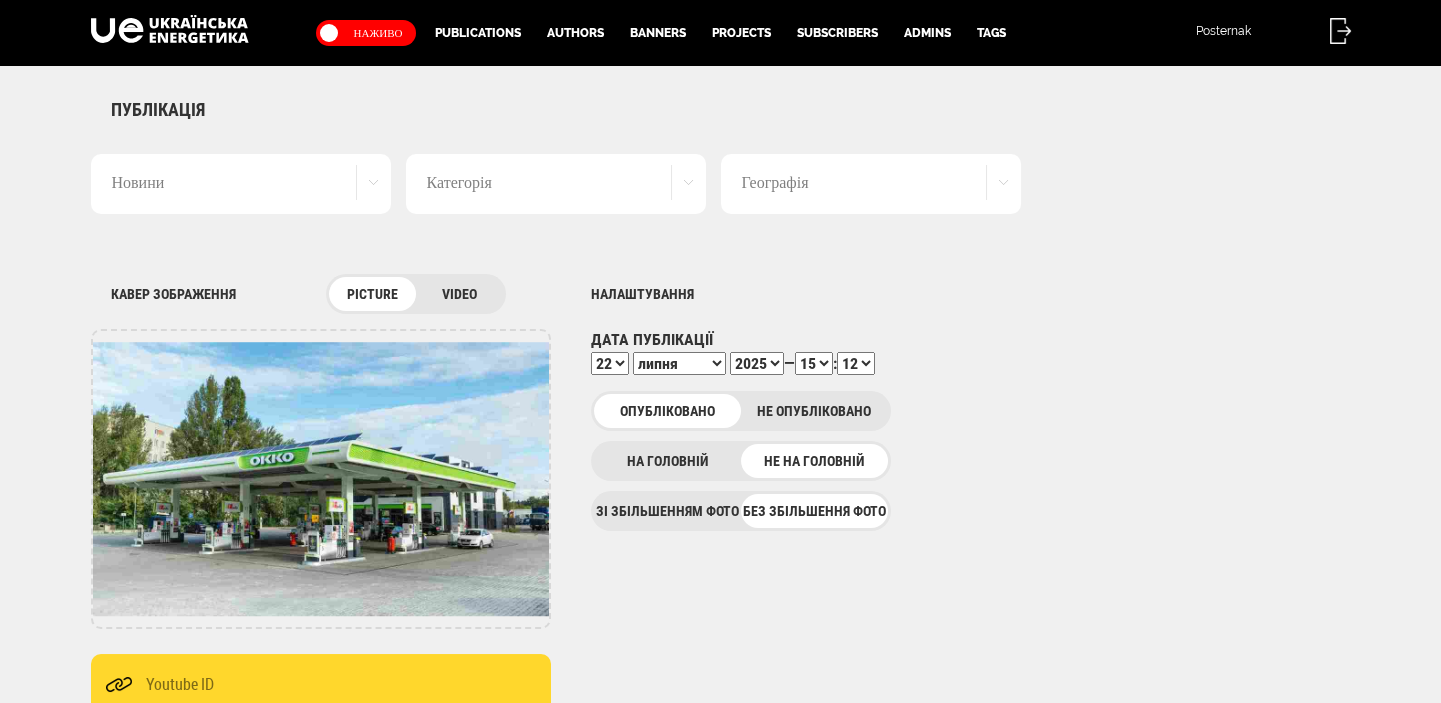 scroll, scrollTop: 0, scrollLeft: 0, axis: both 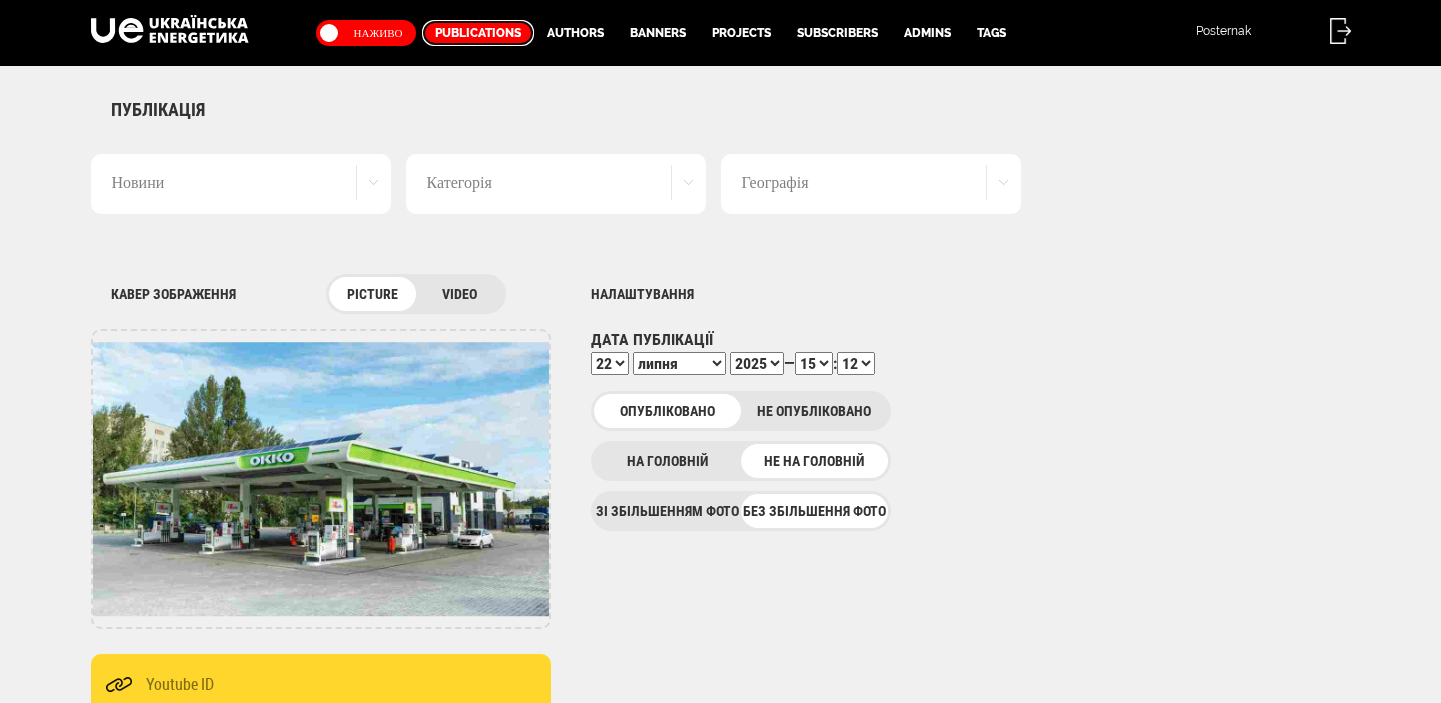 click on "Publications" at bounding box center [478, 33] 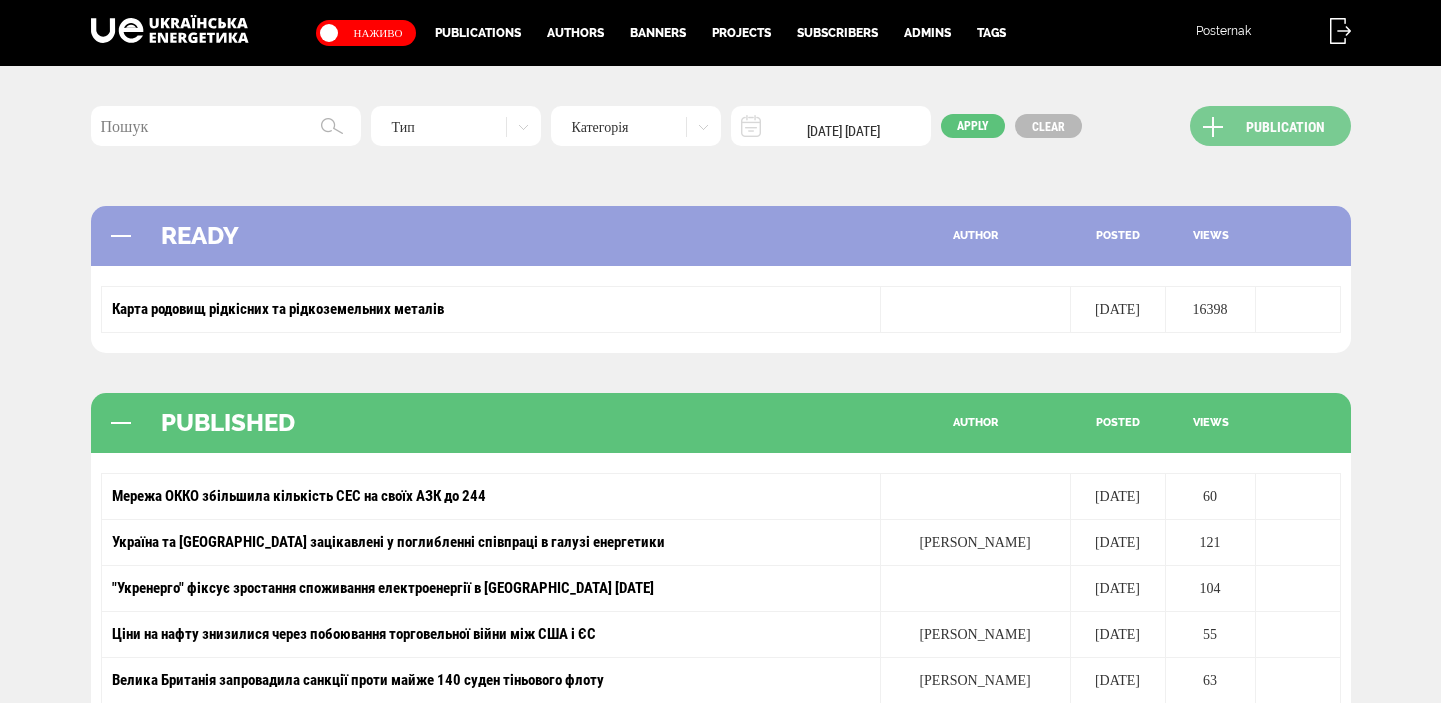 scroll, scrollTop: 0, scrollLeft: 0, axis: both 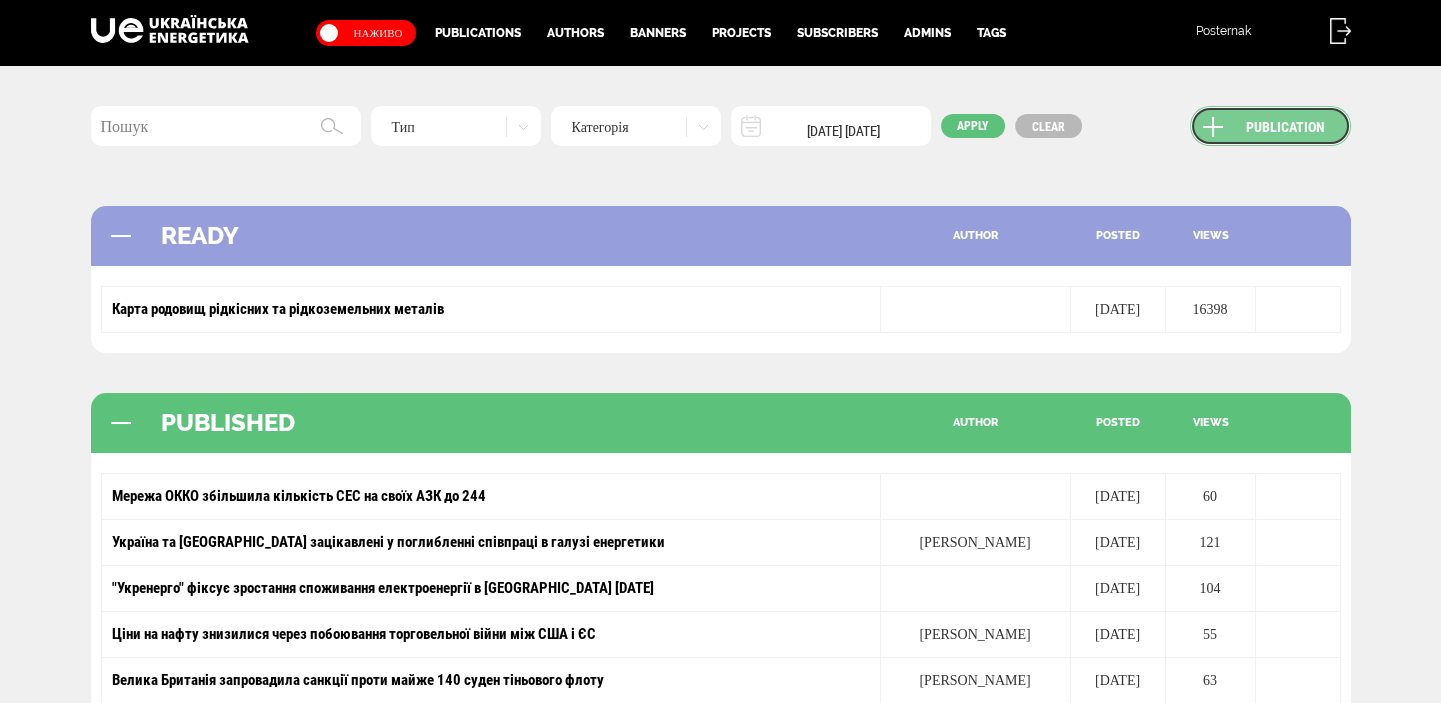 click on "Publication" at bounding box center (1270, 126) 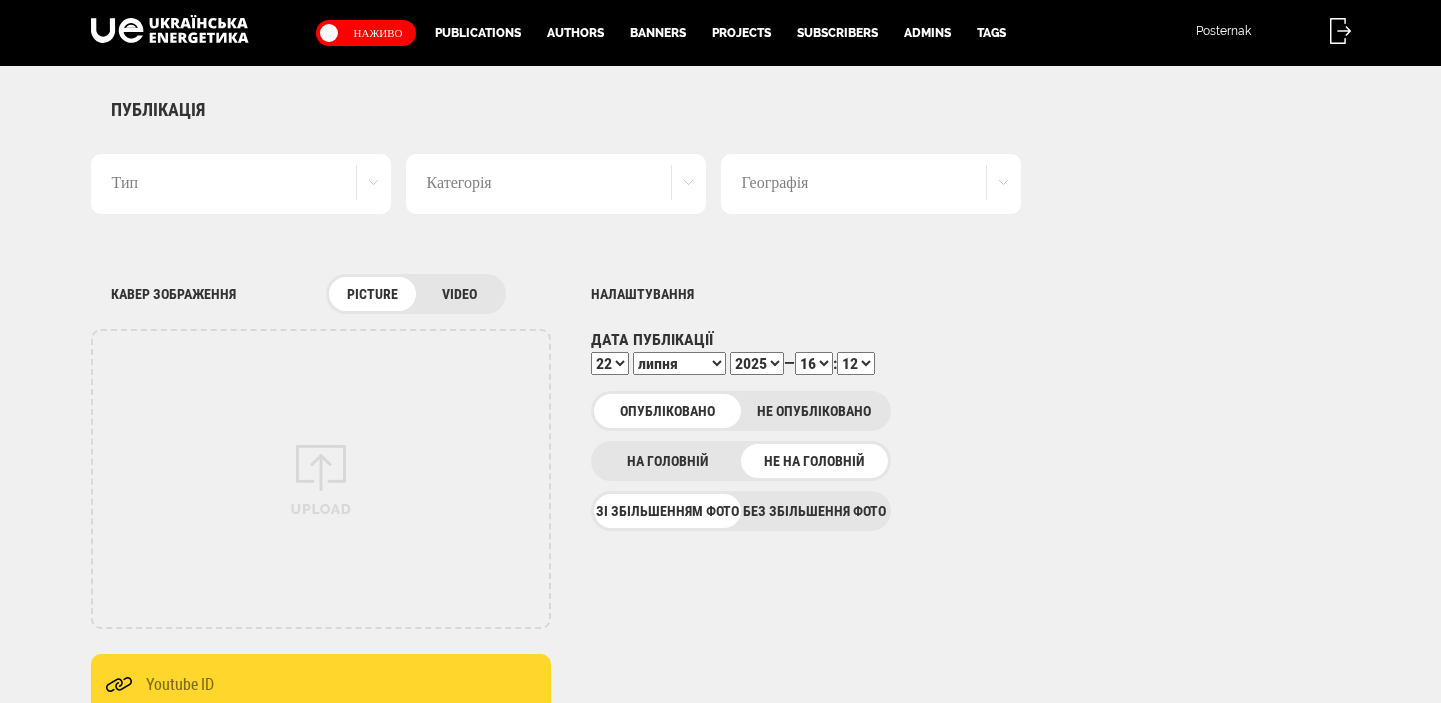 scroll, scrollTop: 0, scrollLeft: 0, axis: both 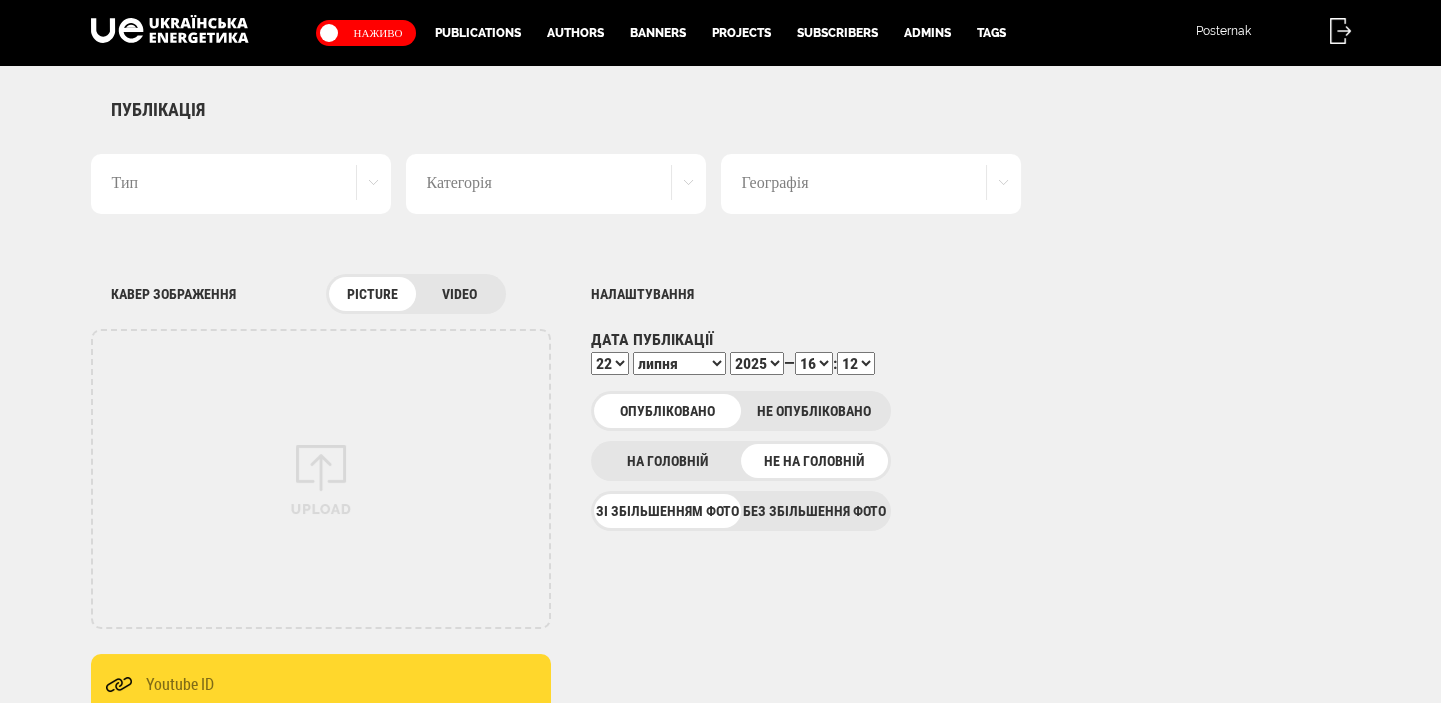 click on "Без збільшення фото" at bounding box center (814, 511) 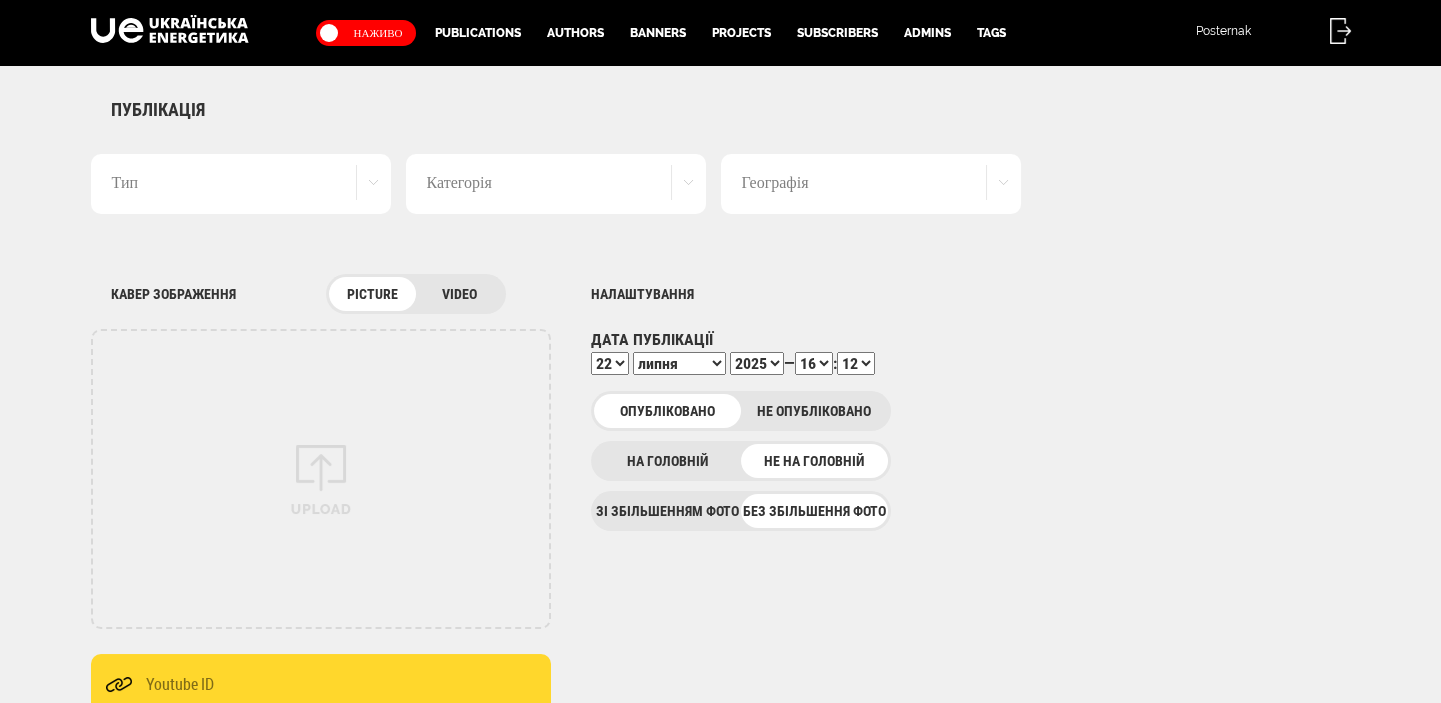 click on "Тип" at bounding box center (241, 184) 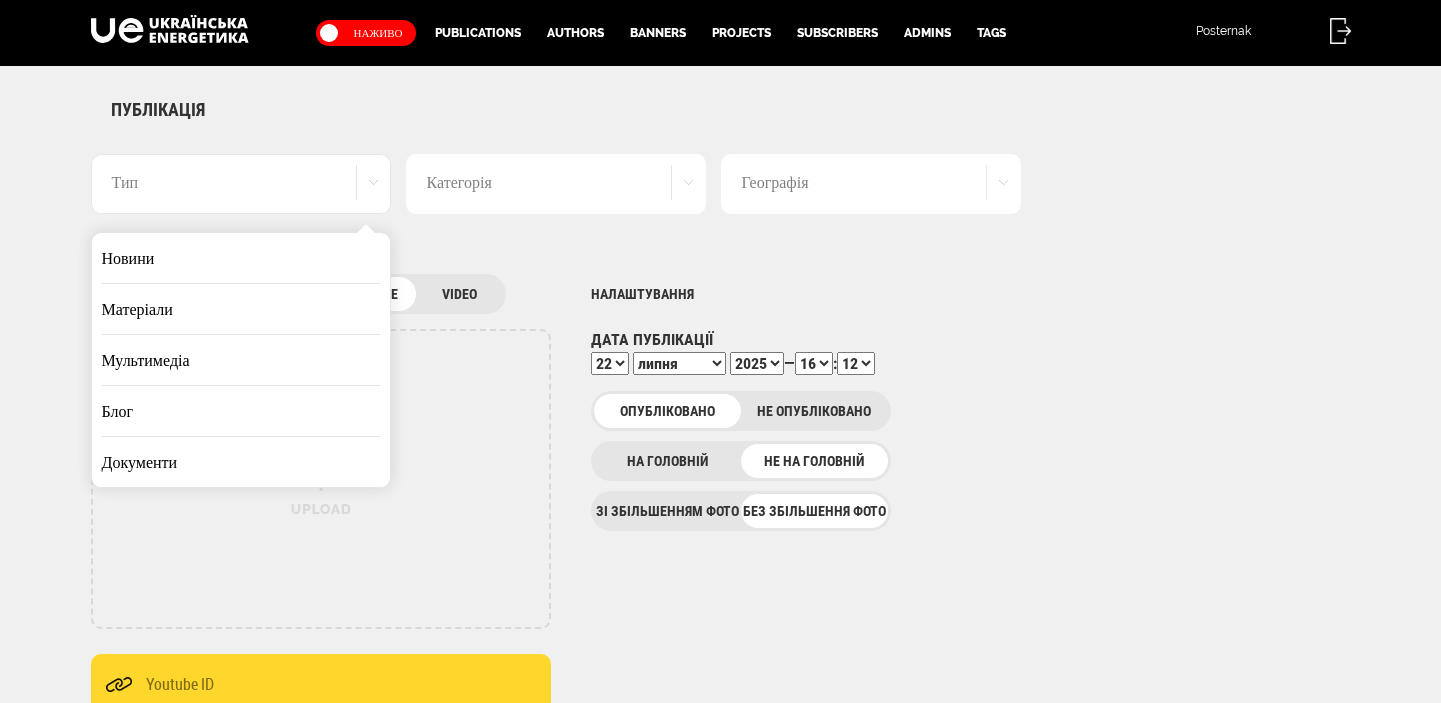 click on "Новини" at bounding box center [241, 258] 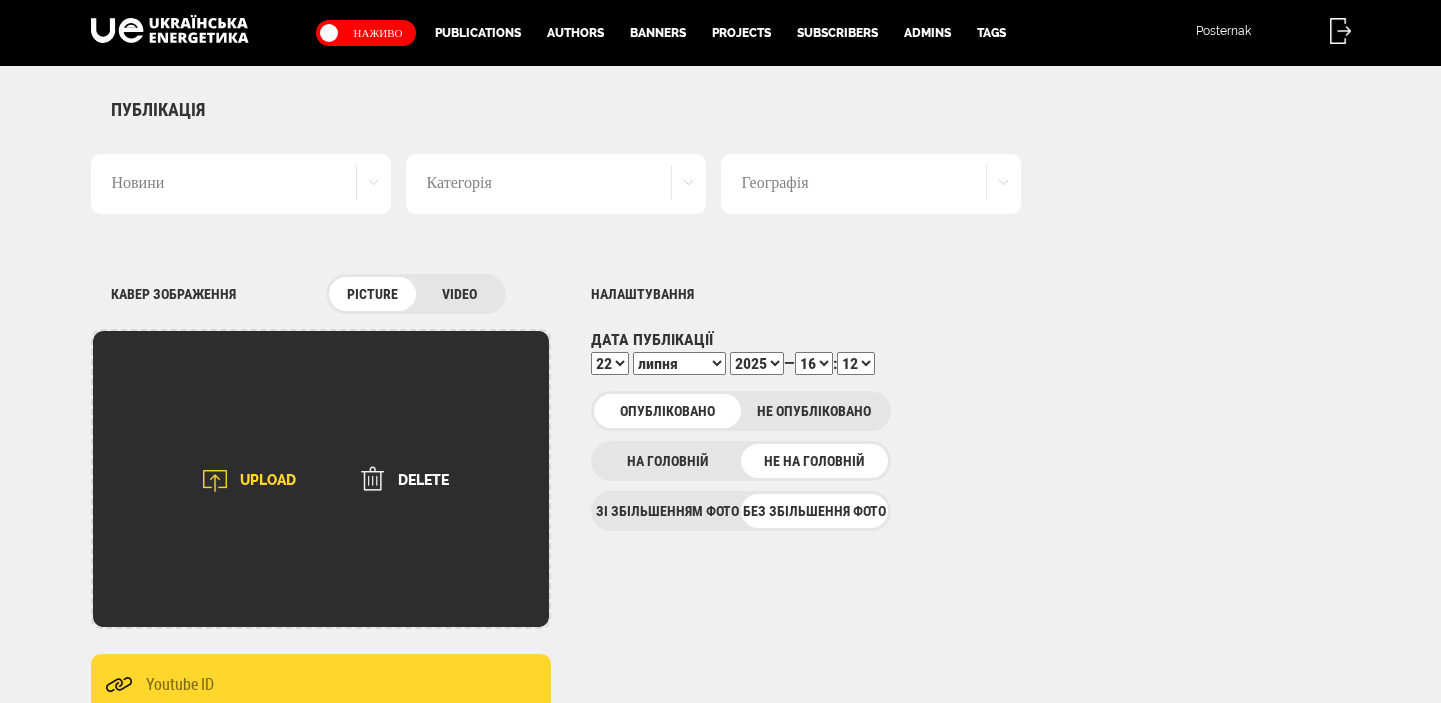 click on "UPLOAD" at bounding box center (243, 481) 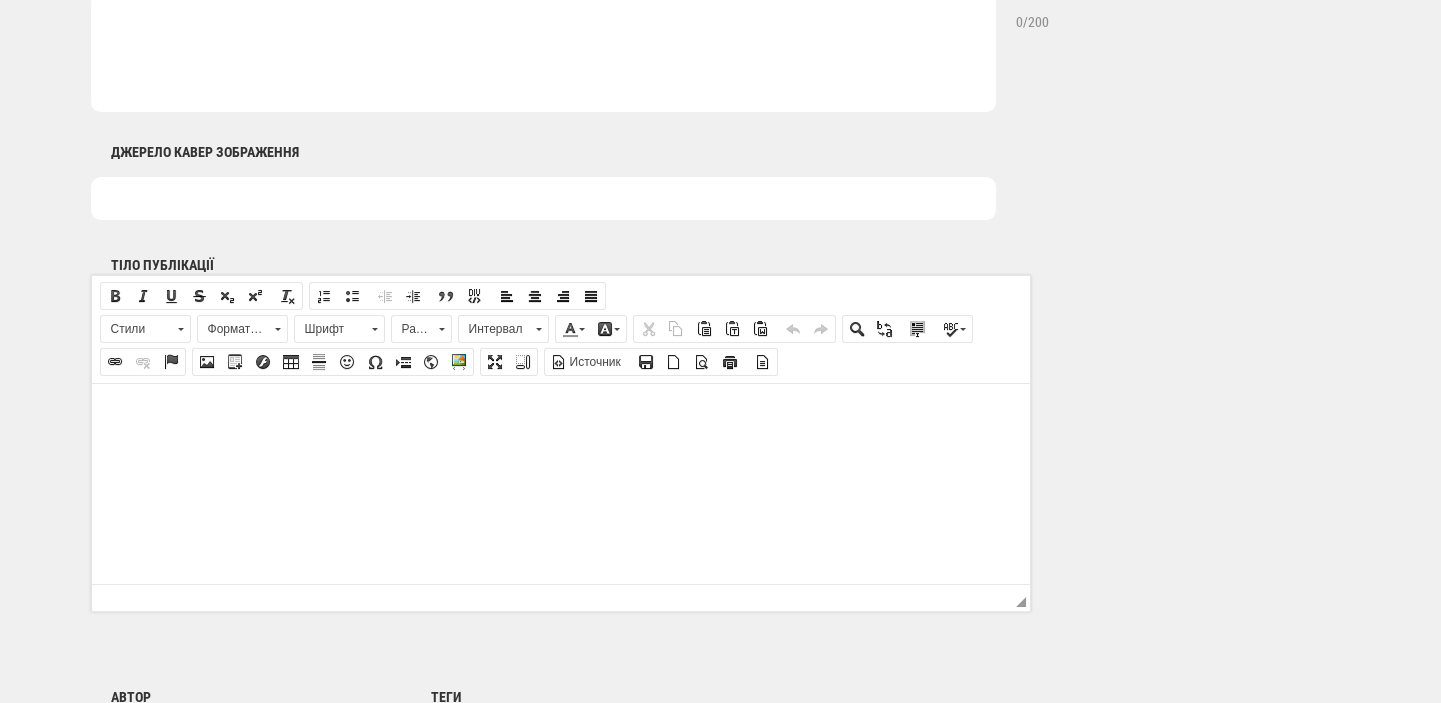 scroll, scrollTop: 1060, scrollLeft: 0, axis: vertical 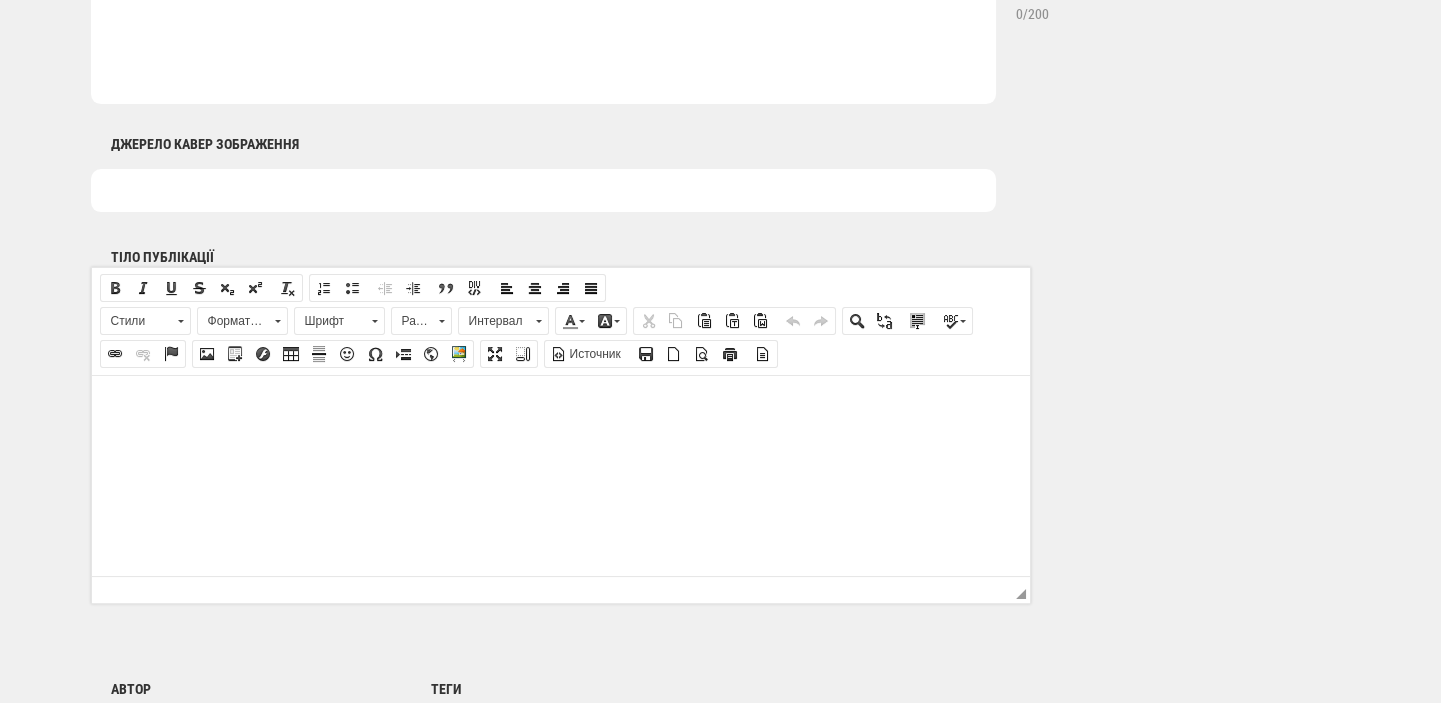 click at bounding box center [543, 190] 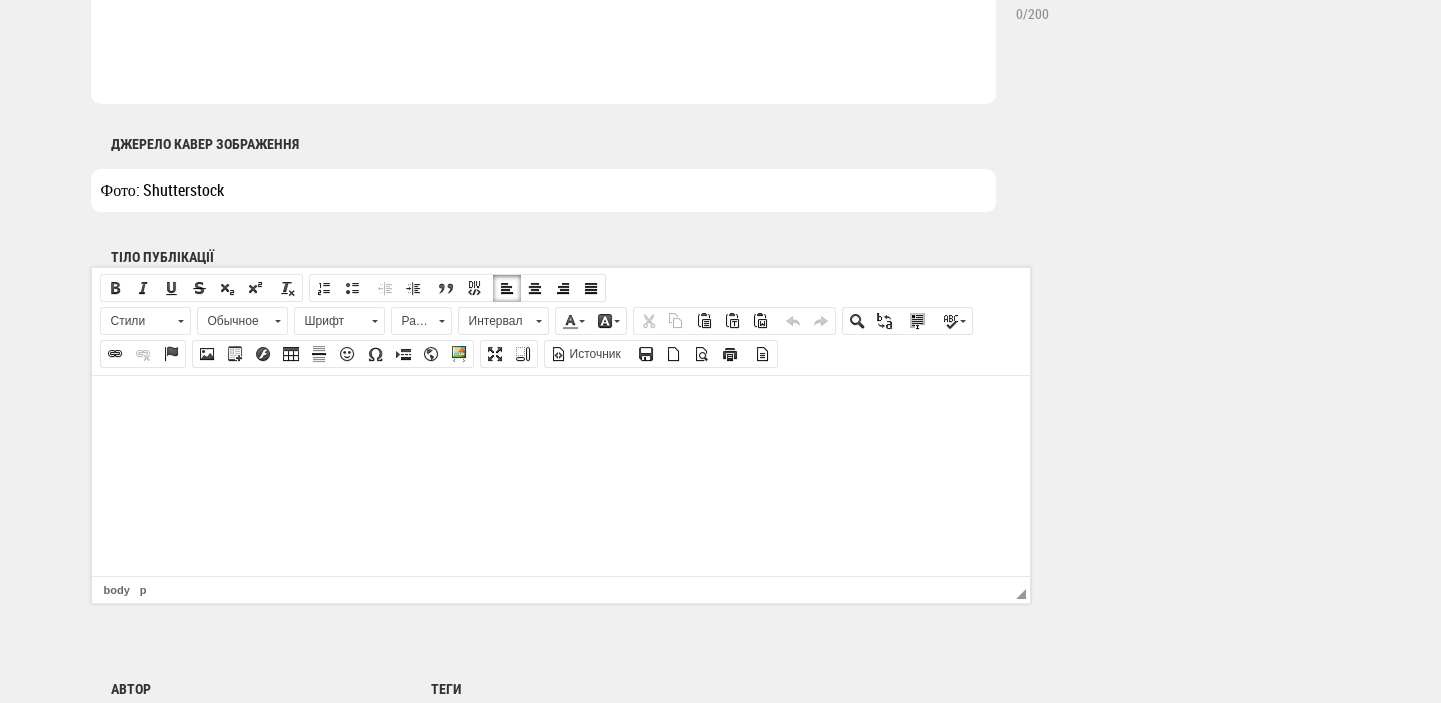 click at bounding box center [560, 405] 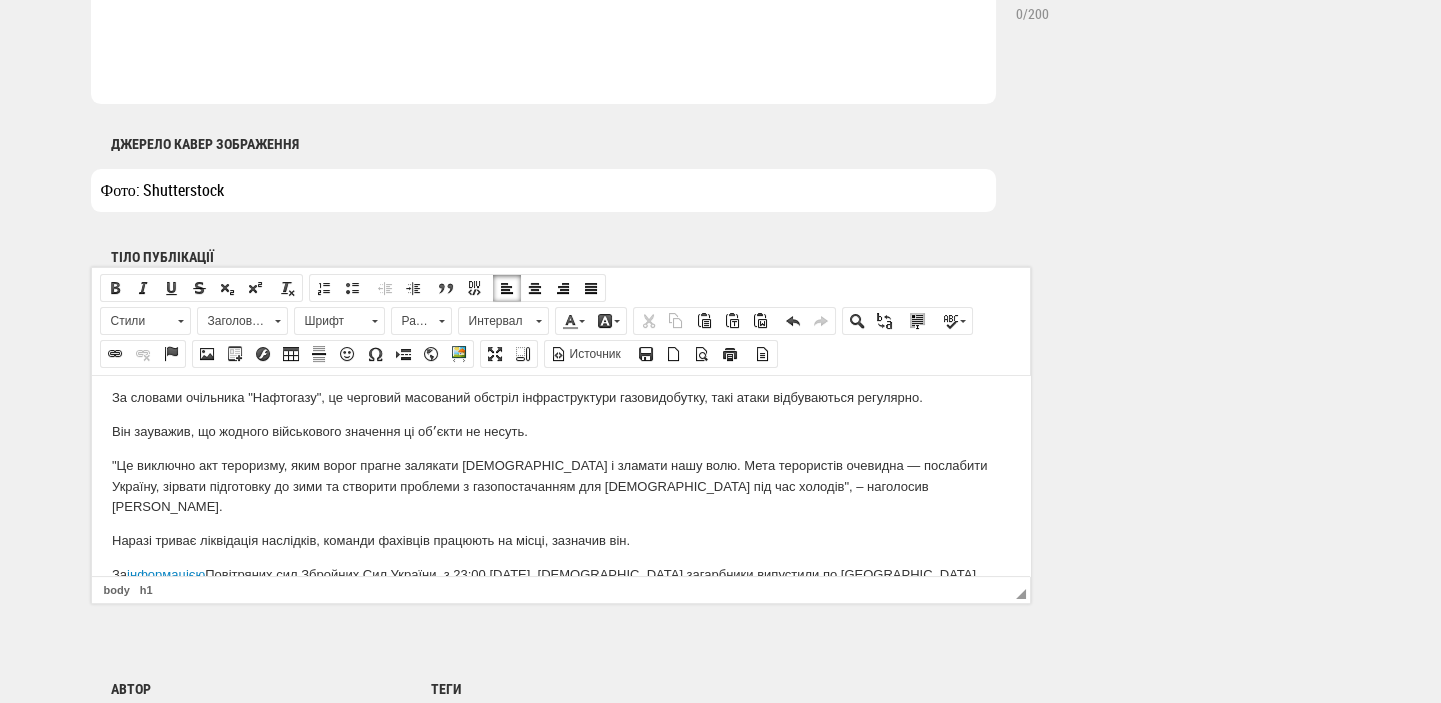 scroll, scrollTop: 0, scrollLeft: 0, axis: both 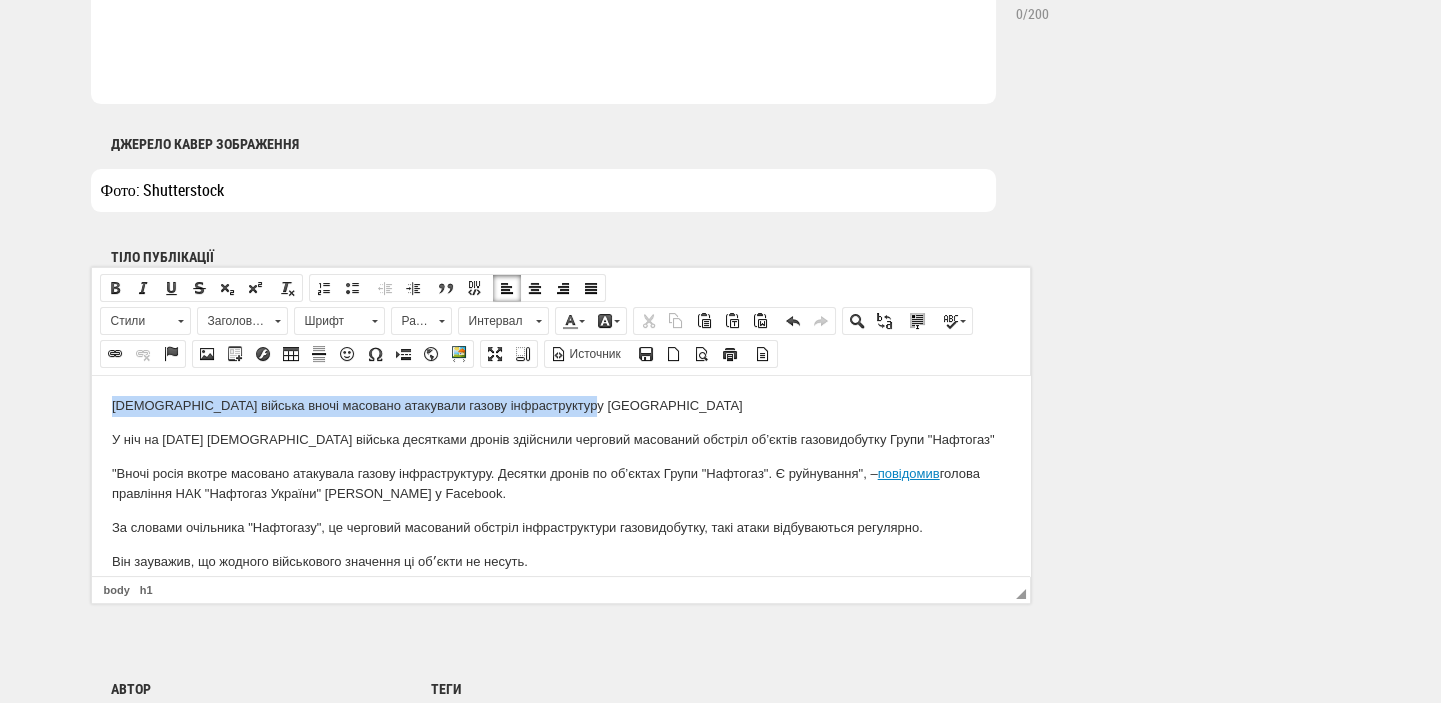 drag, startPoint x: 598, startPoint y: 404, endPoint x: 91, endPoint y: 811, distance: 650.1523 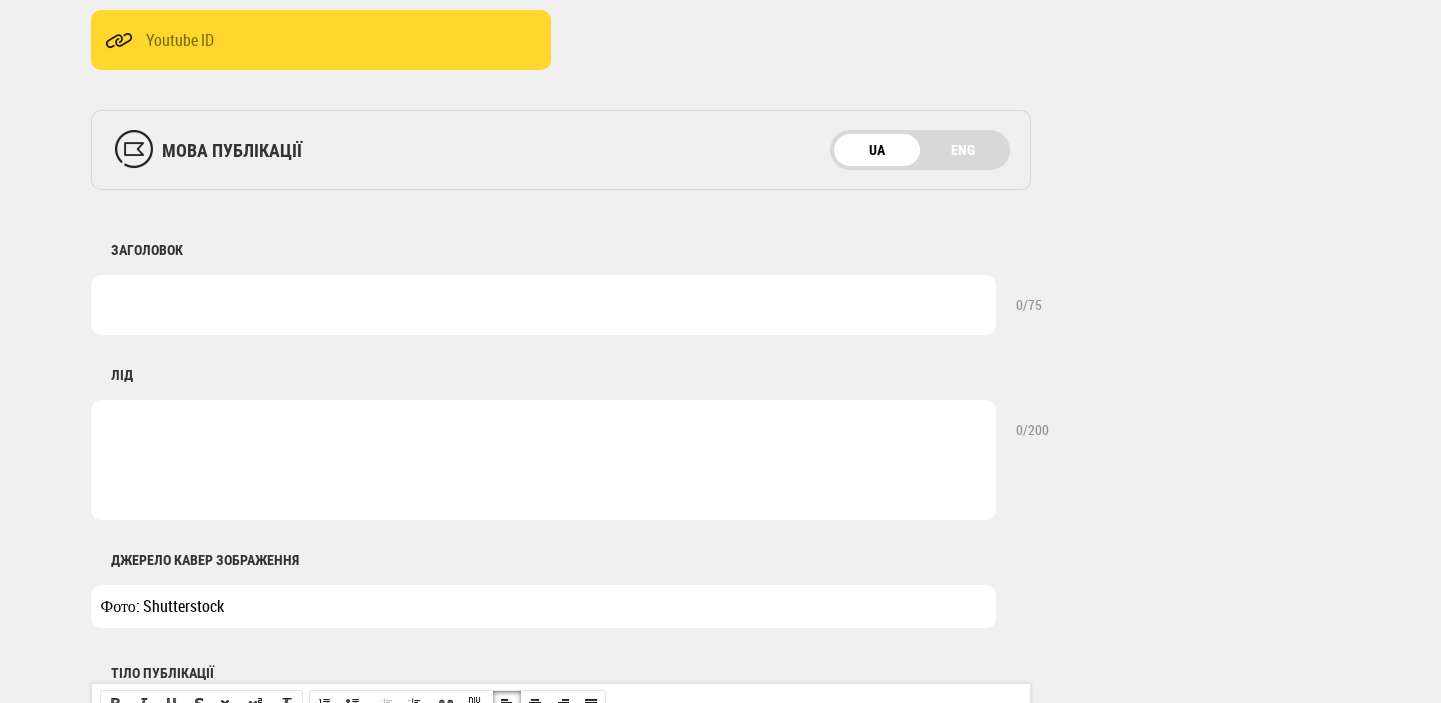 scroll, scrollTop: 424, scrollLeft: 0, axis: vertical 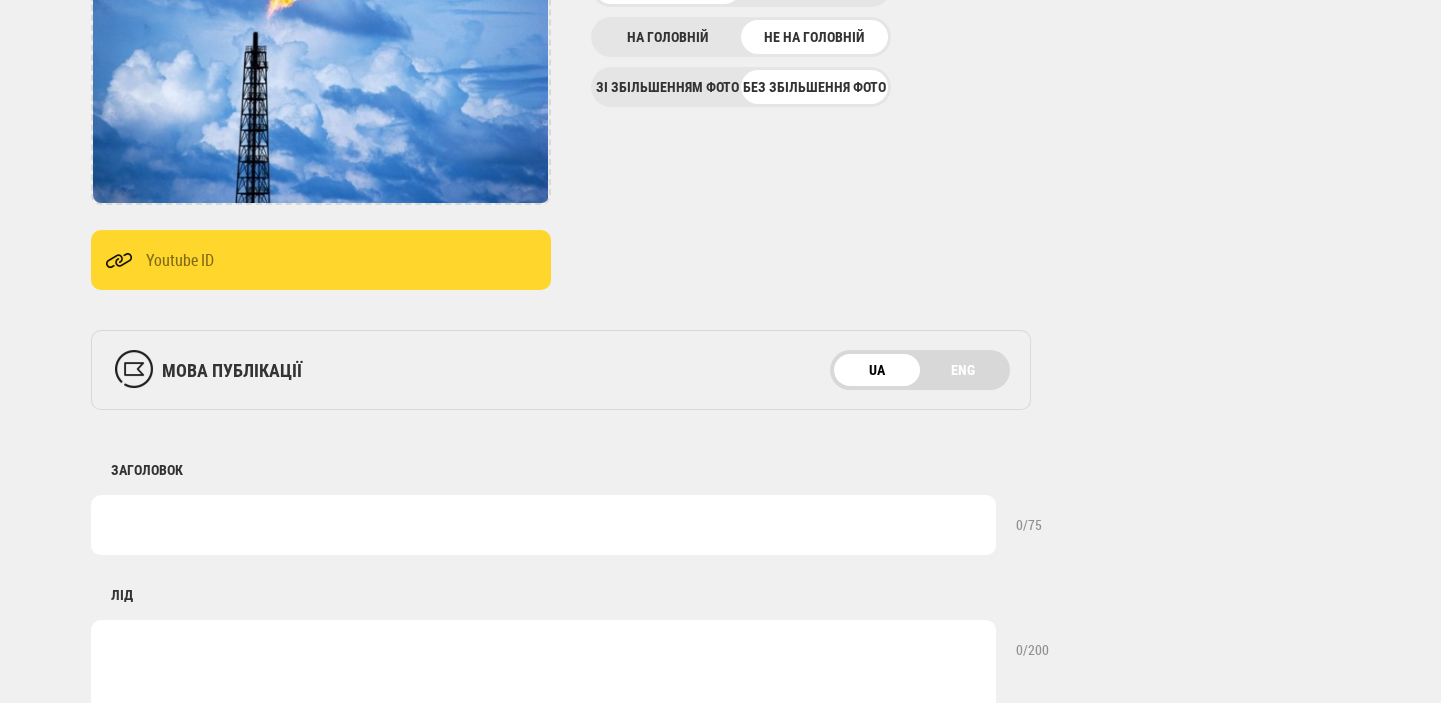 click at bounding box center [543, 525] 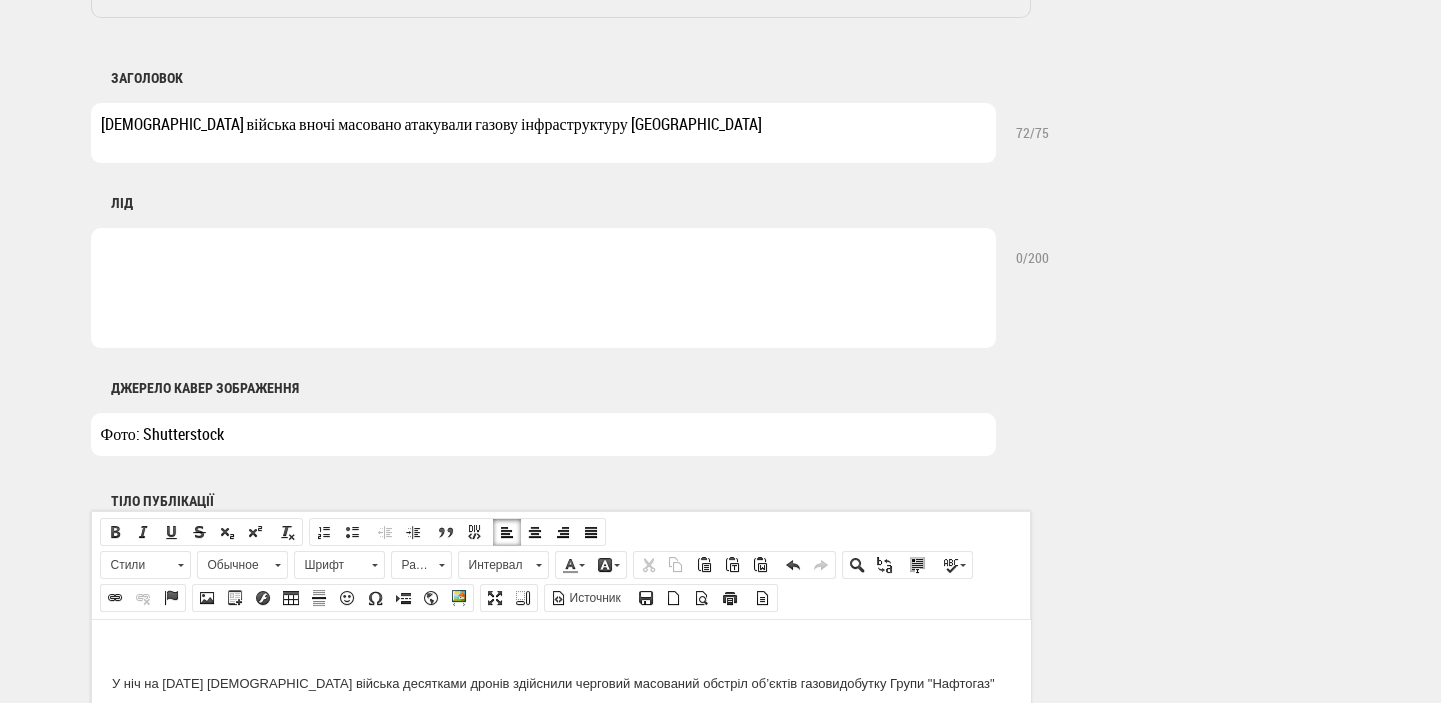 scroll, scrollTop: 1060, scrollLeft: 0, axis: vertical 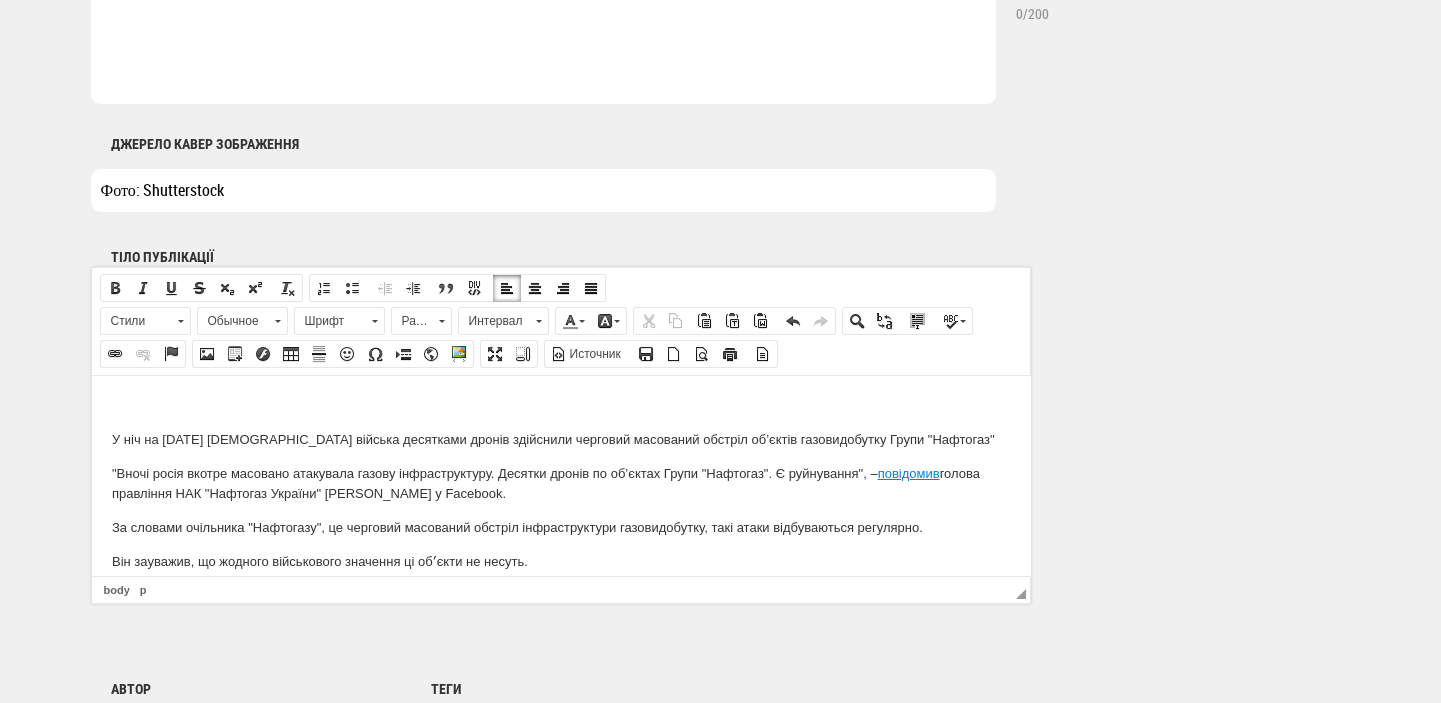 type on "Російські війська вночі масовано атакували газову інфраструктуру України" 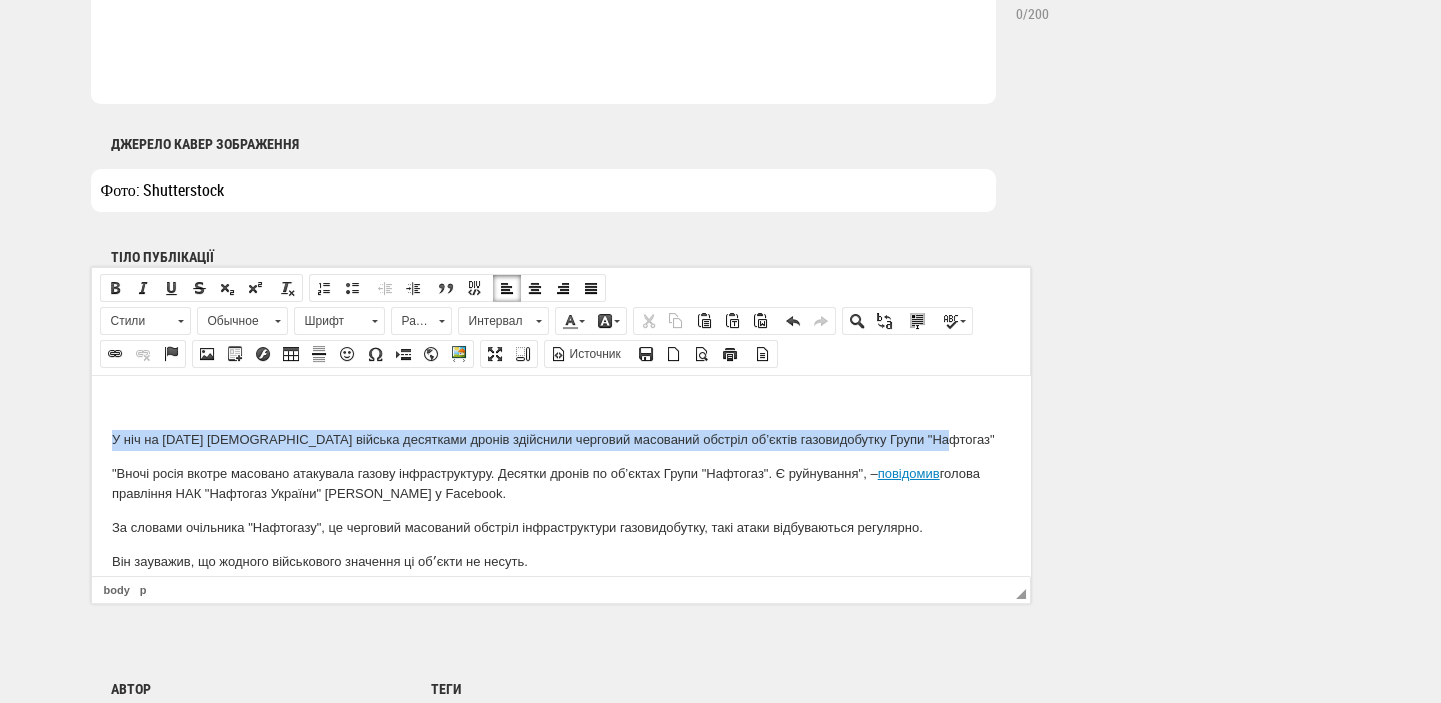 drag, startPoint x: 922, startPoint y: 436, endPoint x: 91, endPoint y: 835, distance: 921.8254 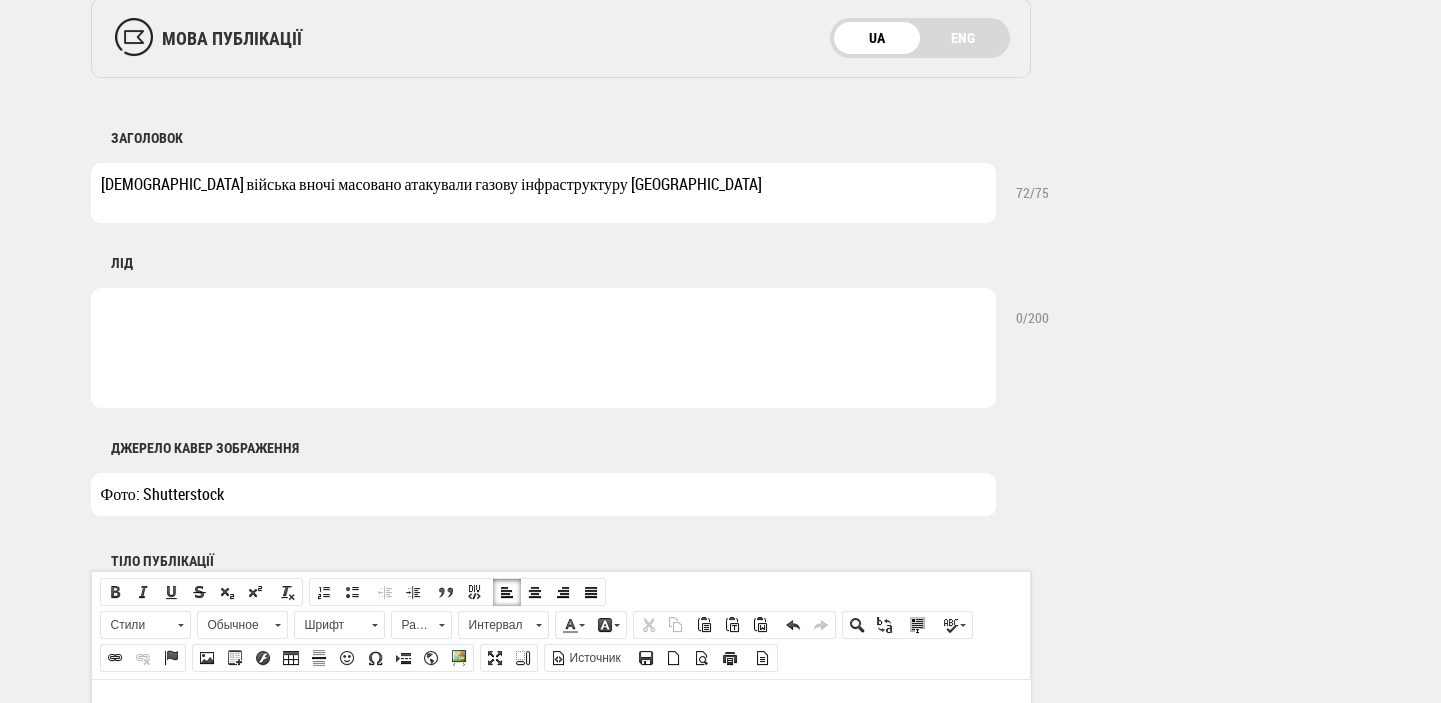 scroll, scrollTop: 636, scrollLeft: 0, axis: vertical 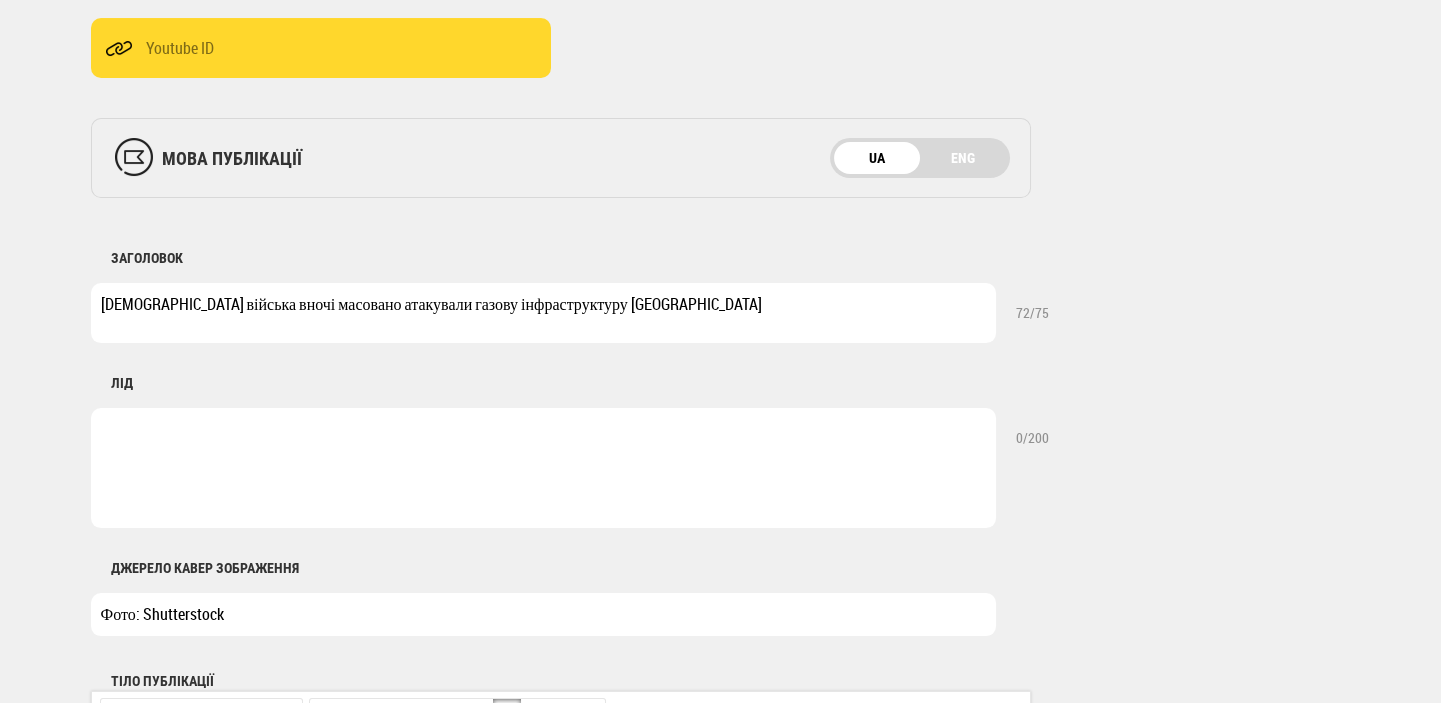 click at bounding box center [543, 468] 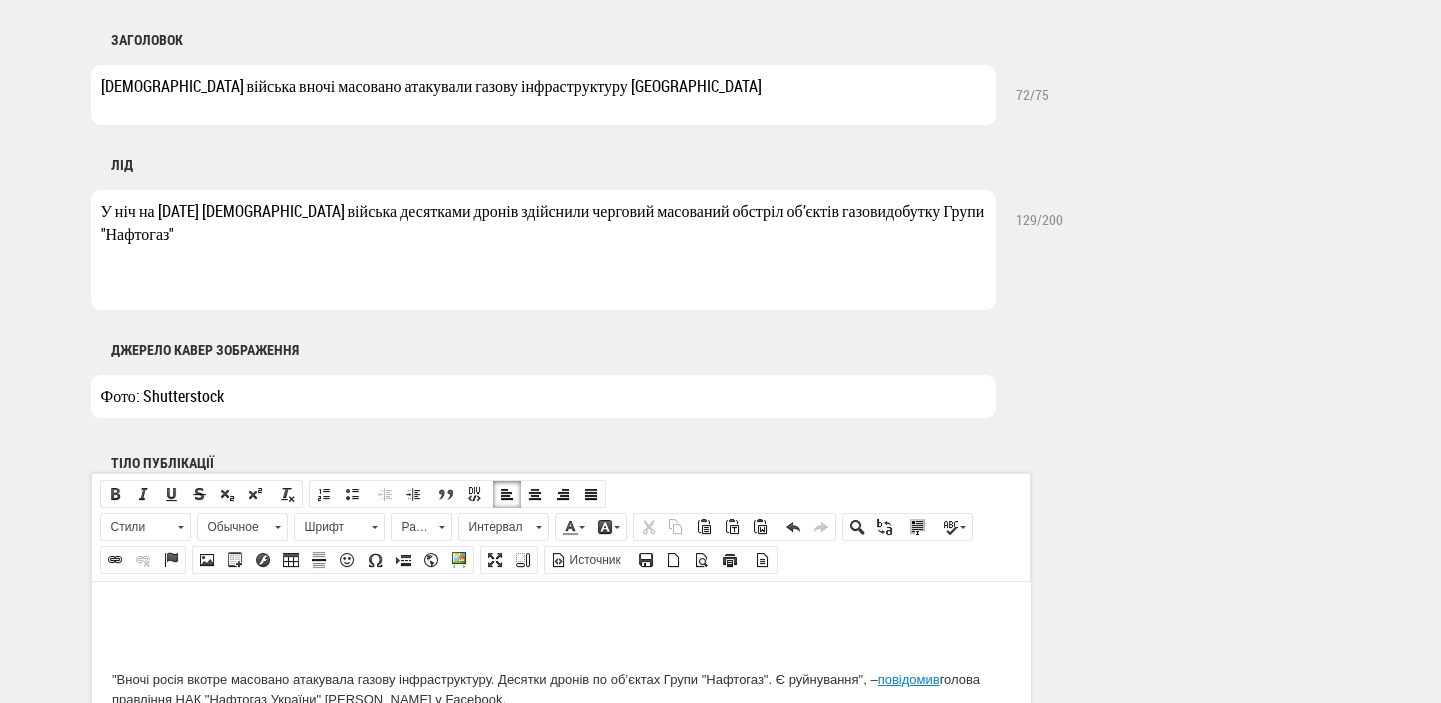 scroll, scrollTop: 1060, scrollLeft: 0, axis: vertical 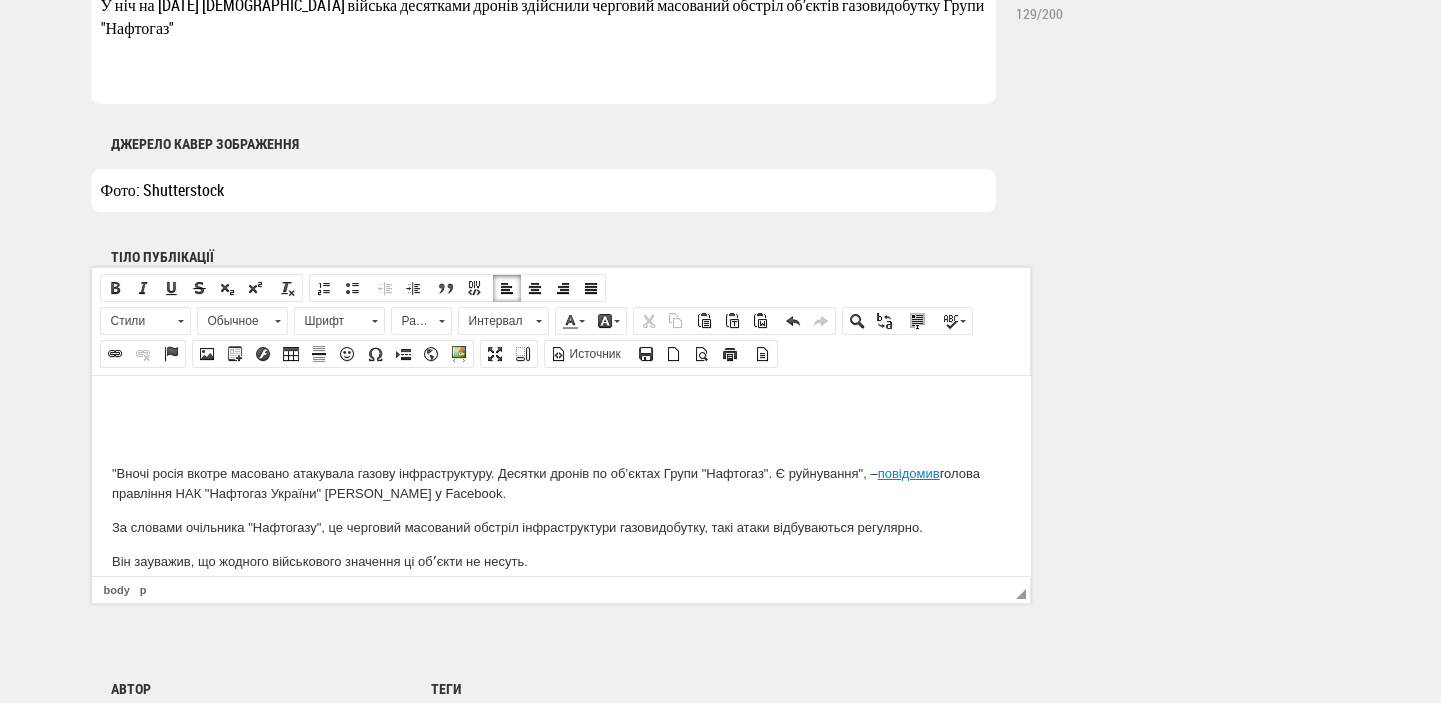type on "У ніч на 22 липня російські війська десятками дронів здійснили черговий масований обстріл об’єктів газовидобутку Групи "Нафтогаз"" 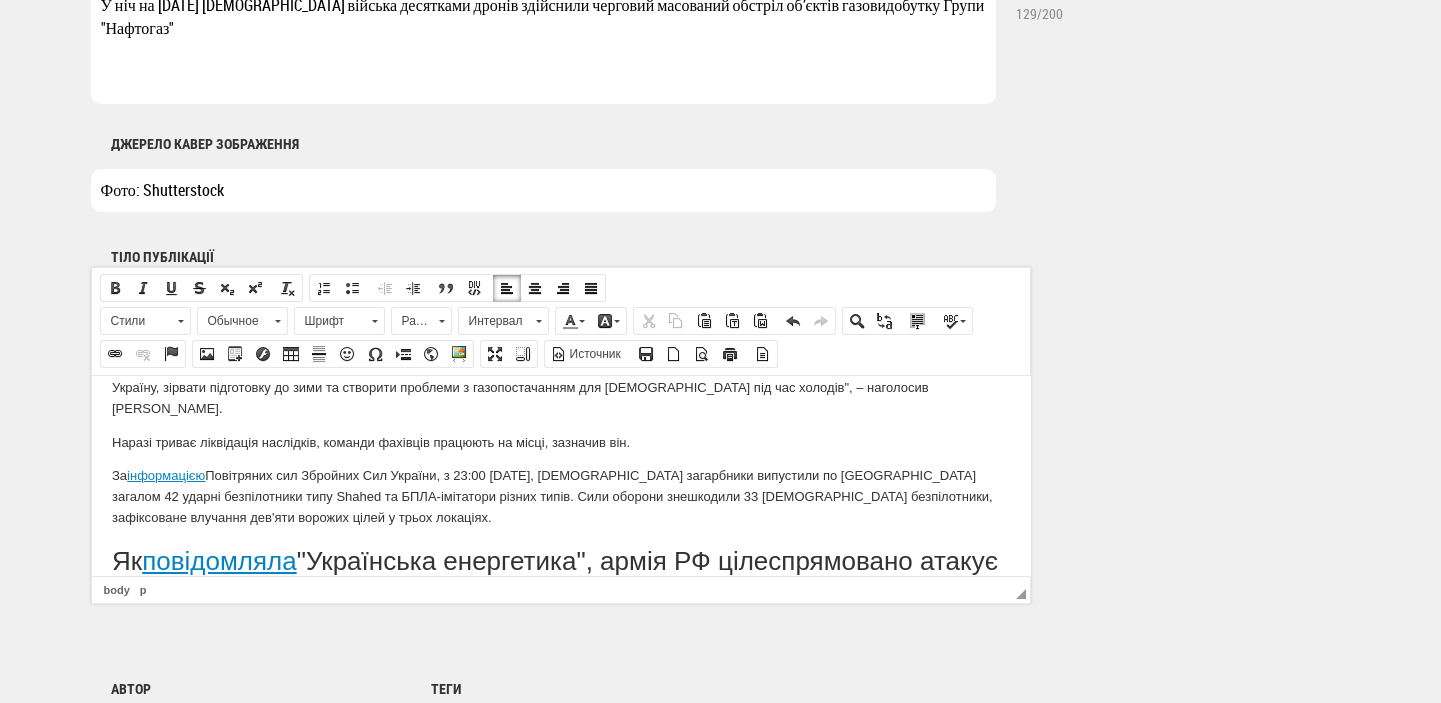 scroll, scrollTop: 192, scrollLeft: 0, axis: vertical 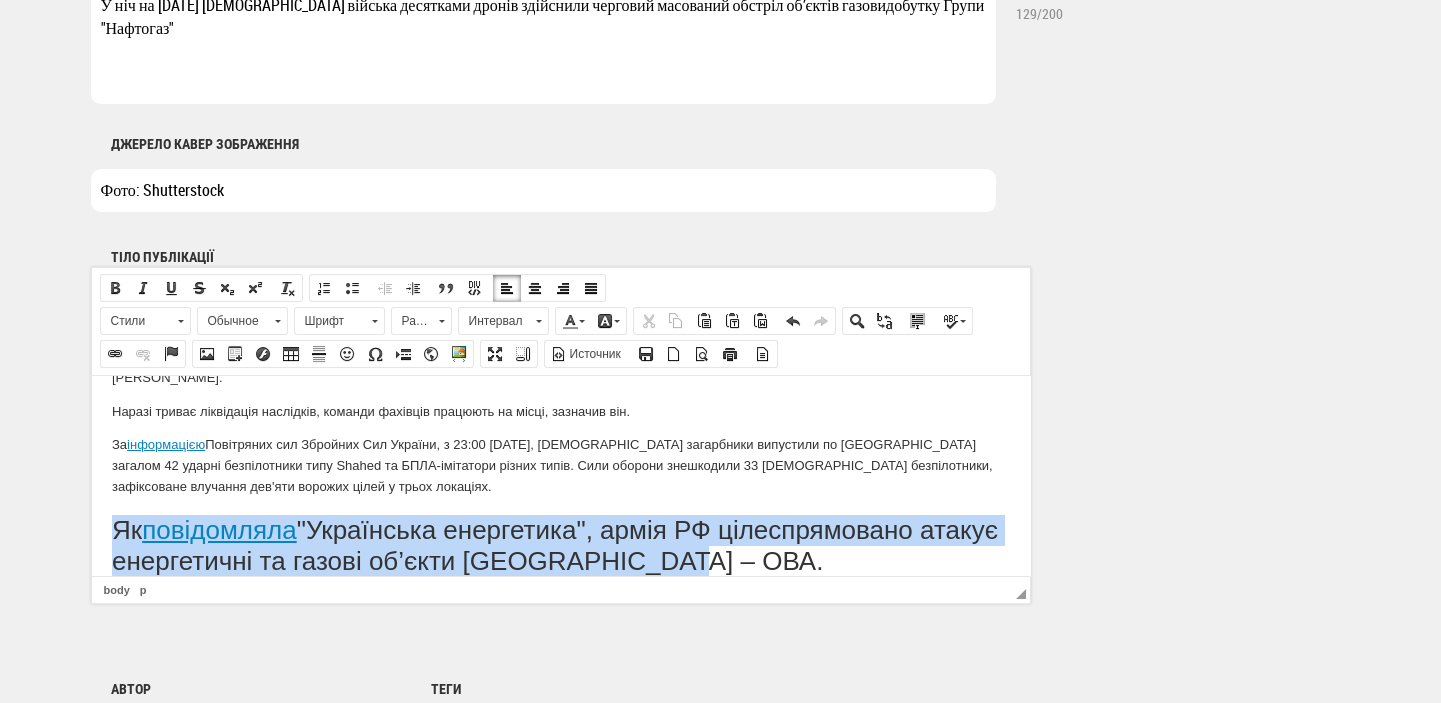 drag, startPoint x: 110, startPoint y: 502, endPoint x: 926, endPoint y: 536, distance: 816.708 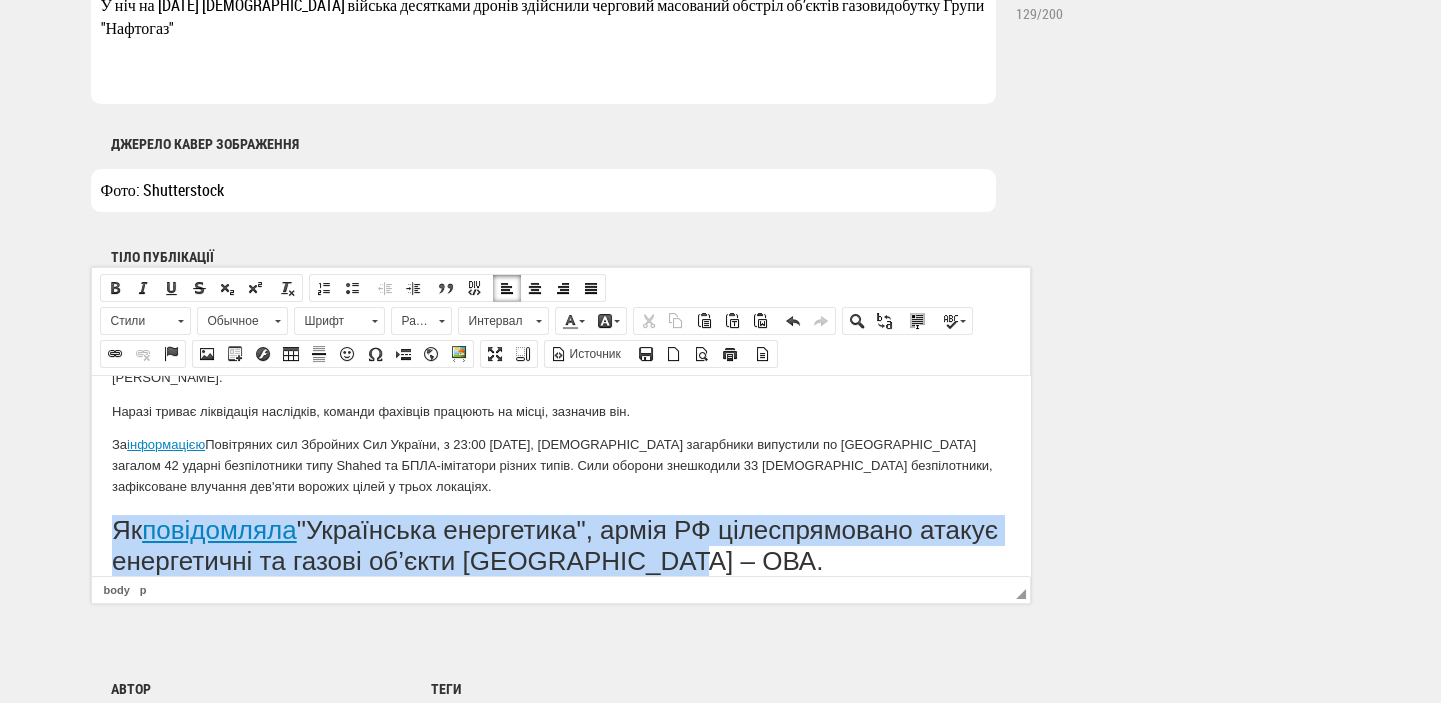 click on "Як  повідомляла  "Українська енергетика", армія РФ цілеспрямовано атакує енергетичні та газові об’єкти Сумщини – ОВА." at bounding box center (560, 545) 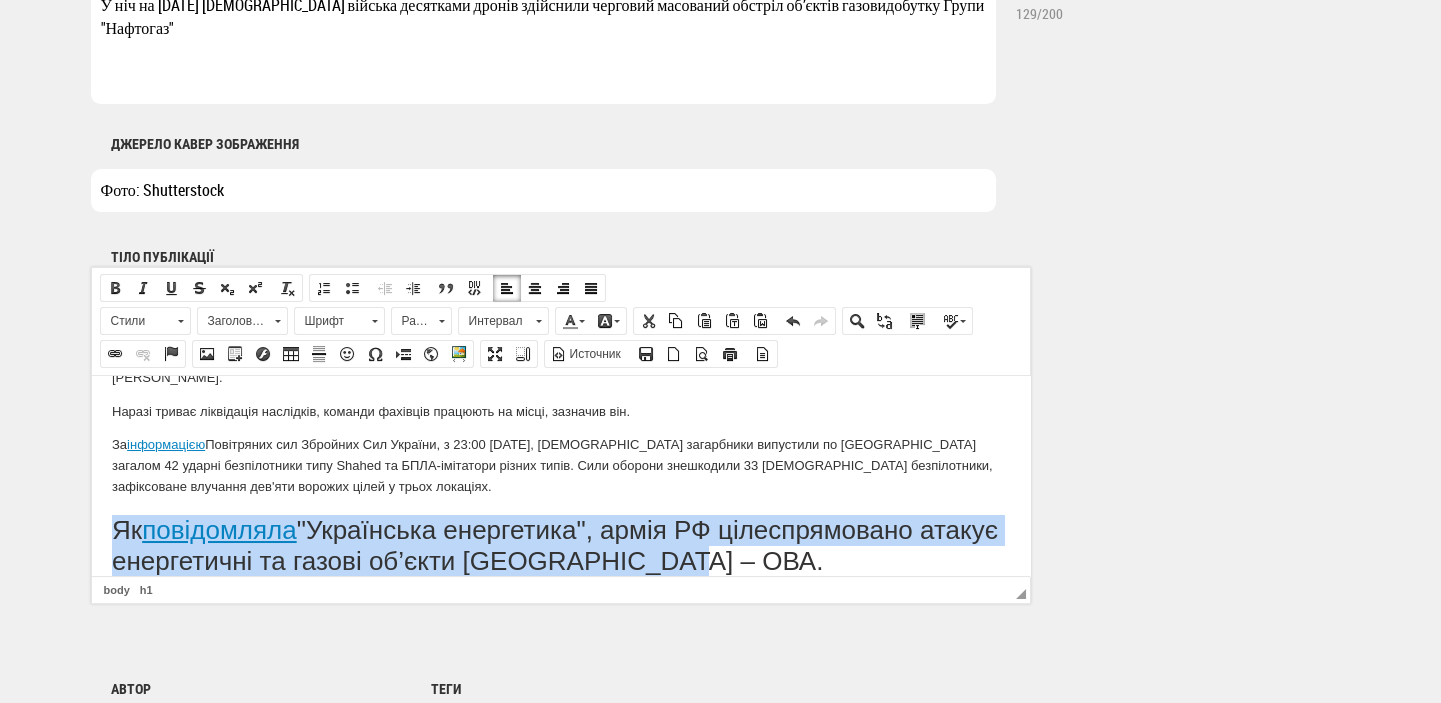 click at bounding box center [277, 318] 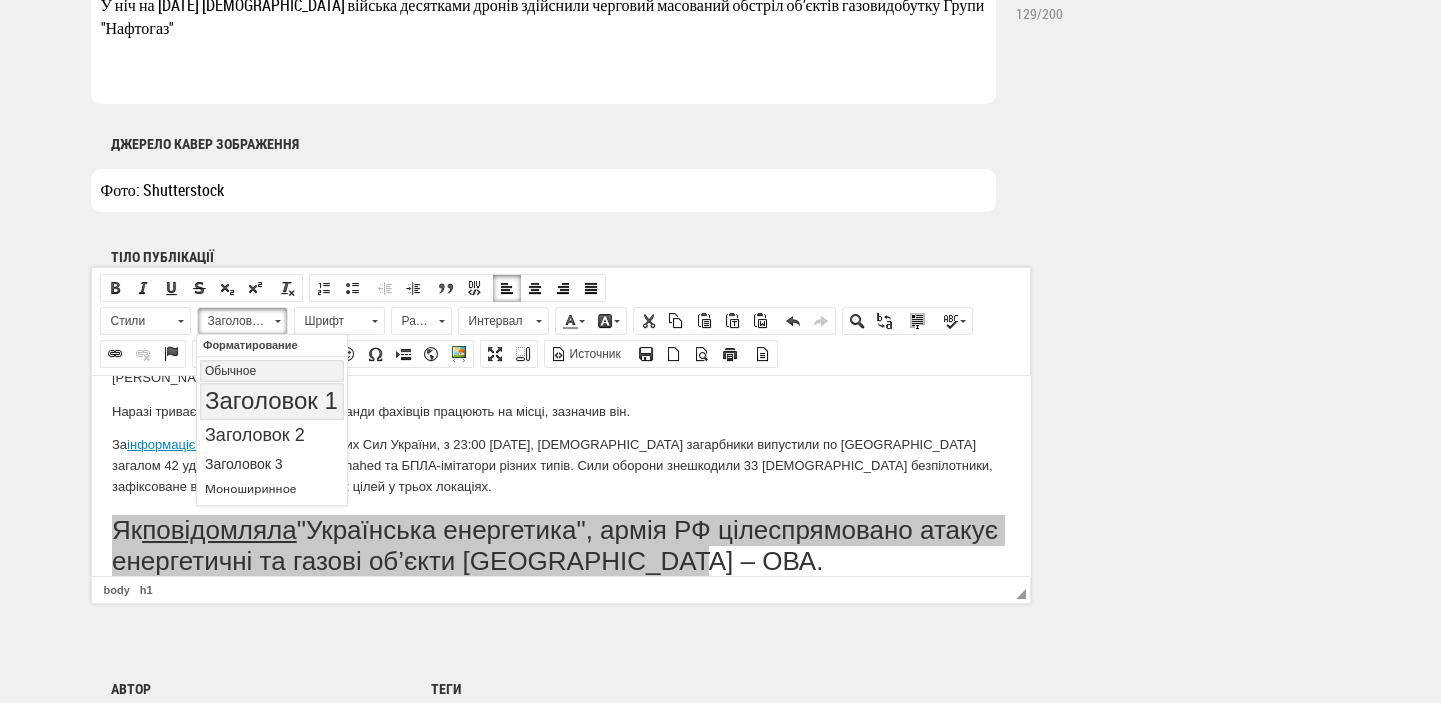scroll, scrollTop: 0, scrollLeft: 0, axis: both 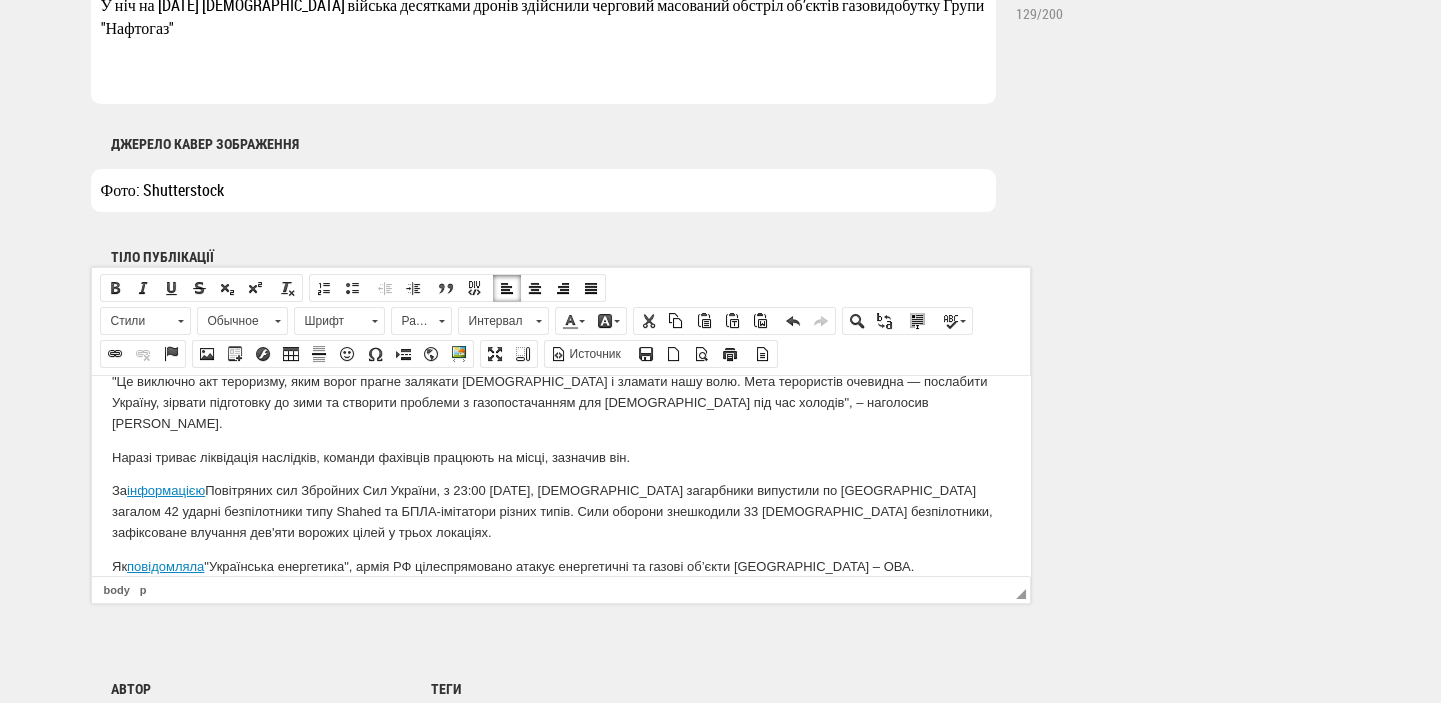 click on "За  інформацією  Повітряних сил Збройних Сил України, з 23:00 понеділка, 21 липня, російські загарбники випустили по Україні загалом 42 ударні безпілотники типу Shahed та БПЛА-імітатори різних типів. Сили оборони знешкодили 33 російські безпілотники, зафіксоване влучання дев'яти ворожих цілей у трьох локаціях." at bounding box center [560, 511] 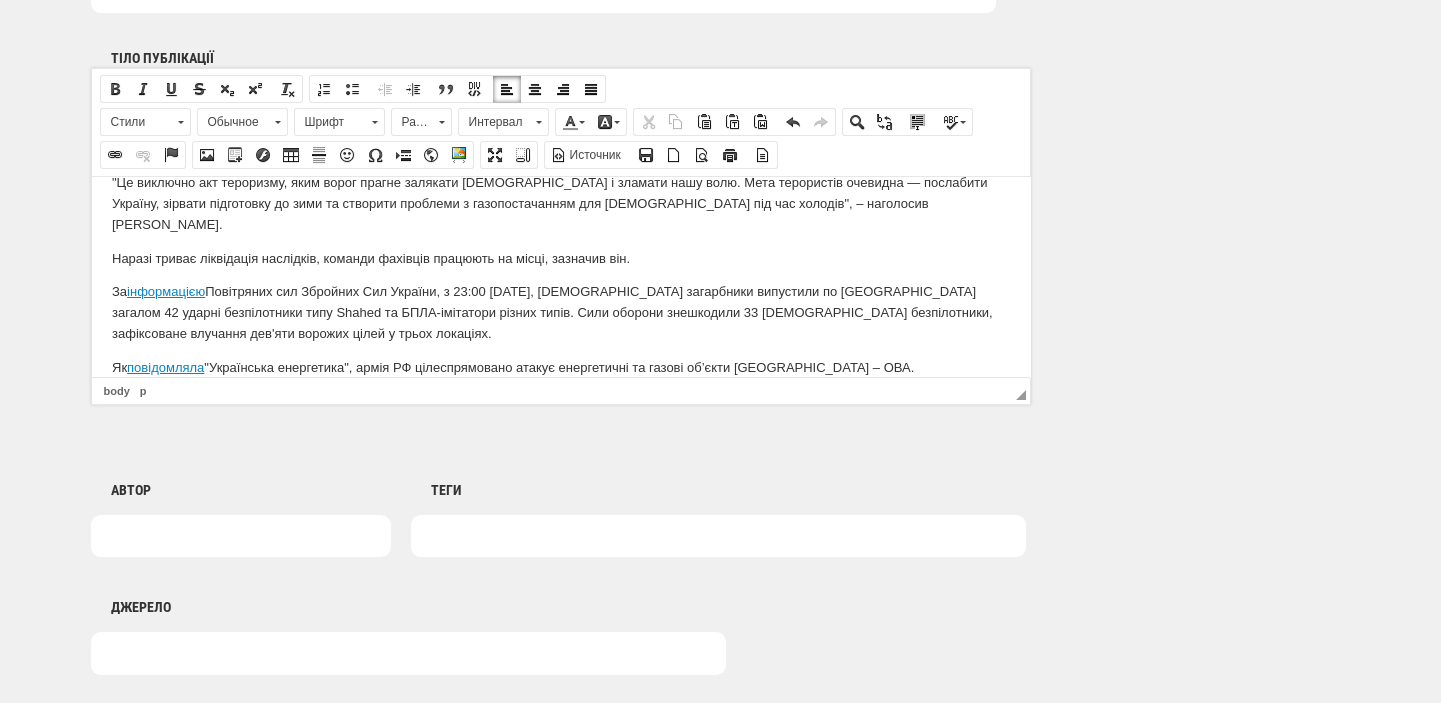 scroll, scrollTop: 1272, scrollLeft: 0, axis: vertical 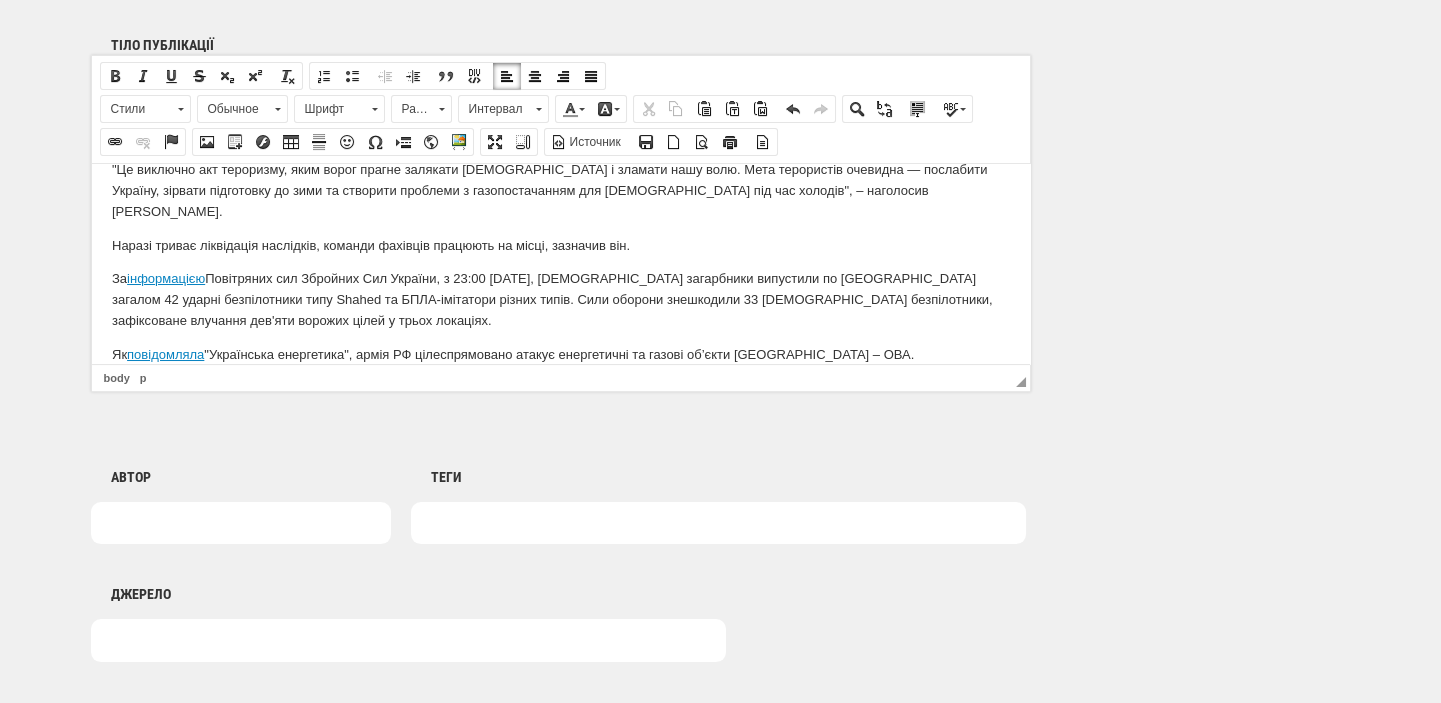 click at bounding box center (718, 523) 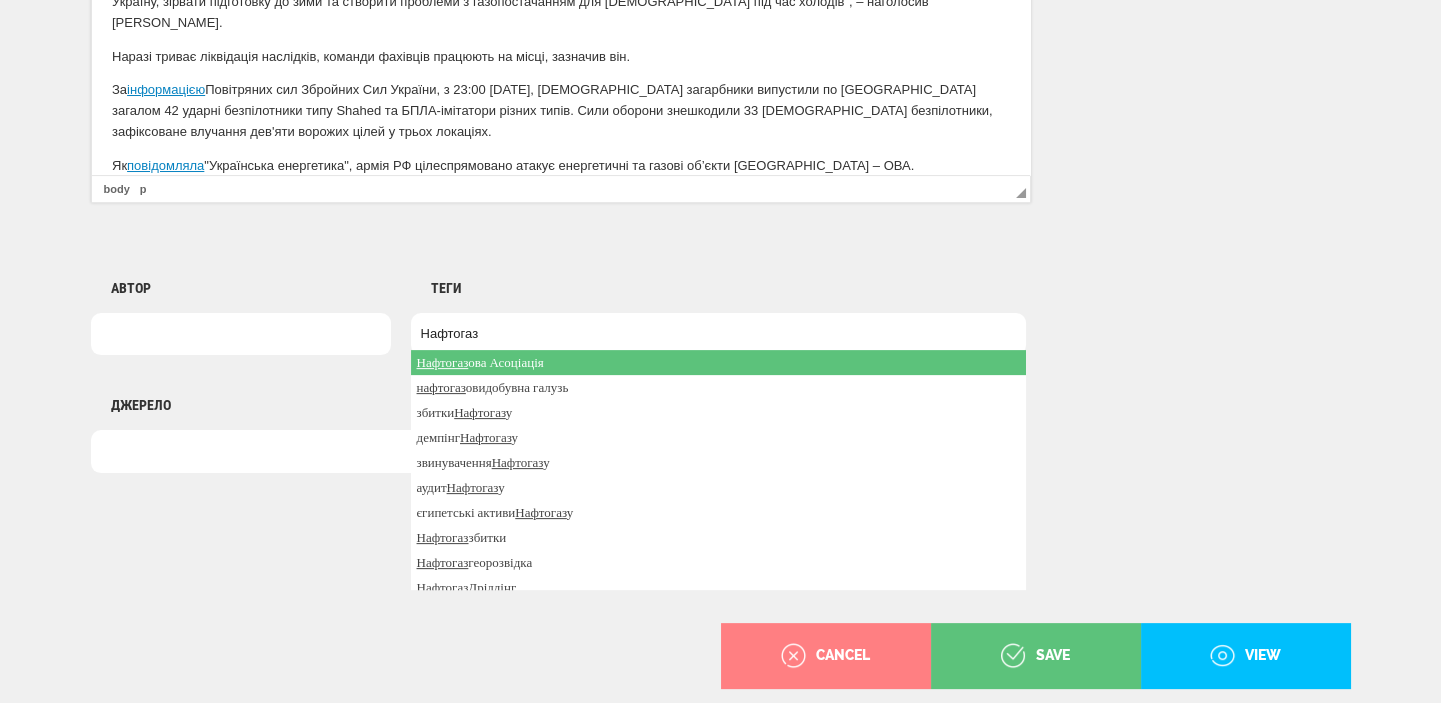scroll, scrollTop: 1493, scrollLeft: 0, axis: vertical 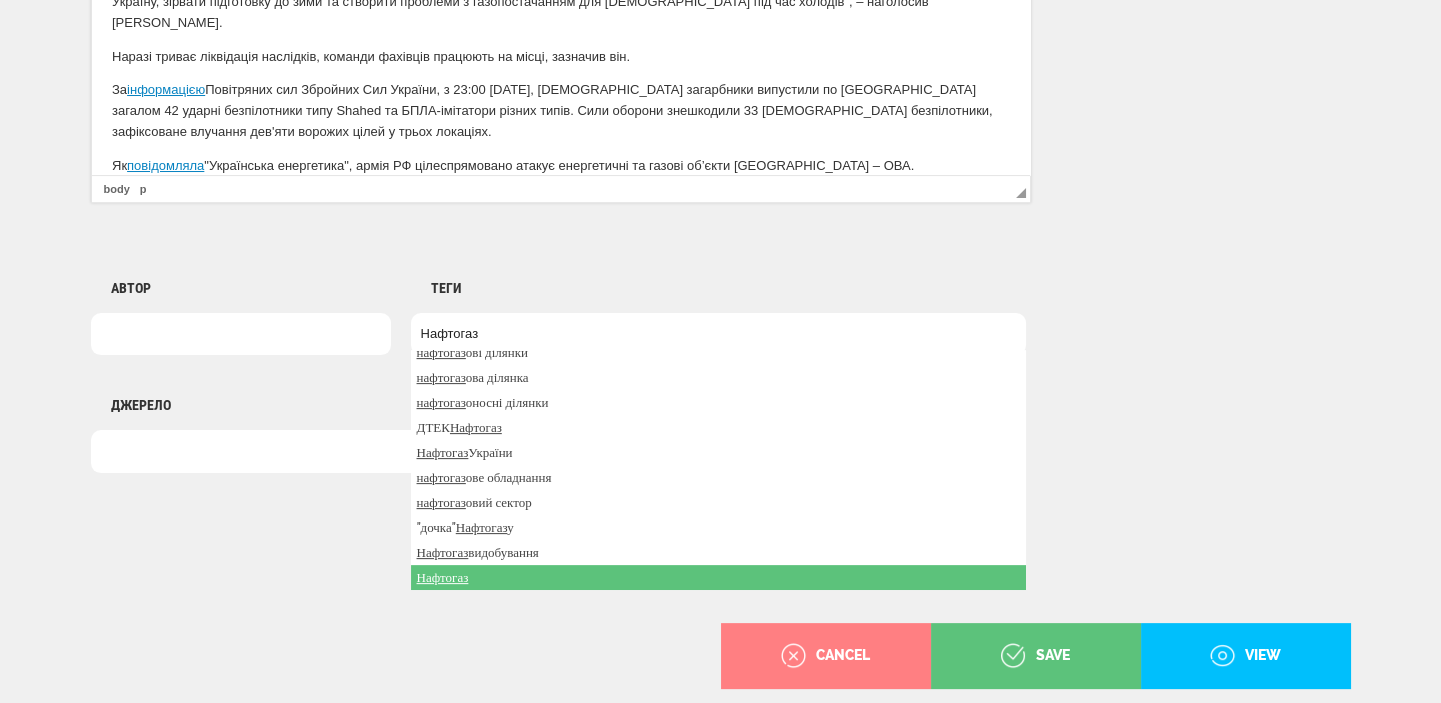 type on "Нафтогаз" 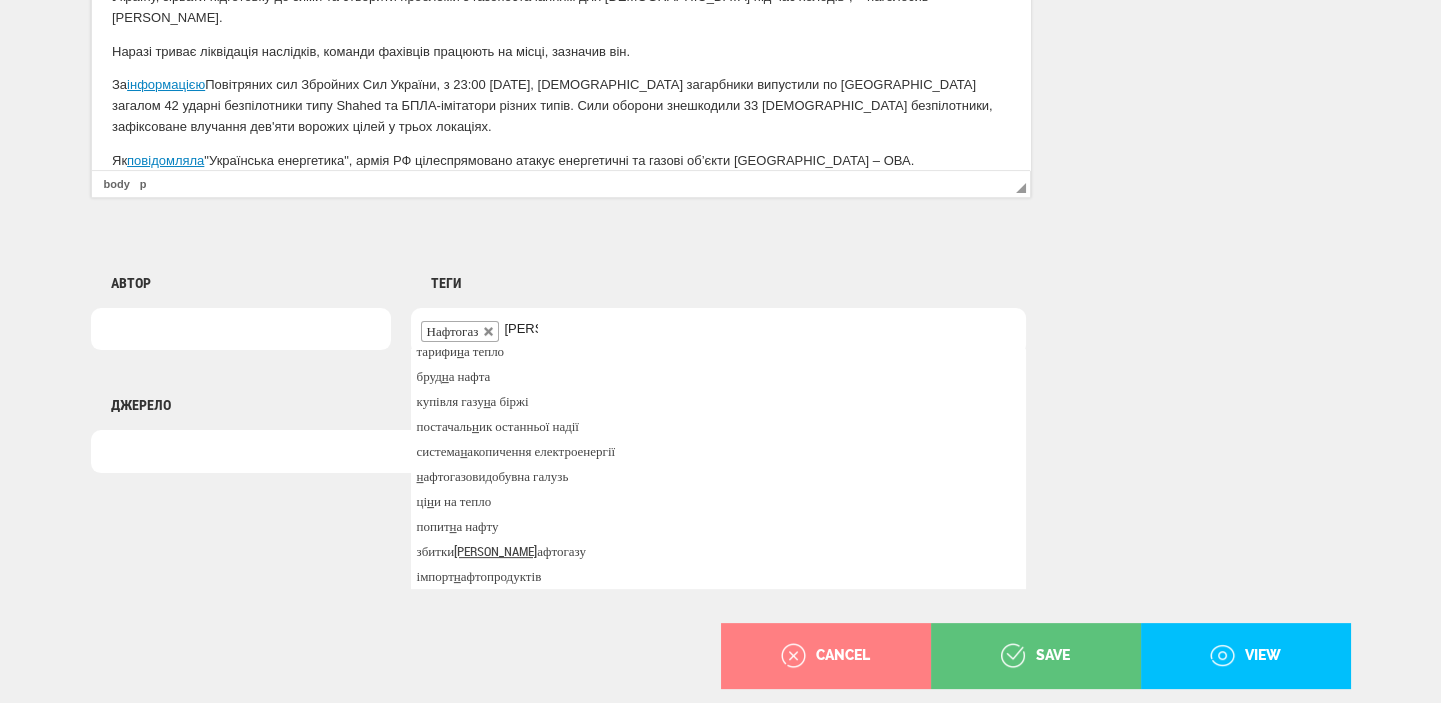 scroll, scrollTop: 0, scrollLeft: 0, axis: both 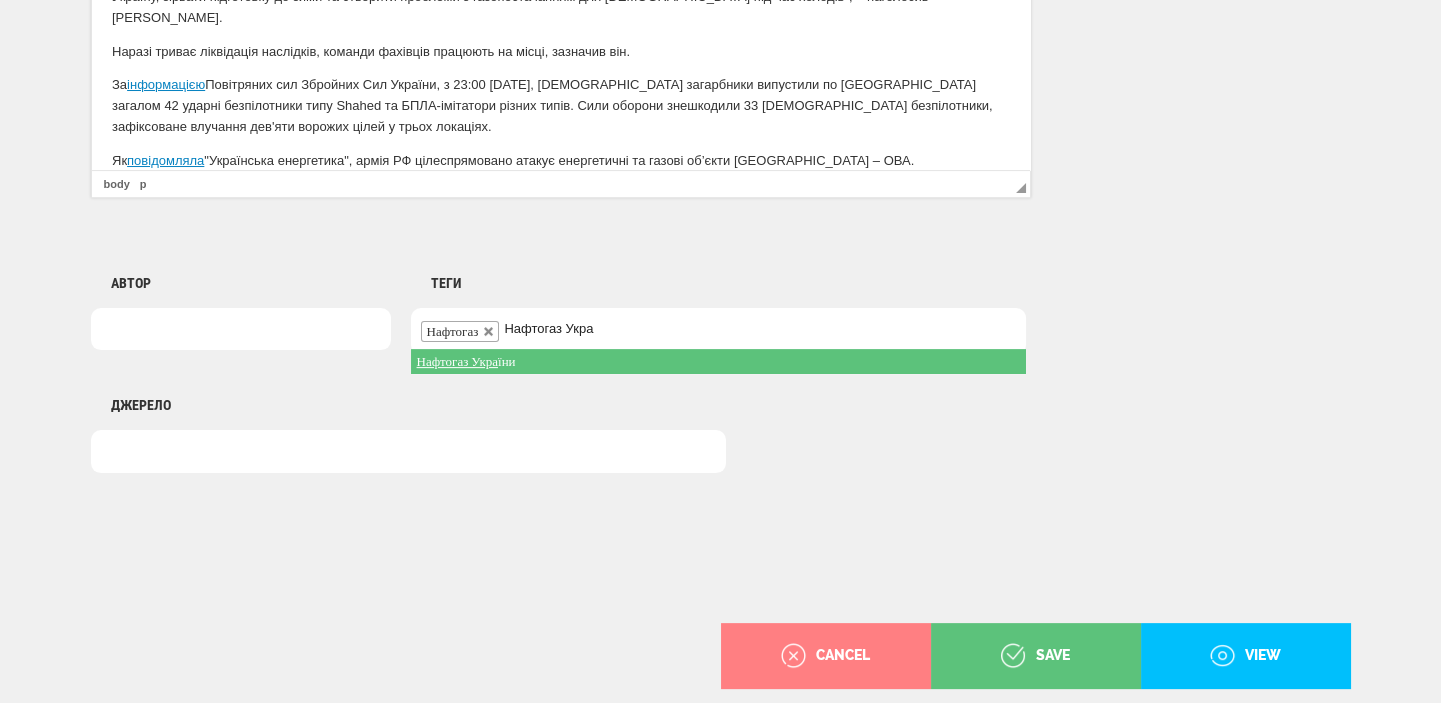 type on "Нафтогаз Укра" 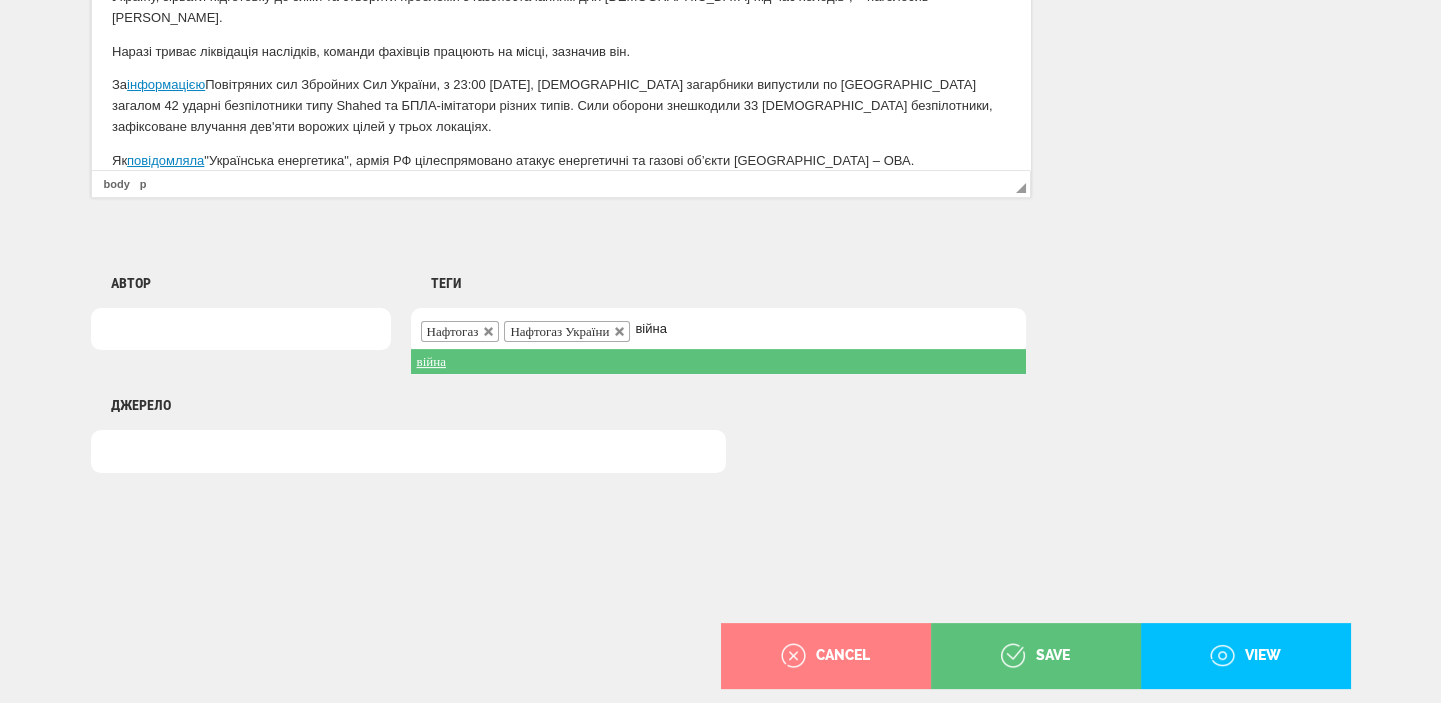 type on "війна" 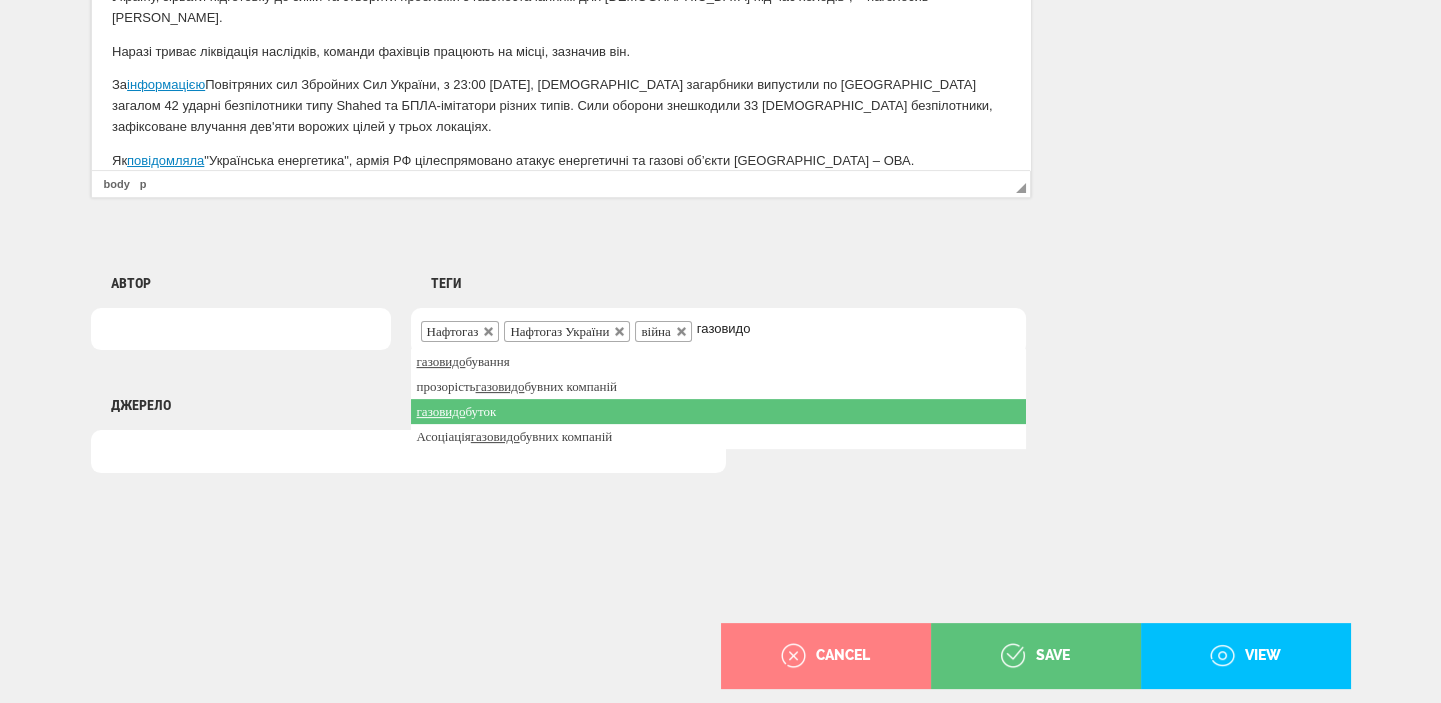 type on "газовидо" 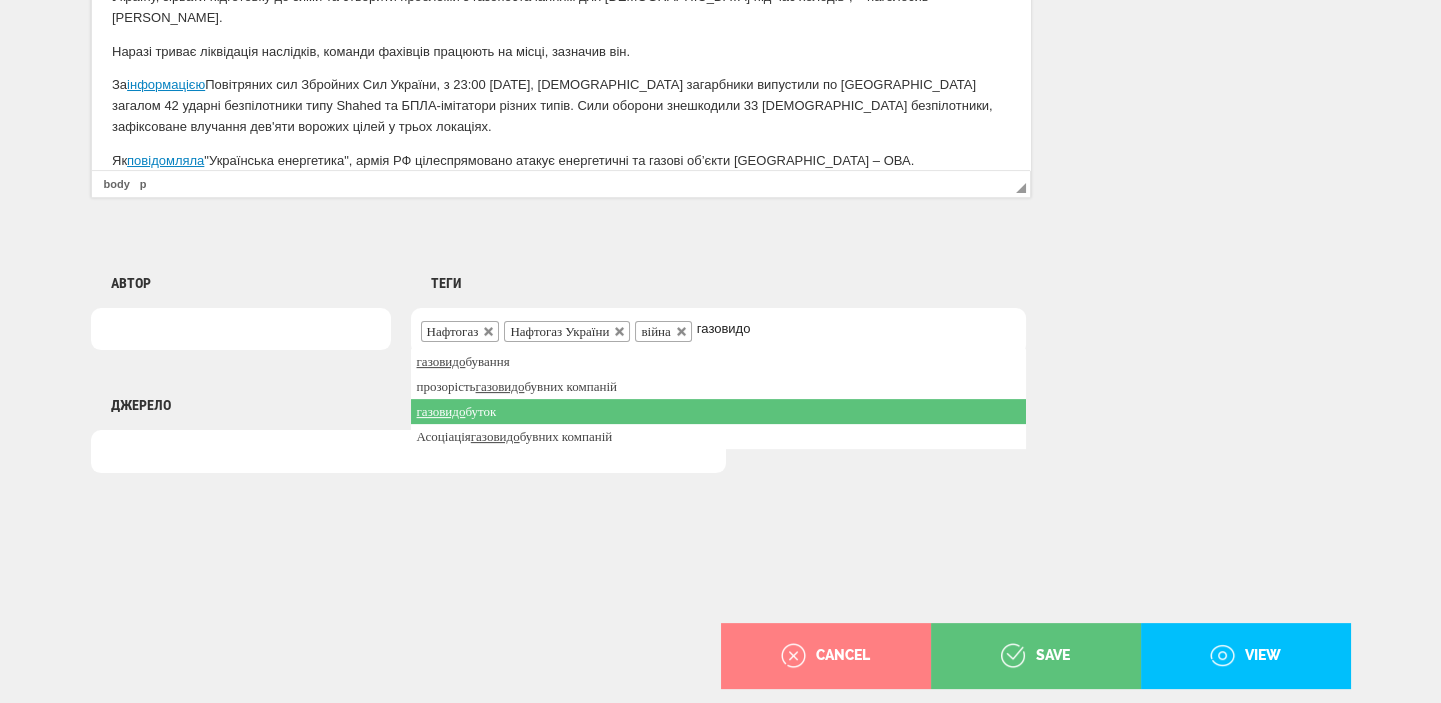 click on "газовидо буток" at bounding box center (718, 411) 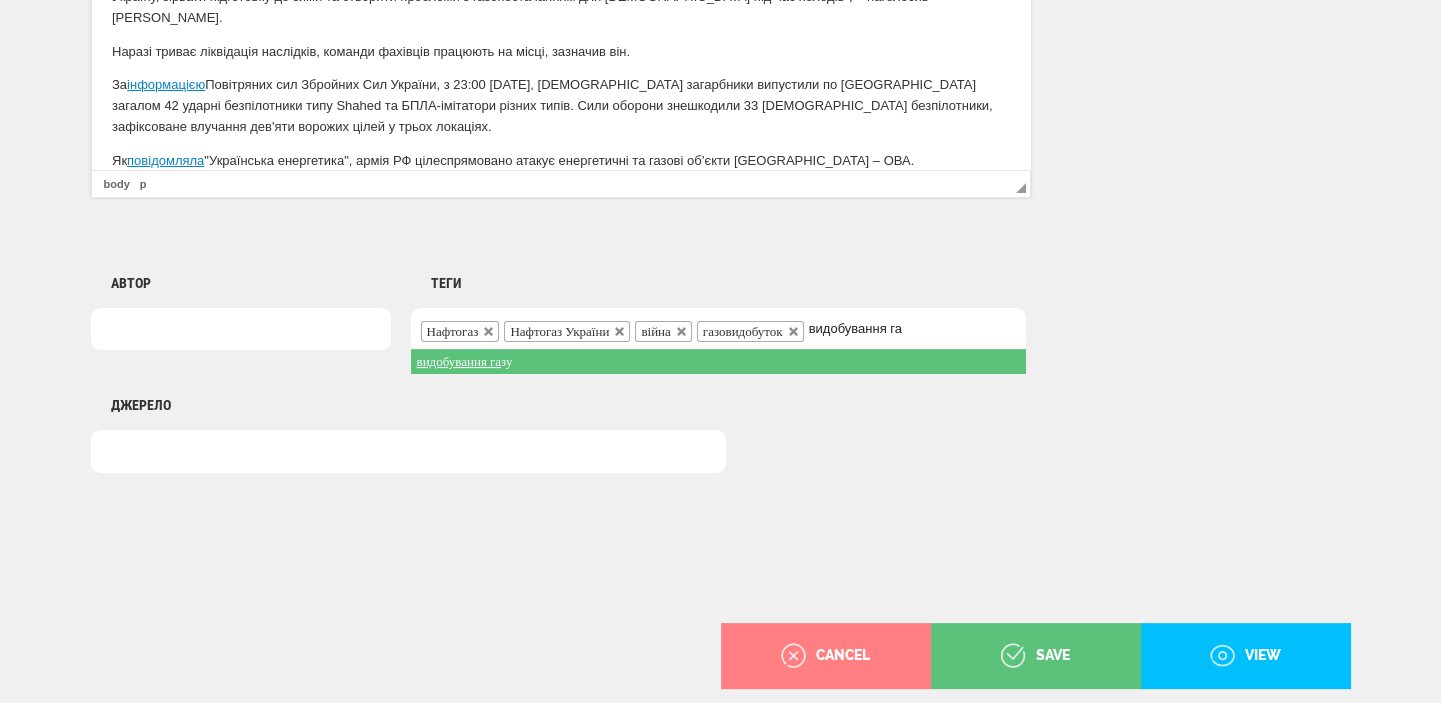 type on "видобування га" 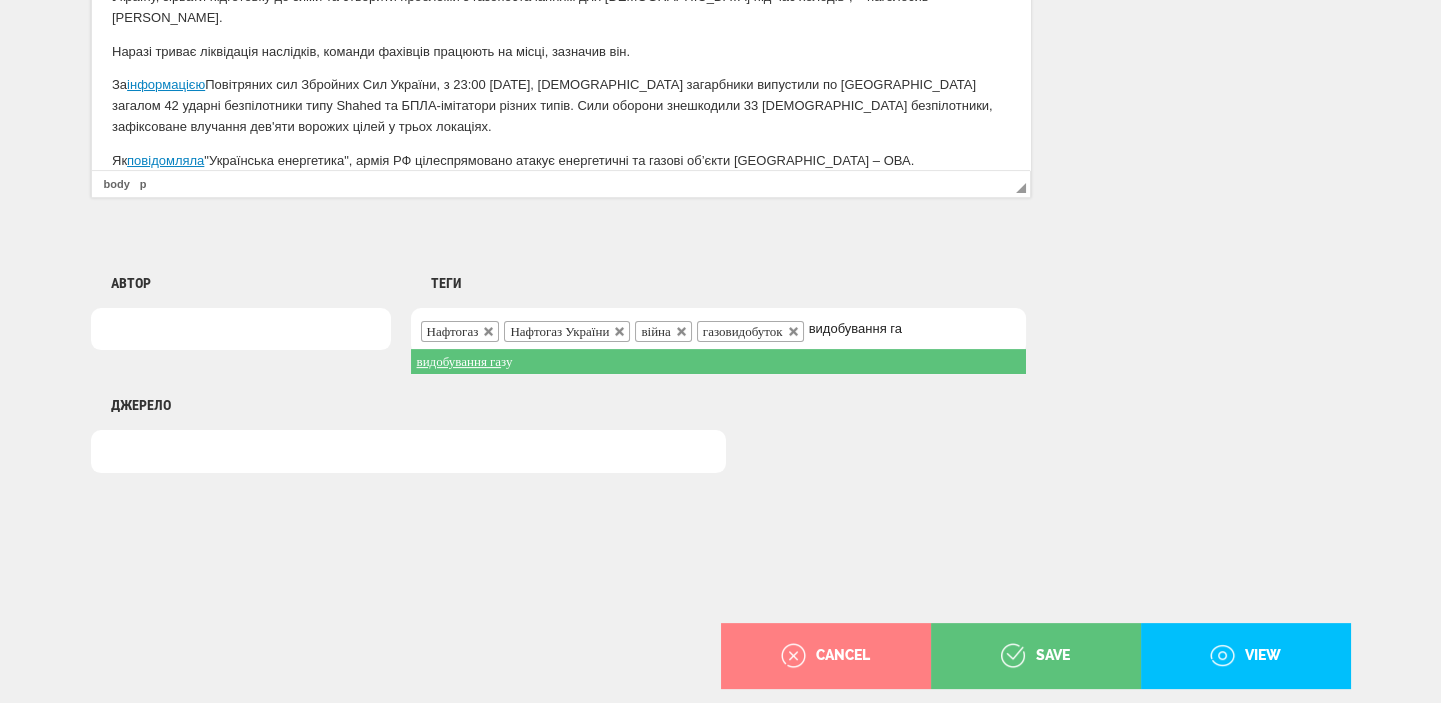 click on "видобування га" at bounding box center (459, 361) 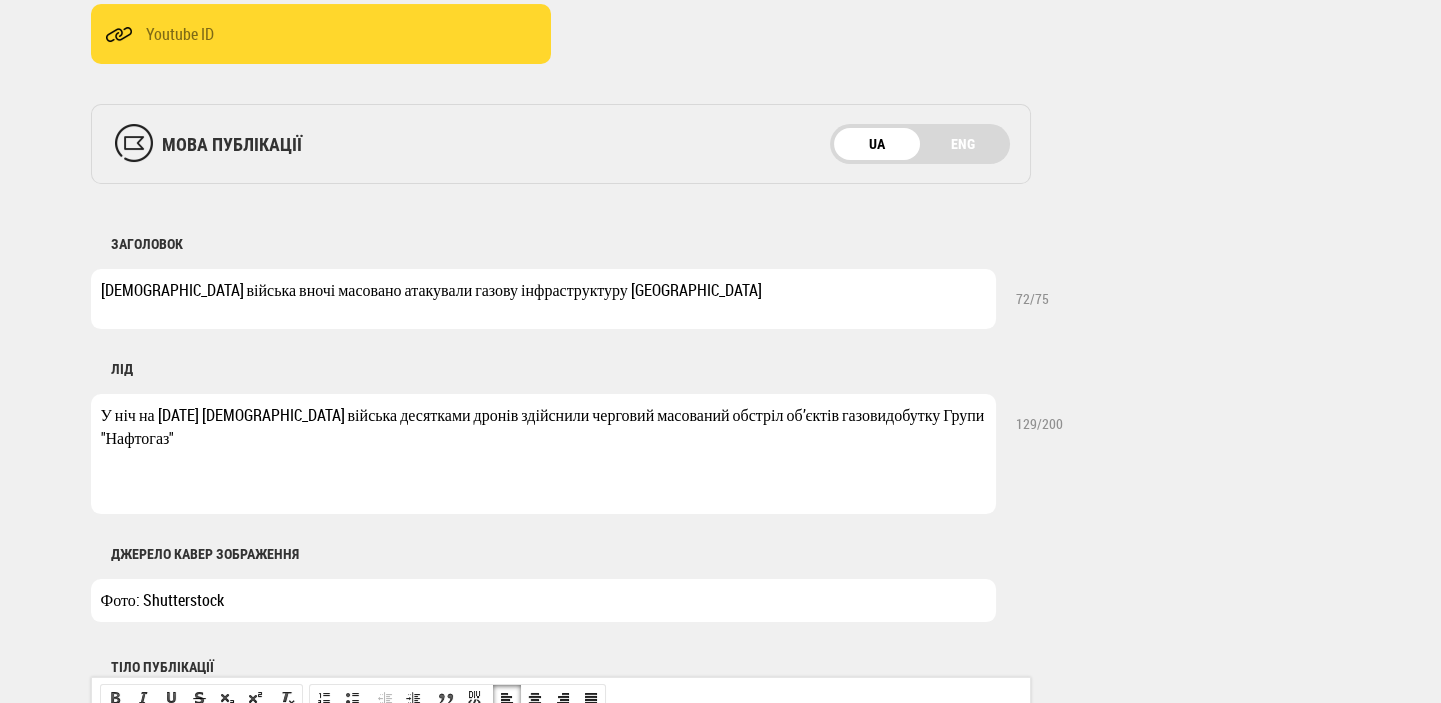scroll, scrollTop: 13, scrollLeft: 0, axis: vertical 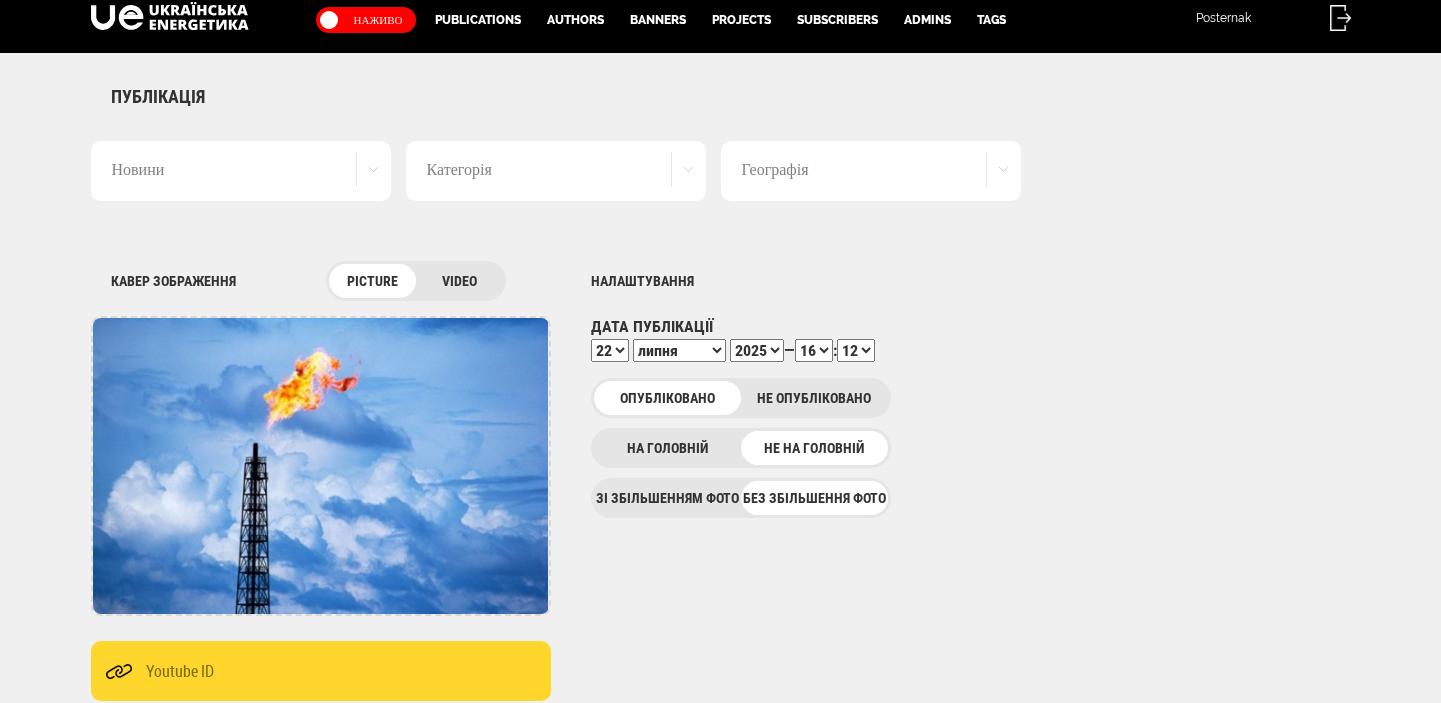 click on "00
01
02
03
04
05
06
07
08
09
10
11
12
13
14
15
16
17
18
19
20
21
22
23
24
25
26
27
28
29
30
31
32
33
34
35
36
37
38
39
40
41
42
43
44
45
46
47
48
49
50
51
52
53
54
55
56
57
58
59" at bounding box center (856, 350) 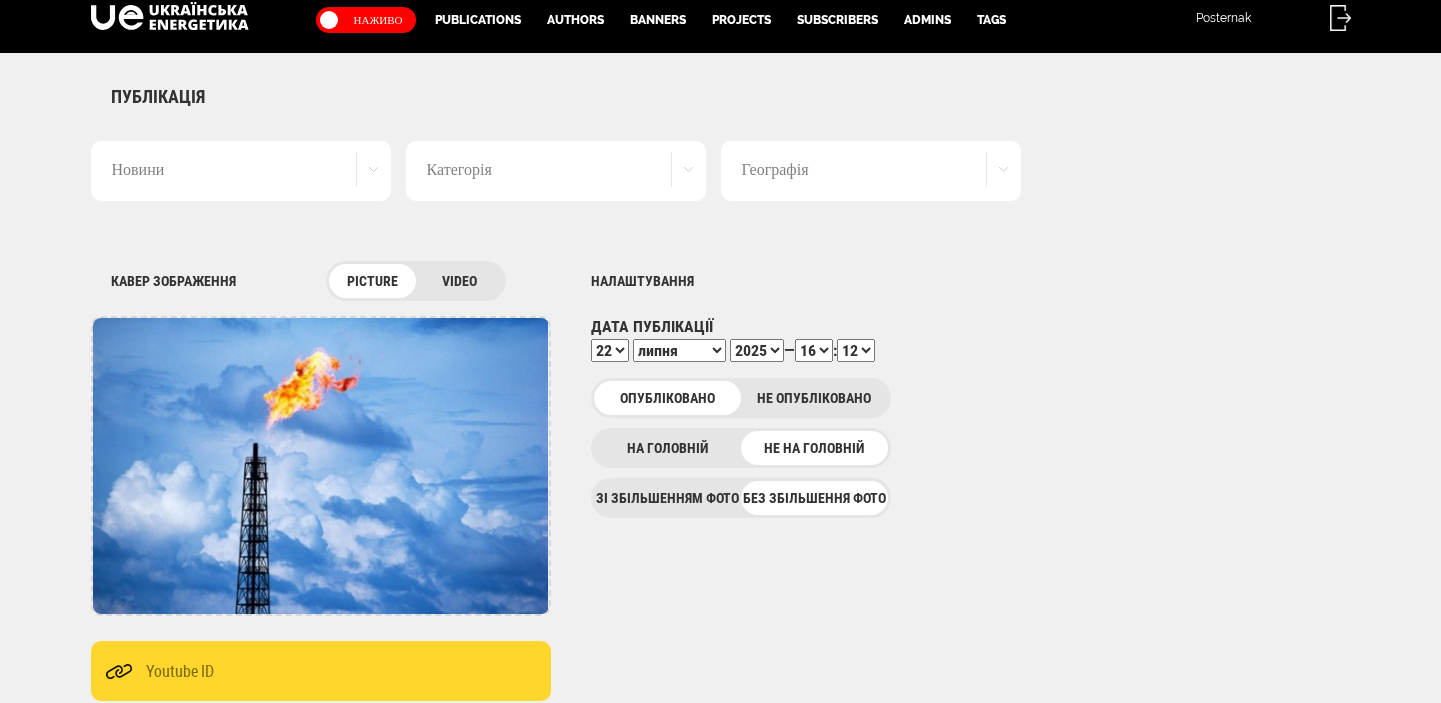 select on "14" 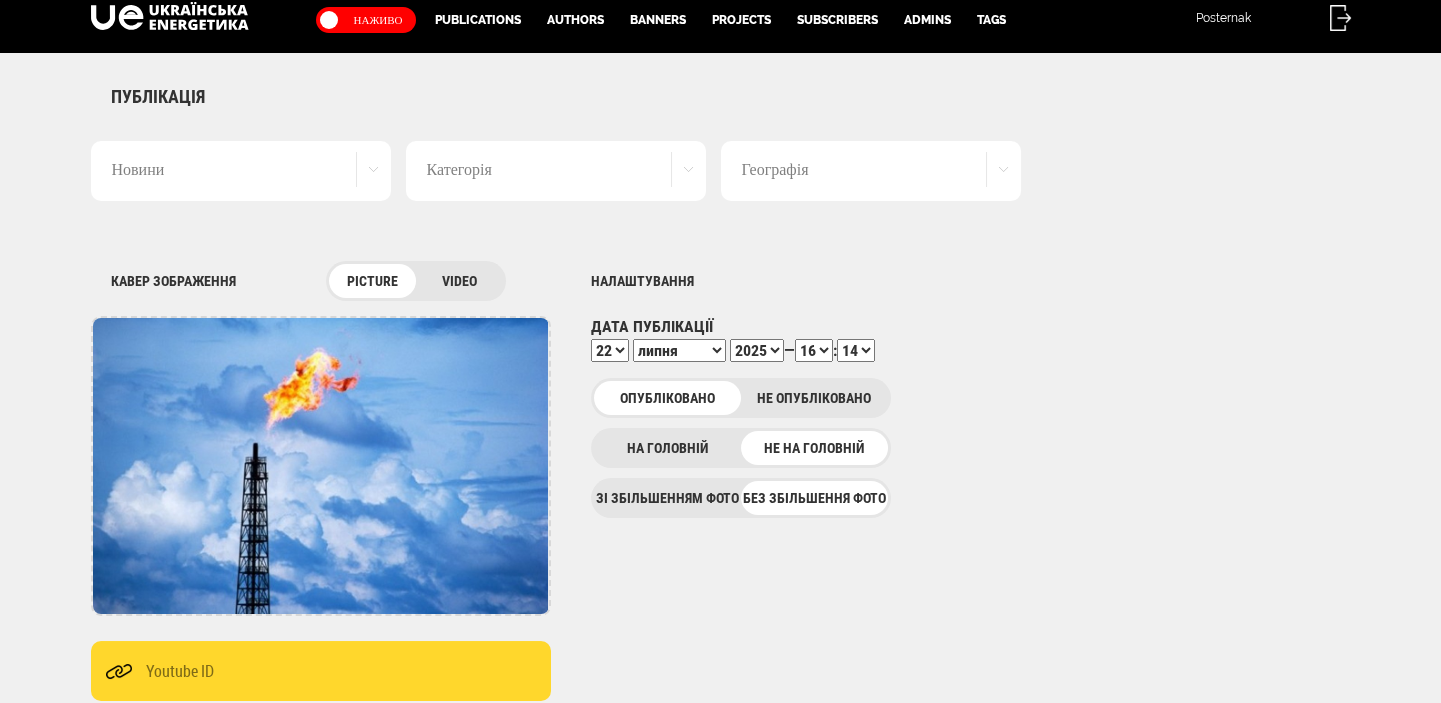 click on "00
01
02
03
04
05
06
07
08
09
10
11
12
13
14
15
16
17
18
19
20
21
22
23
24
25
26
27
28
29
30
31
32
33
34
35
36
37
38
39
40
41
42
43
44
45
46
47
48
49
50
51
52
53
54
55
56
57
58
59" at bounding box center [856, 350] 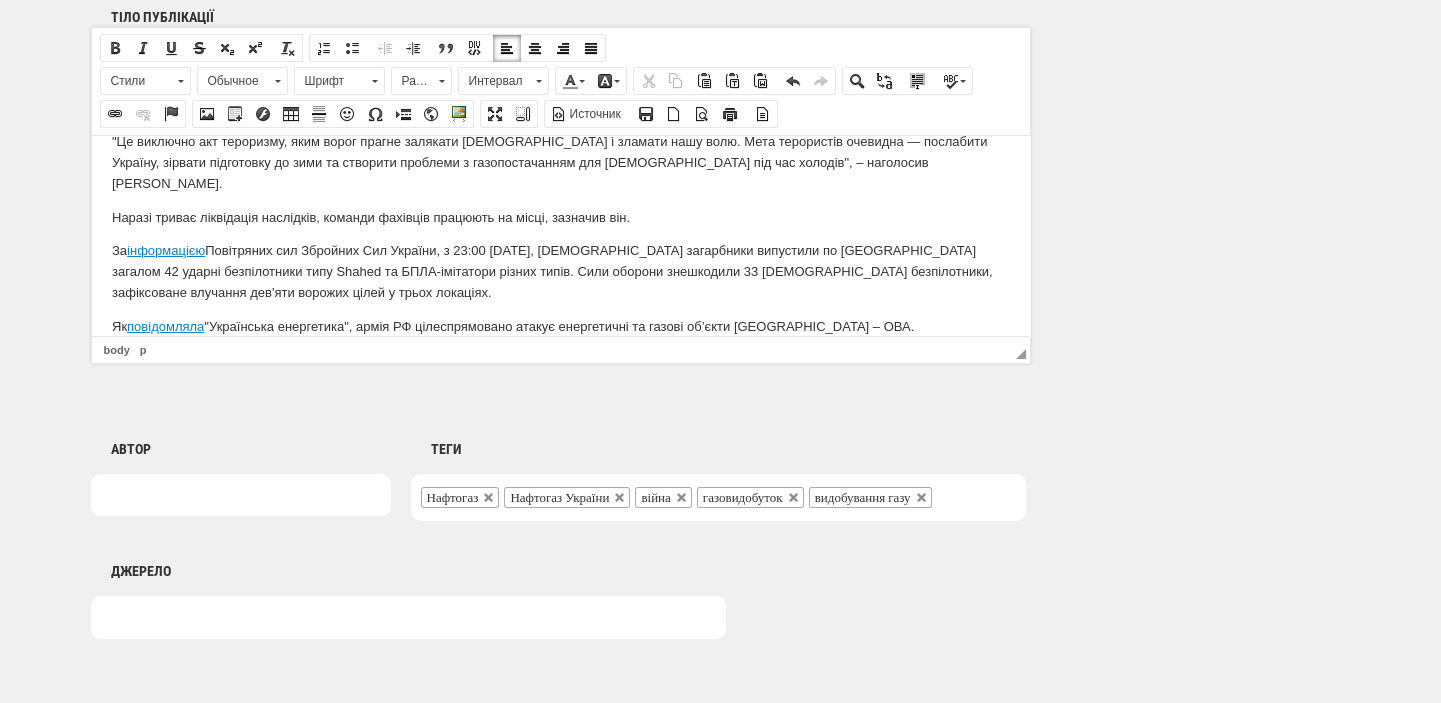 scroll, scrollTop: 1498, scrollLeft: 0, axis: vertical 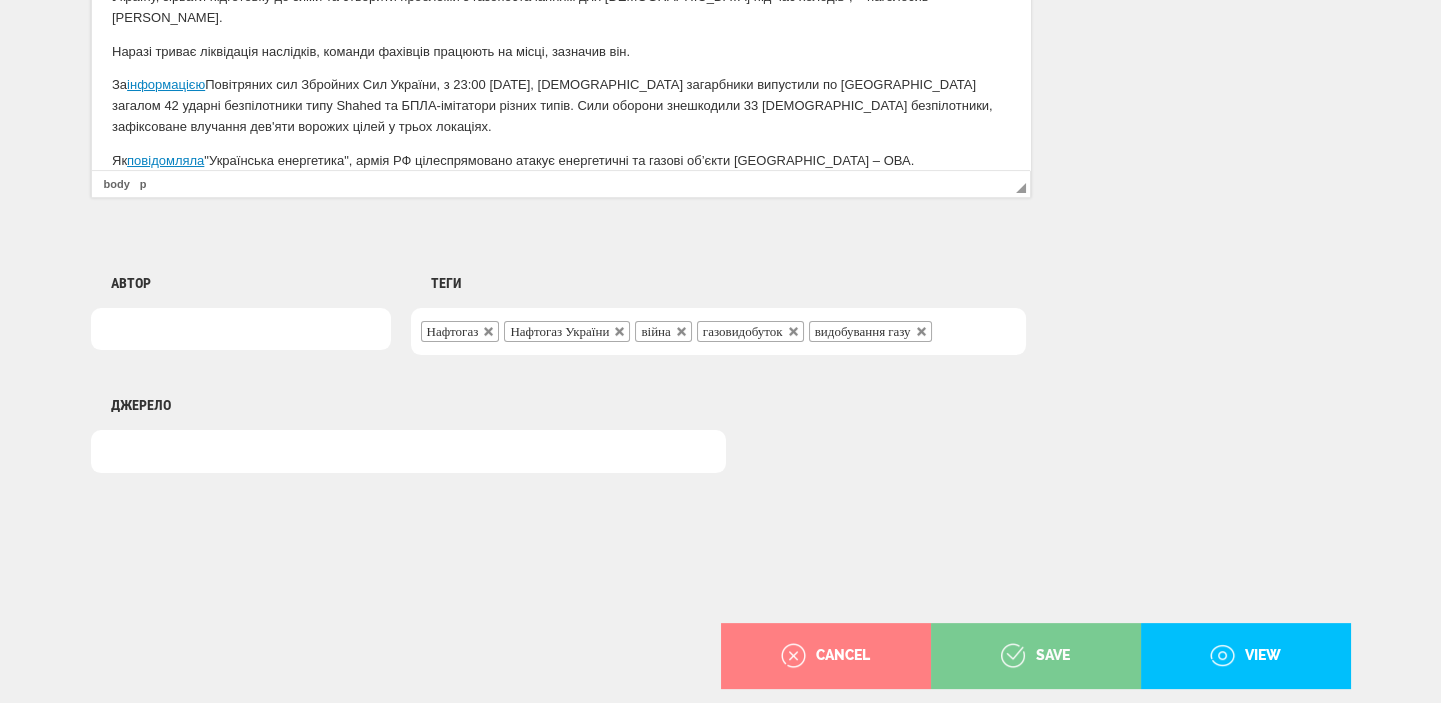 click on "save" at bounding box center (1035, 656) 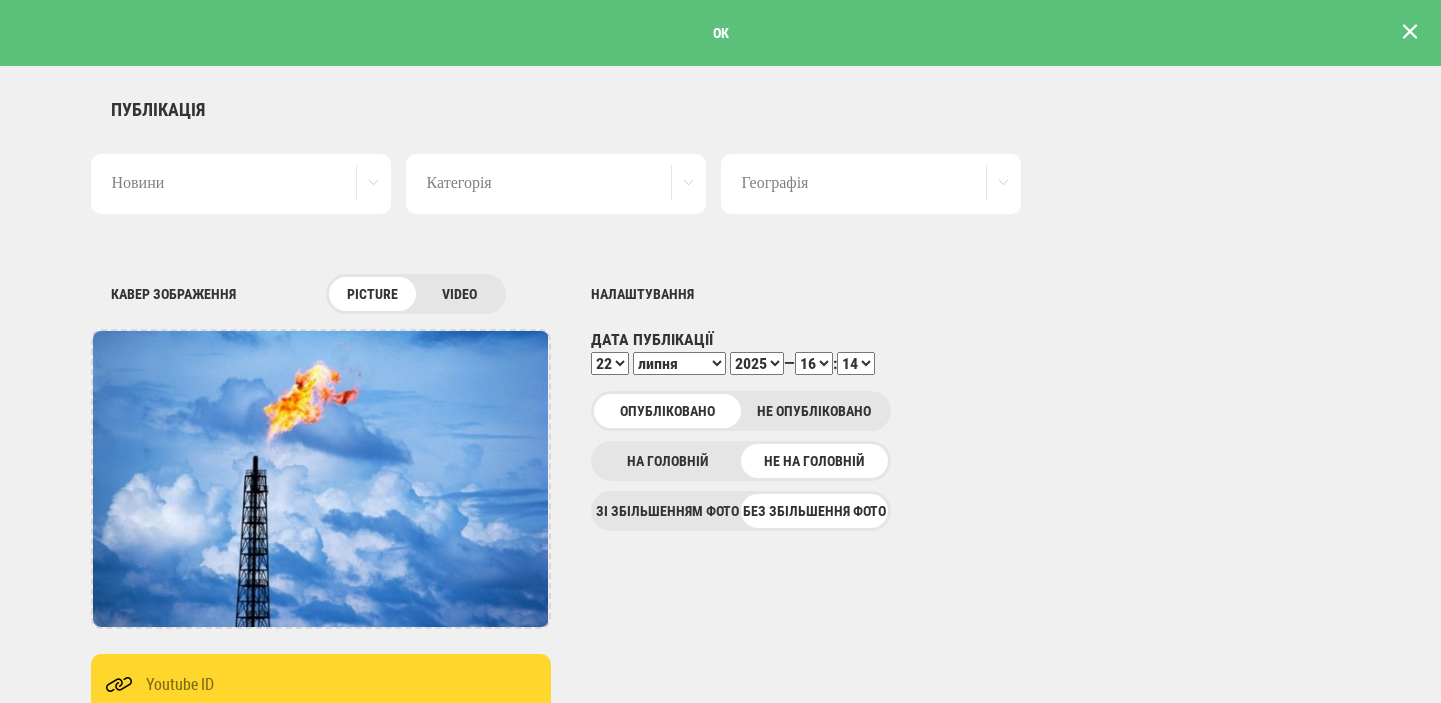 scroll, scrollTop: 0, scrollLeft: 0, axis: both 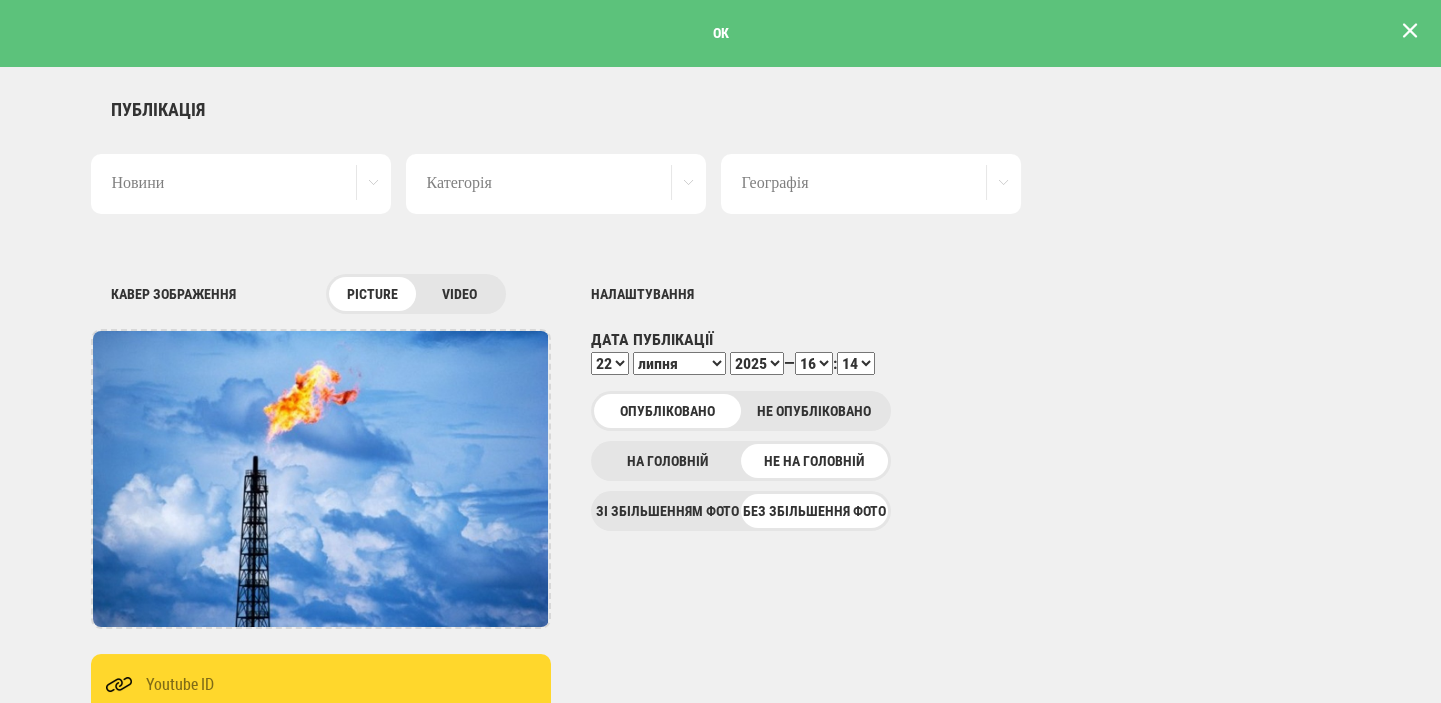 click at bounding box center [1410, 31] 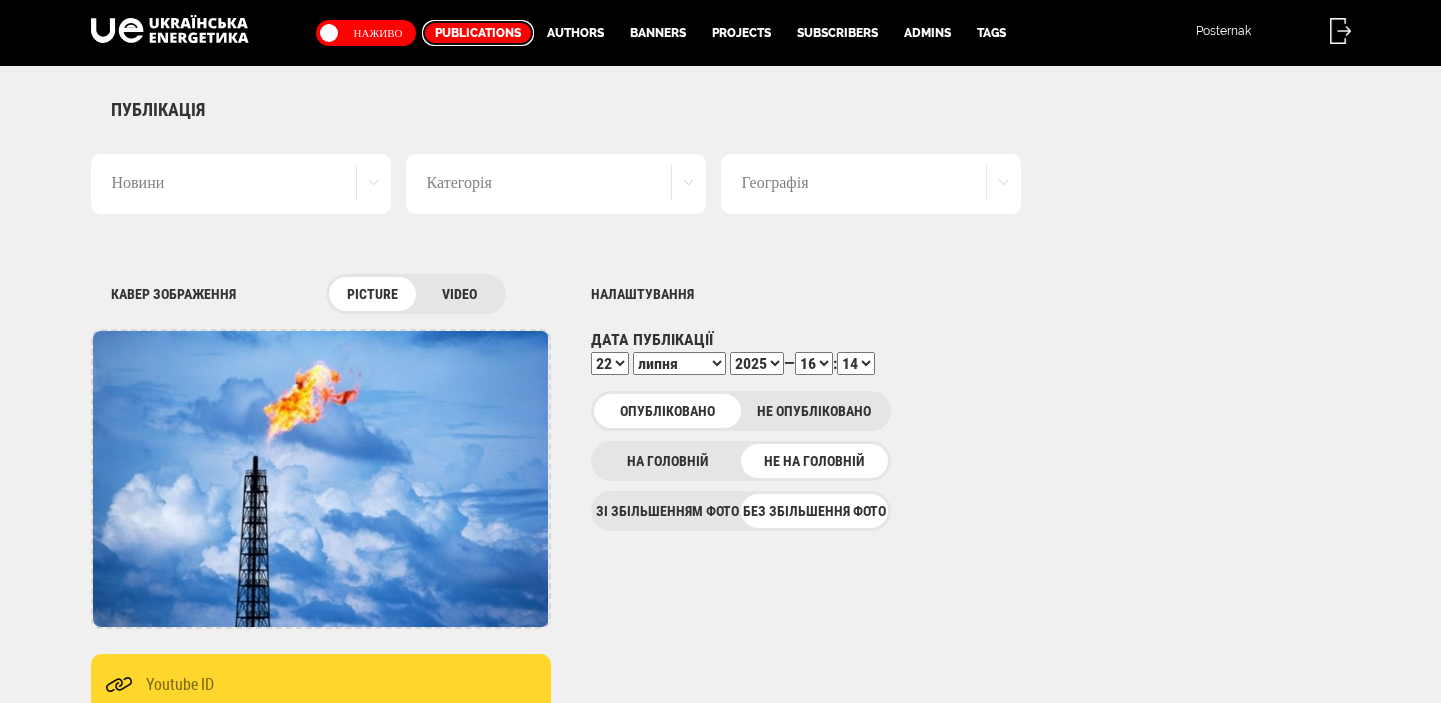 click on "Publications" at bounding box center (478, 33) 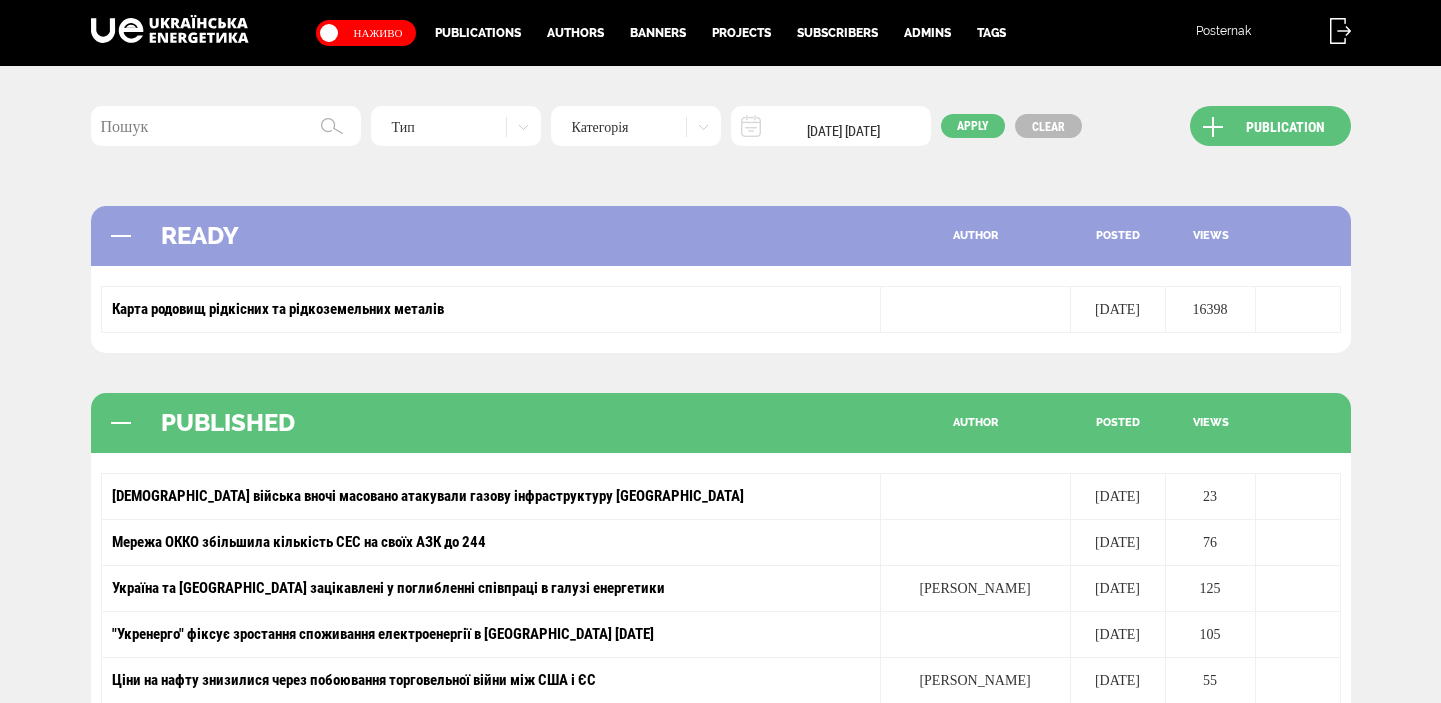 scroll, scrollTop: 0, scrollLeft: 0, axis: both 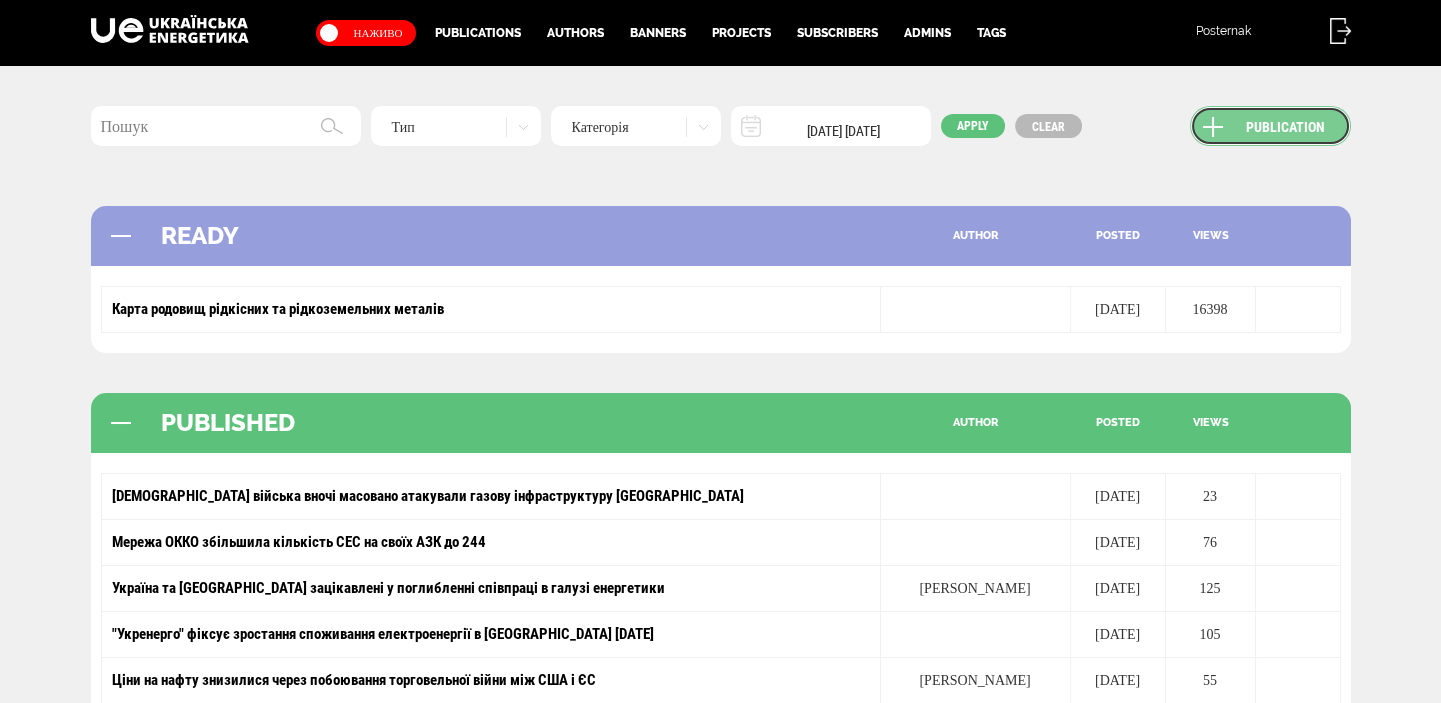 click on "Publication" at bounding box center (1270, 126) 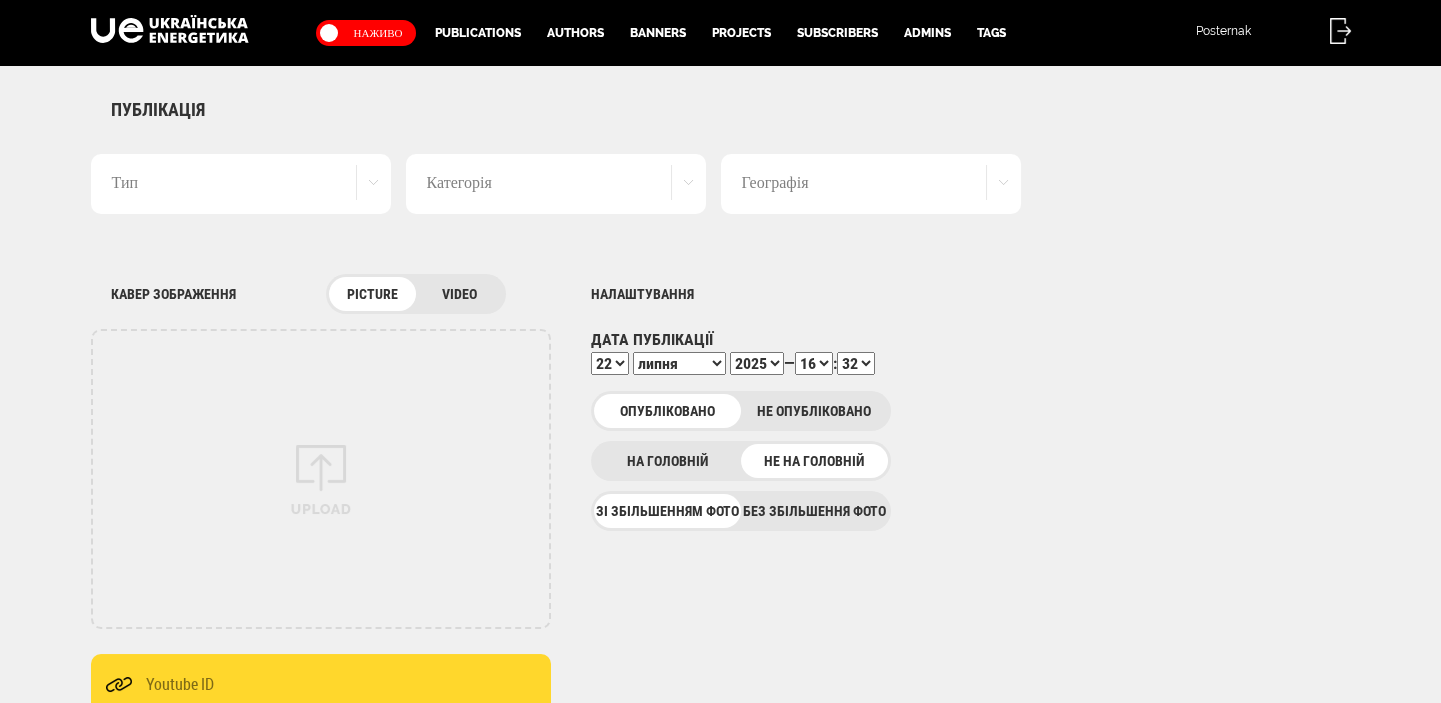 scroll, scrollTop: 0, scrollLeft: 0, axis: both 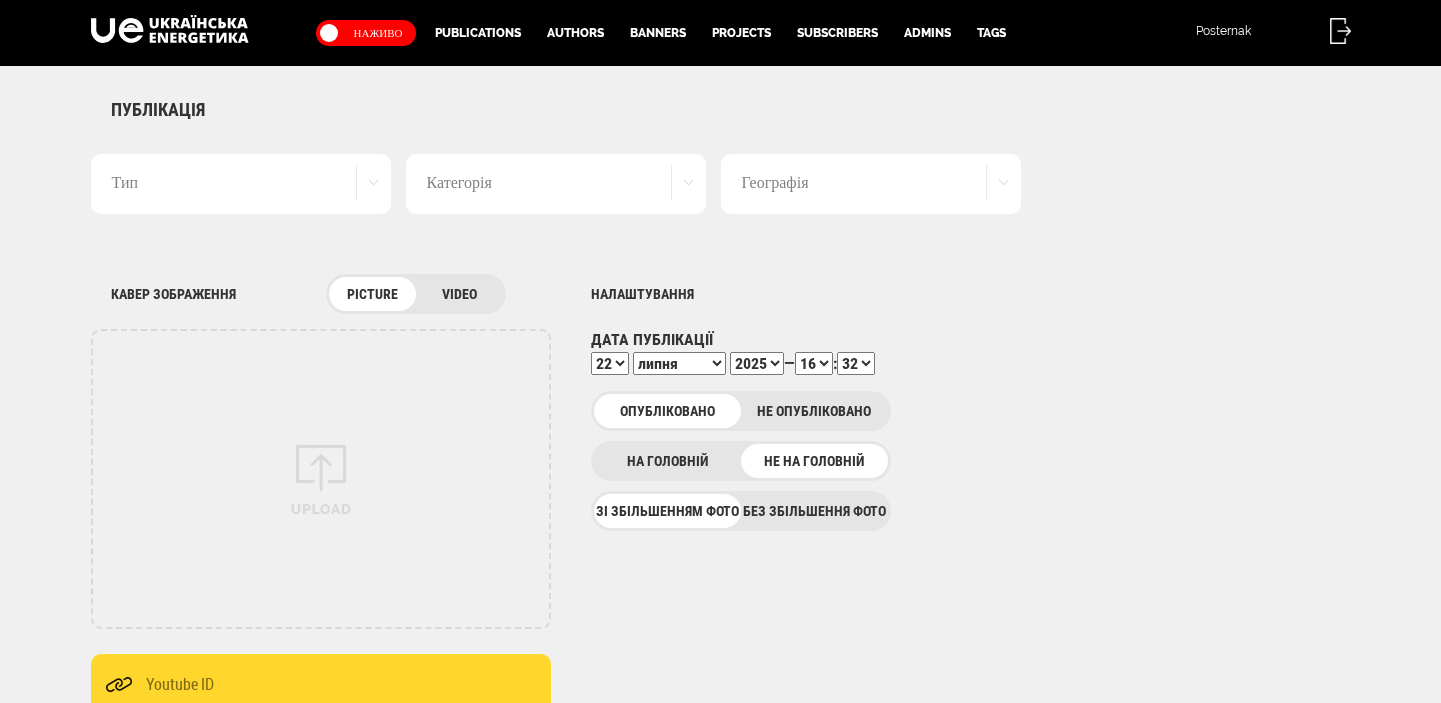 click on "Без збільшення фото" at bounding box center [814, 511] 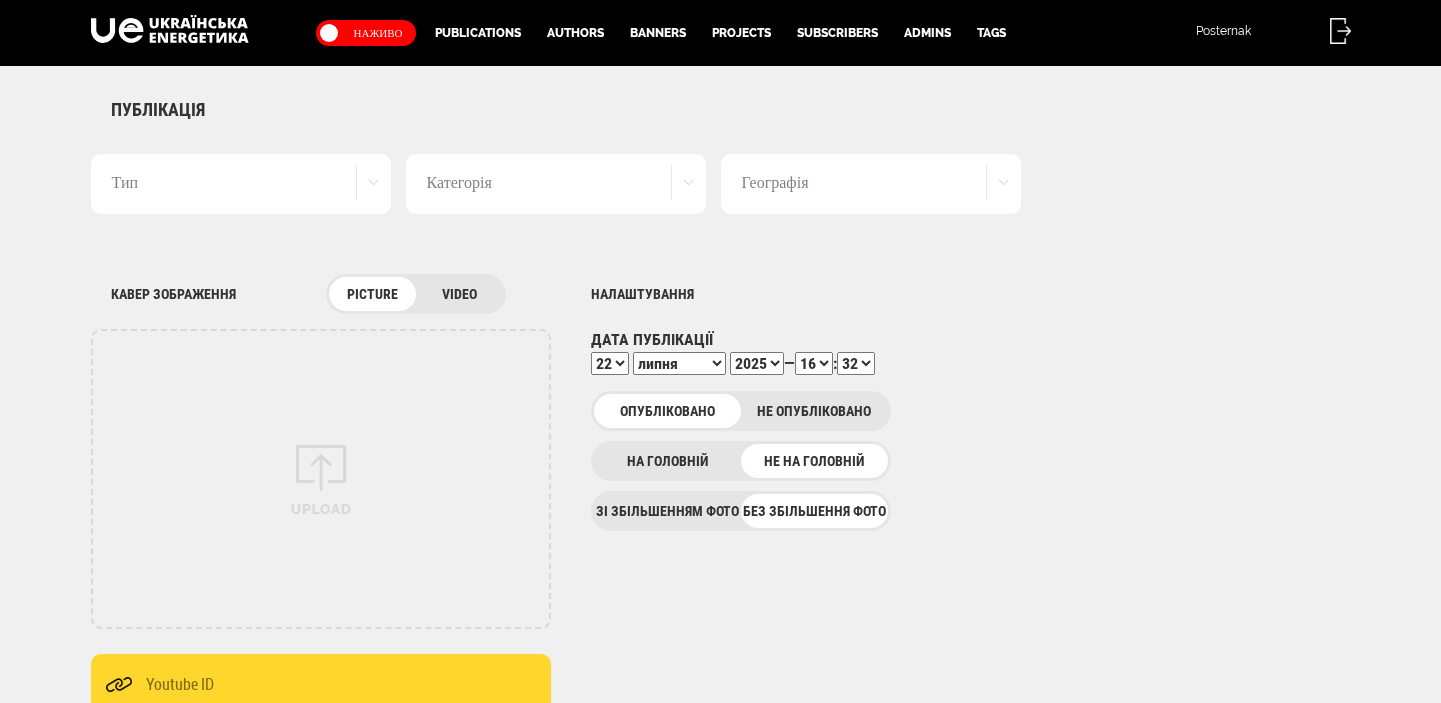 click on "Тип" at bounding box center [241, 184] 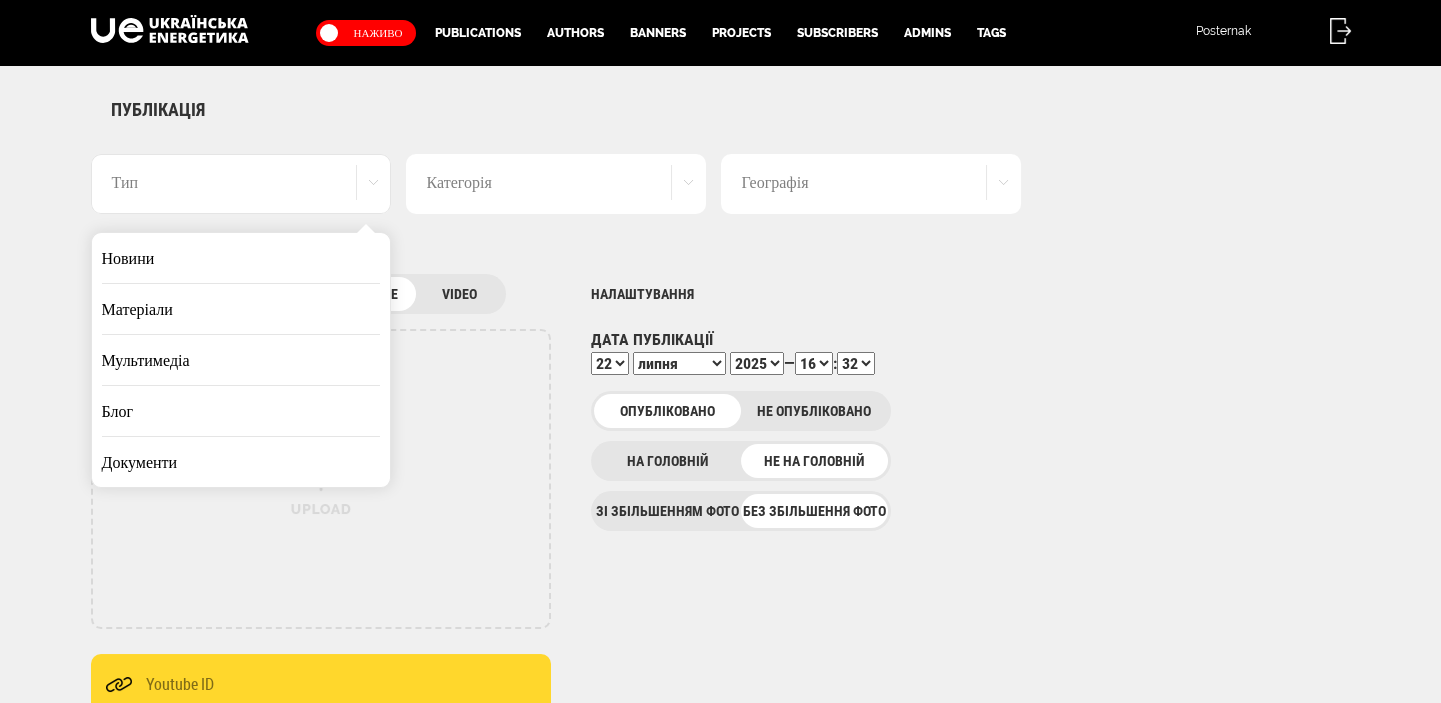 click on "Новини" at bounding box center (241, 258) 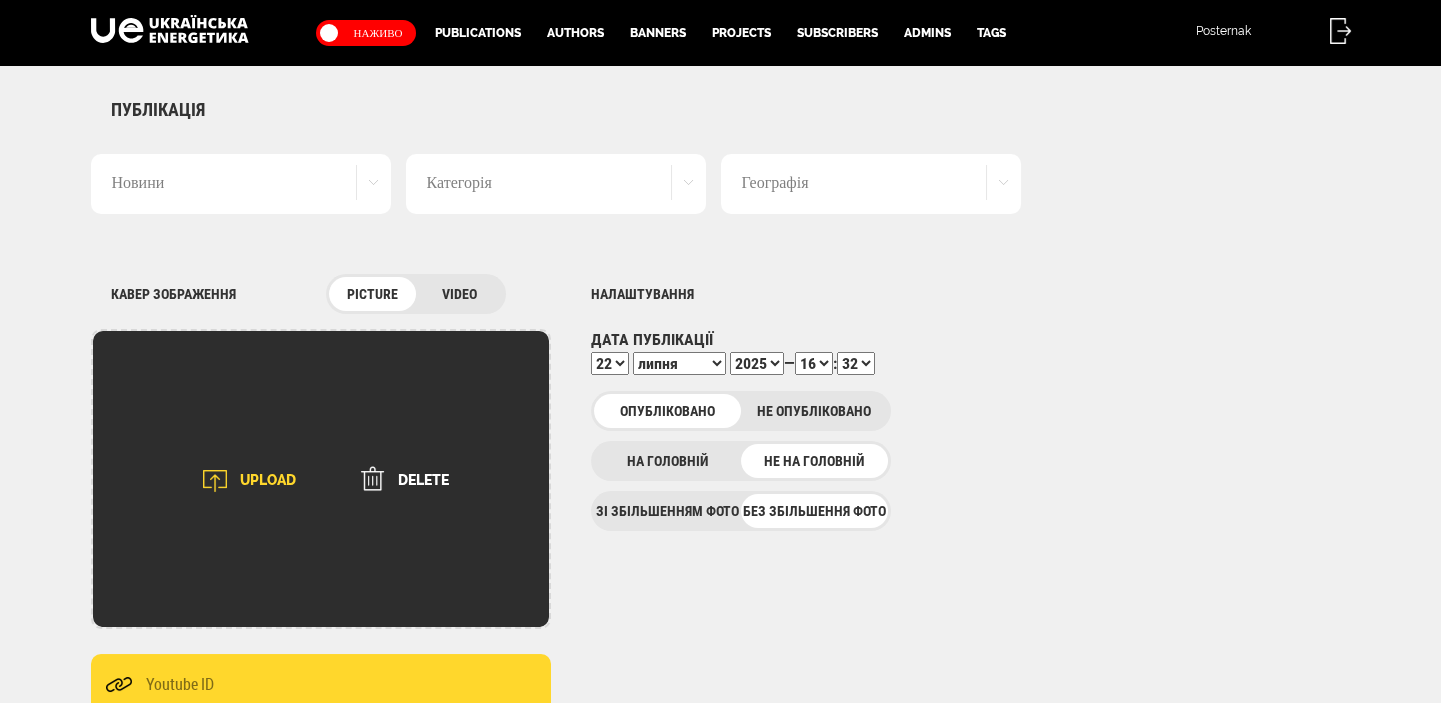 click at bounding box center [215, 481] 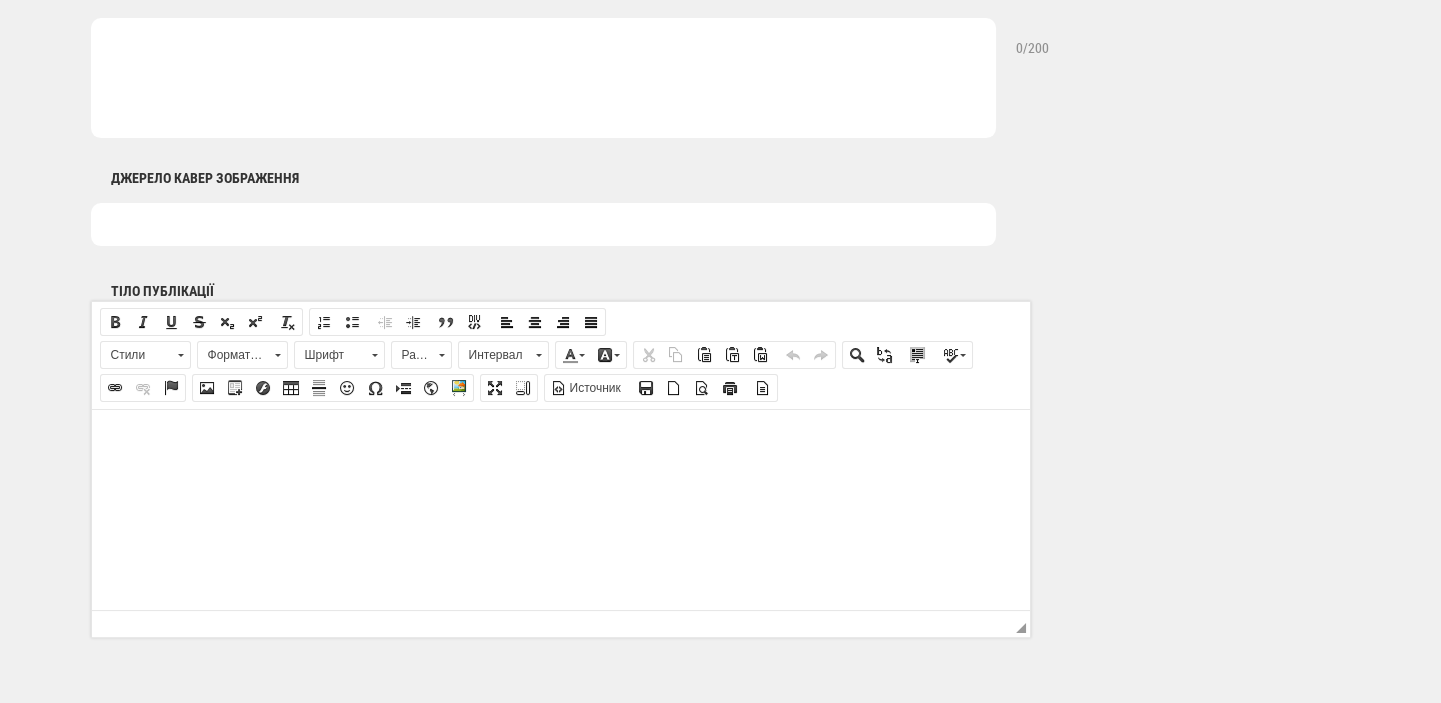 scroll, scrollTop: 1060, scrollLeft: 0, axis: vertical 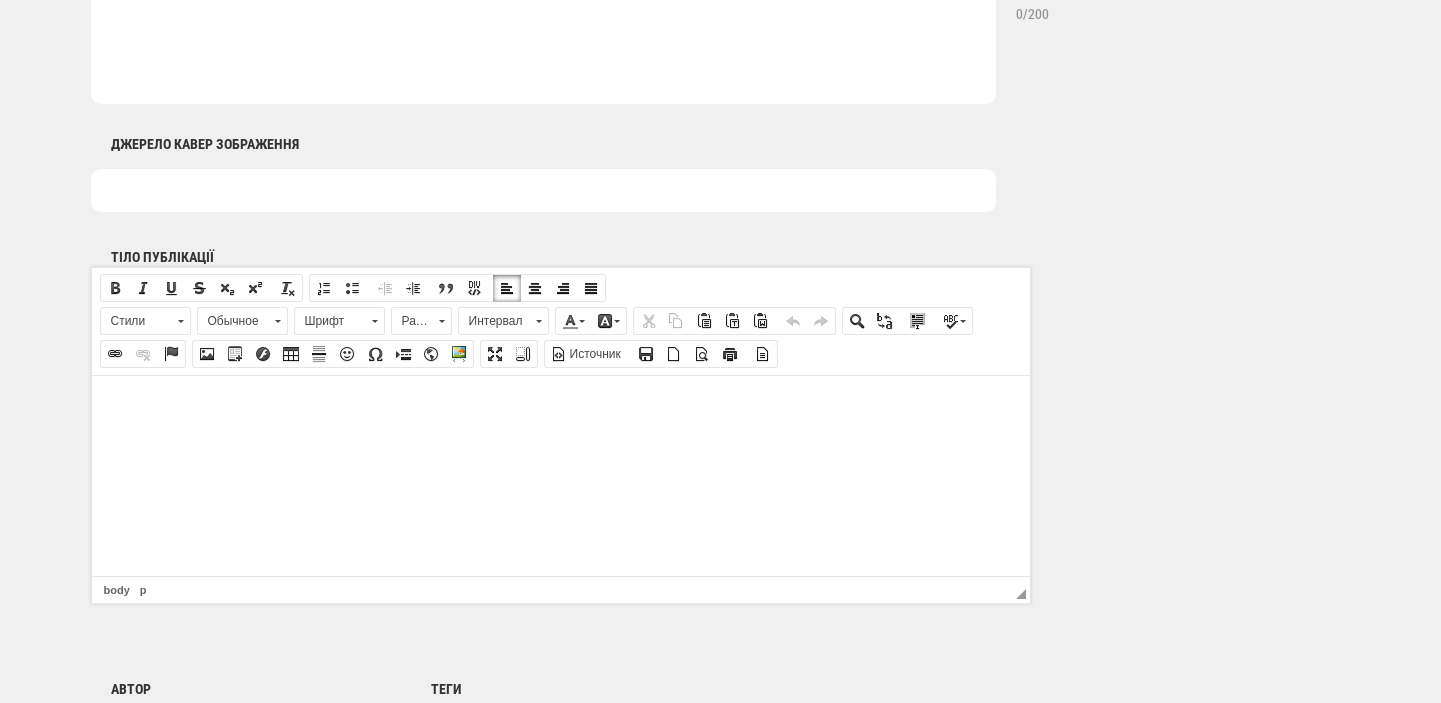 click at bounding box center [560, 405] 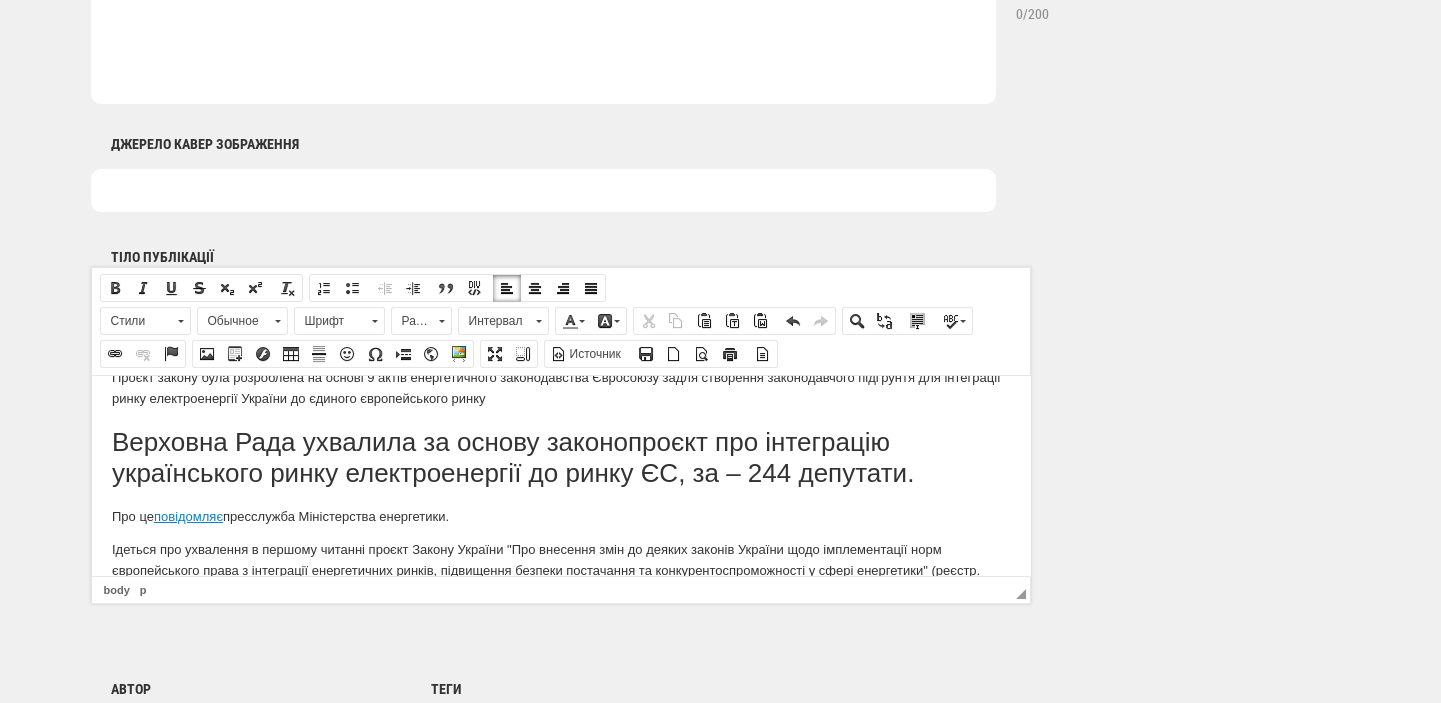 scroll, scrollTop: 0, scrollLeft: 0, axis: both 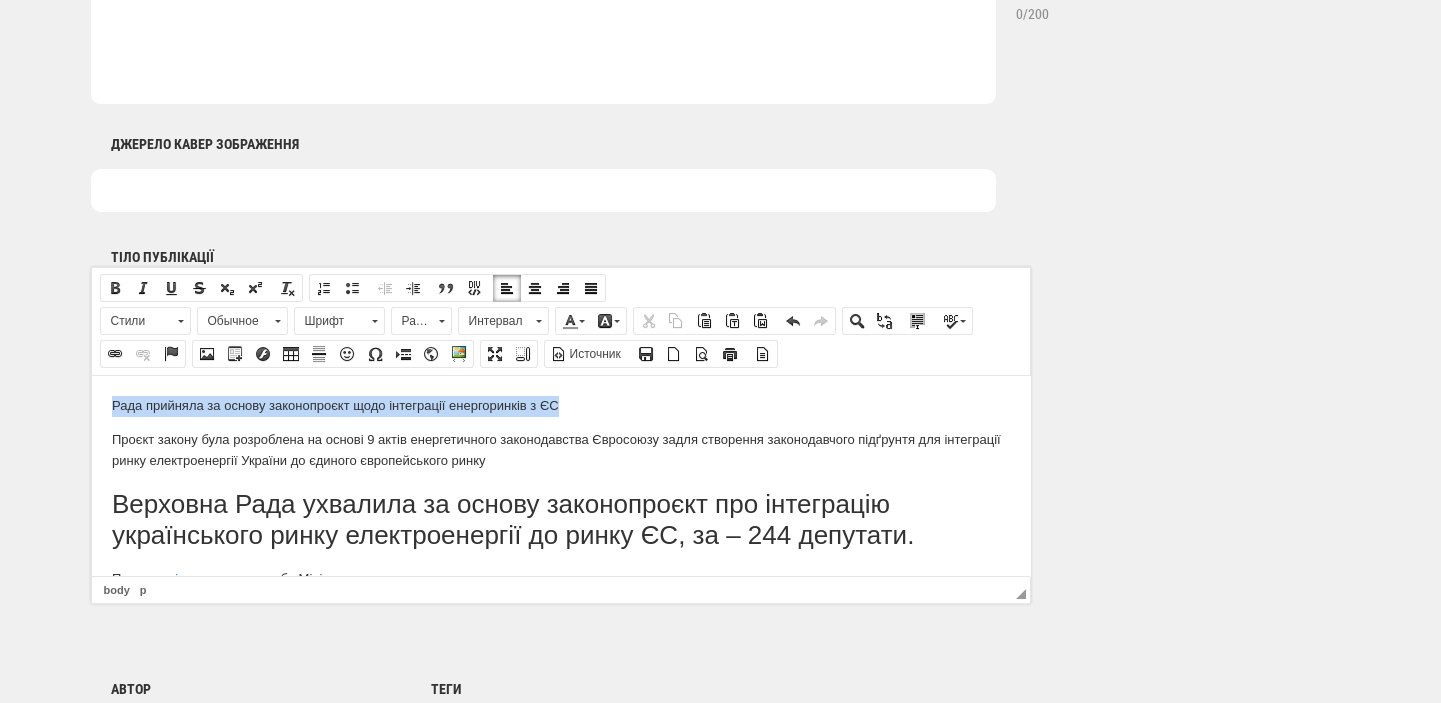 drag, startPoint x: 575, startPoint y: 399, endPoint x: 92, endPoint y: 403, distance: 483.01657 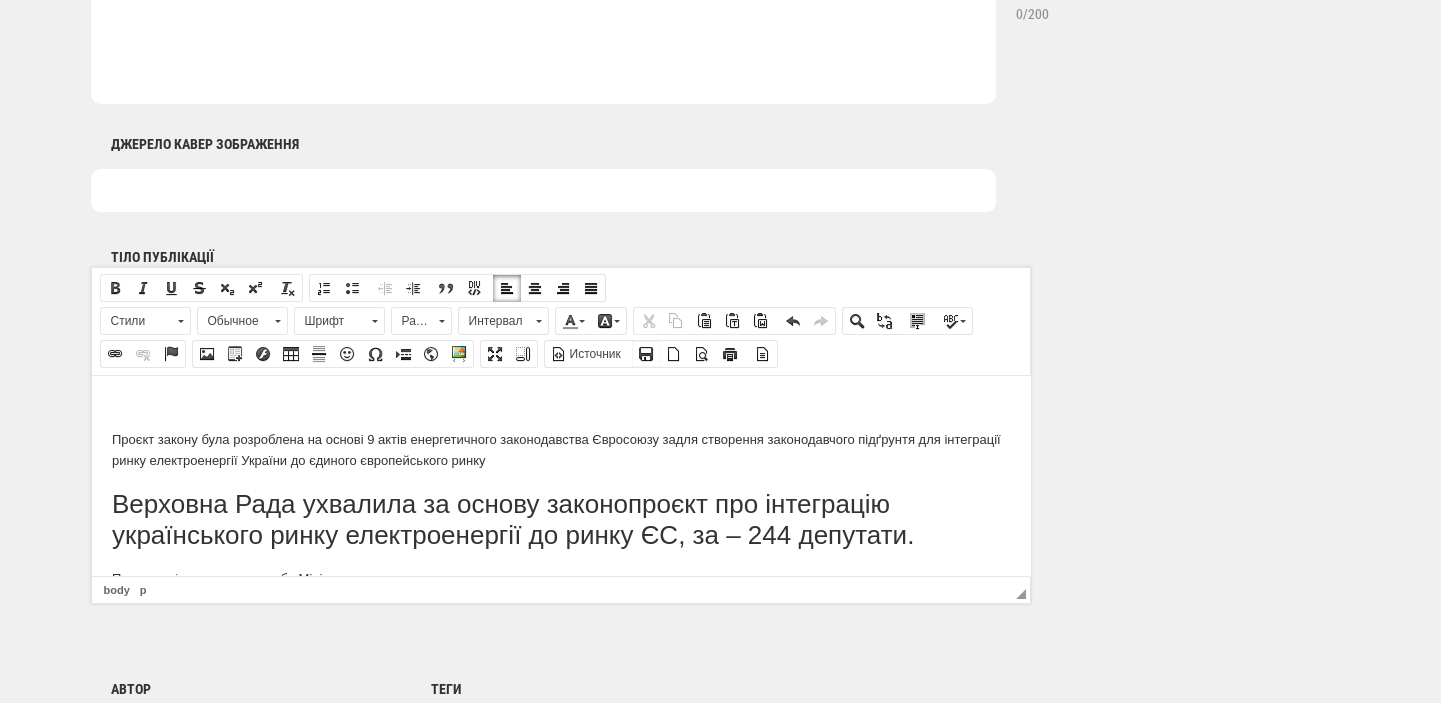 scroll, scrollTop: 848, scrollLeft: 0, axis: vertical 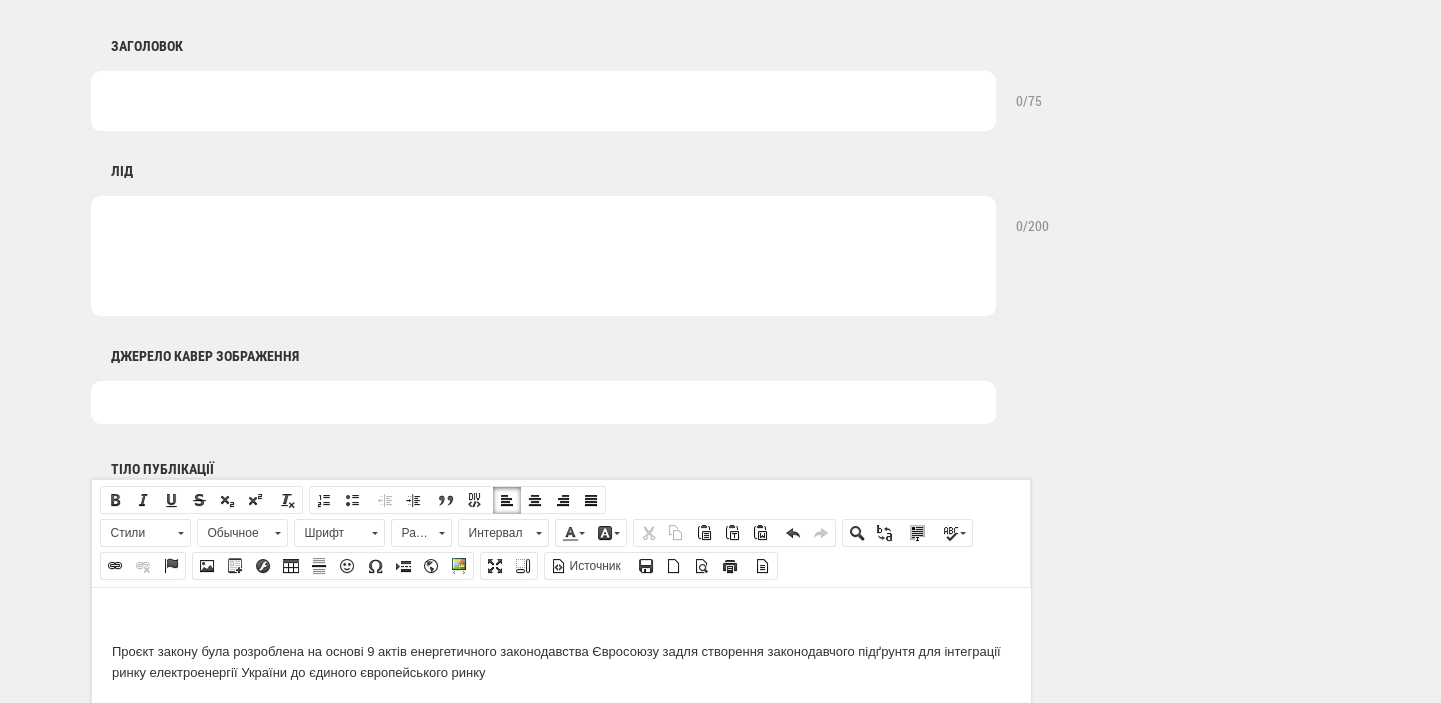 click at bounding box center [543, 101] 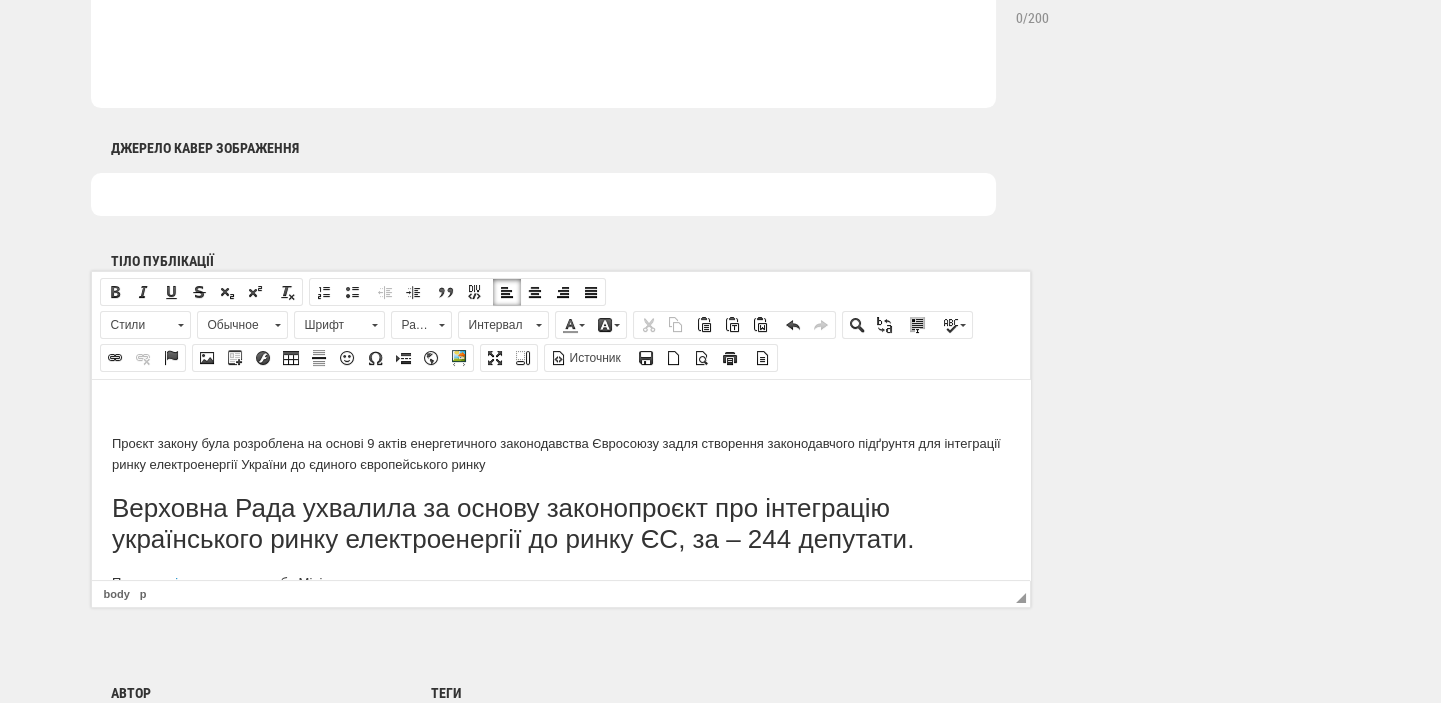 scroll, scrollTop: 1060, scrollLeft: 0, axis: vertical 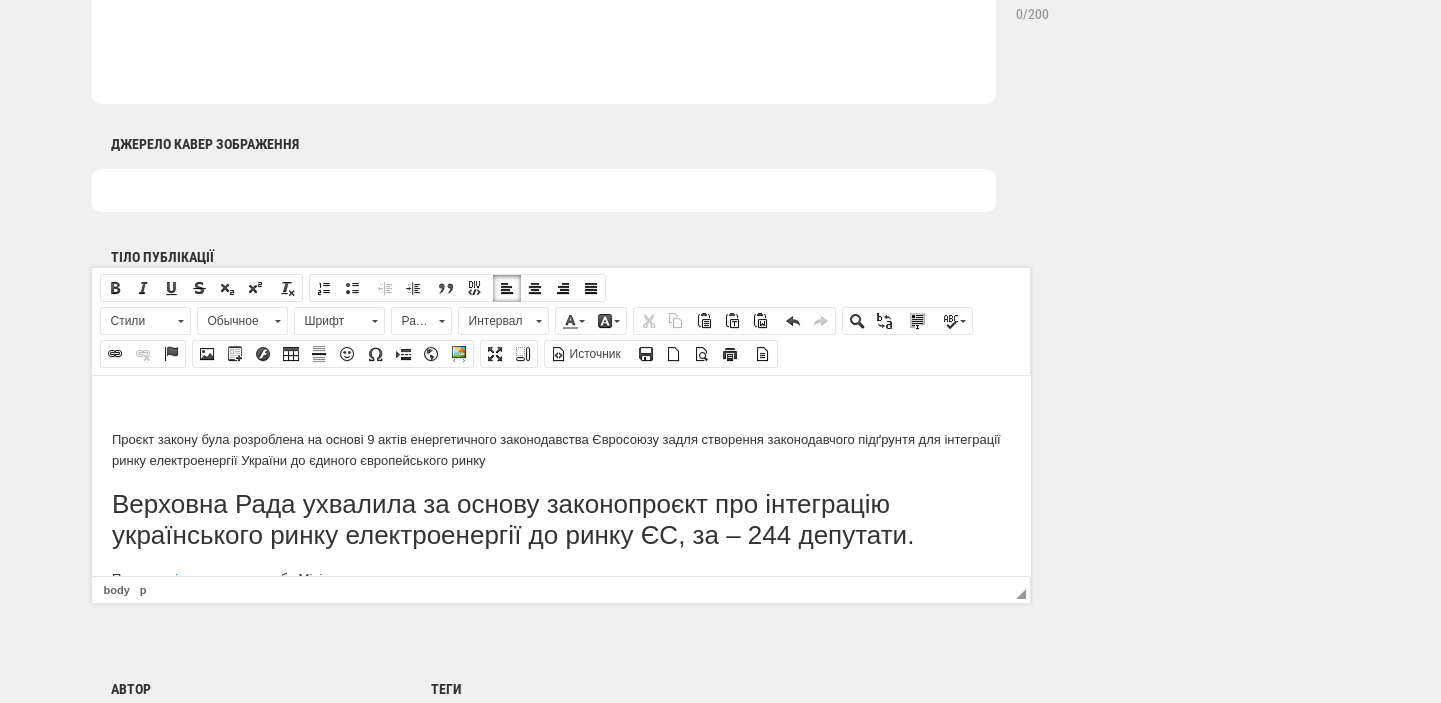 type on "Рада прийняла за основу законопроєкт щодо інтеграції енергоринків з ЄС" 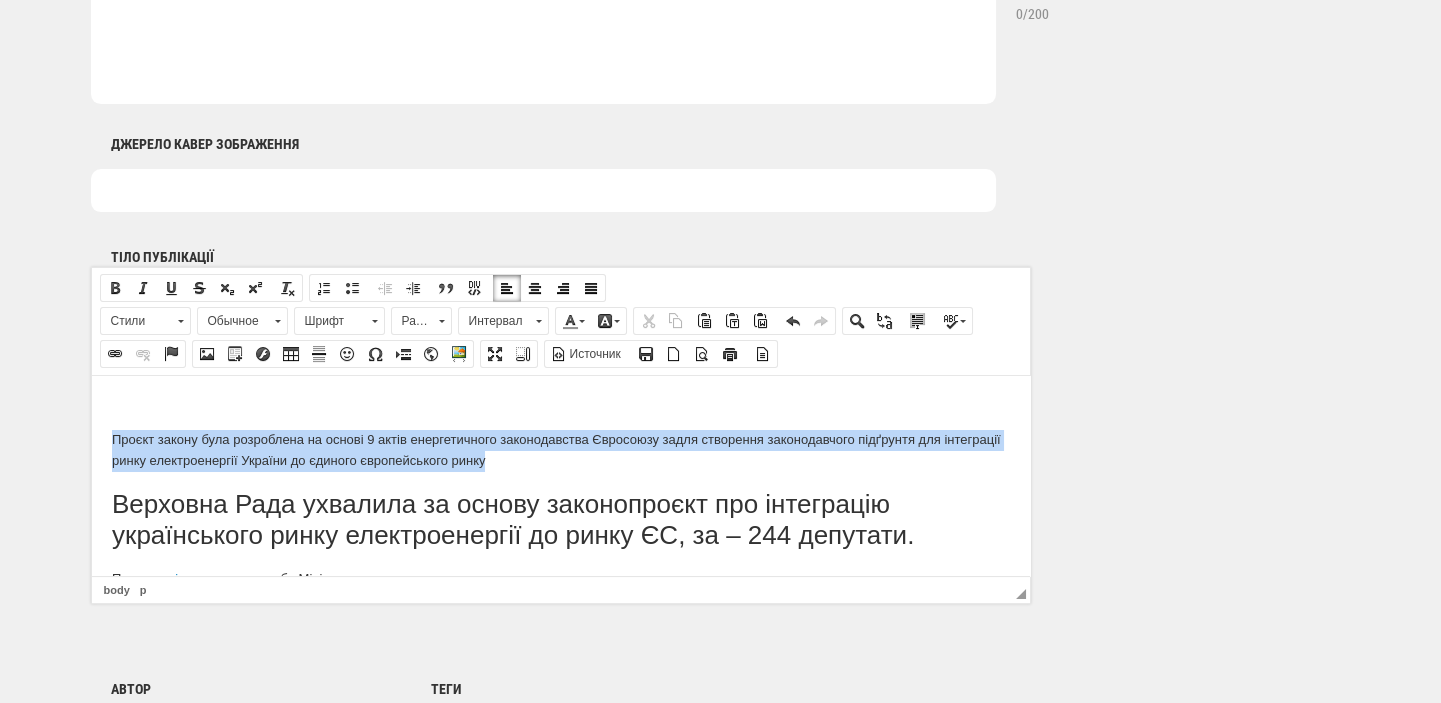 drag, startPoint x: 551, startPoint y: 462, endPoint x: 92, endPoint y: 444, distance: 459.3528 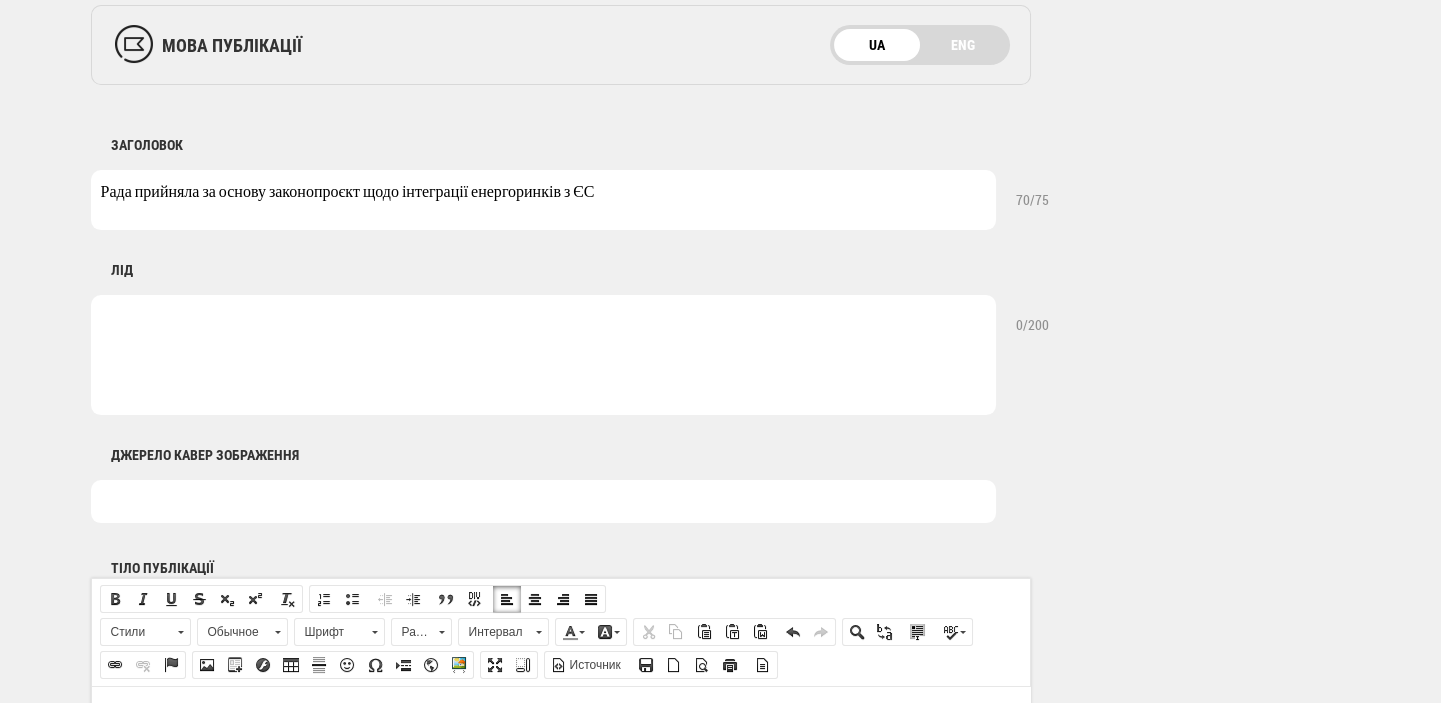 scroll, scrollTop: 636, scrollLeft: 0, axis: vertical 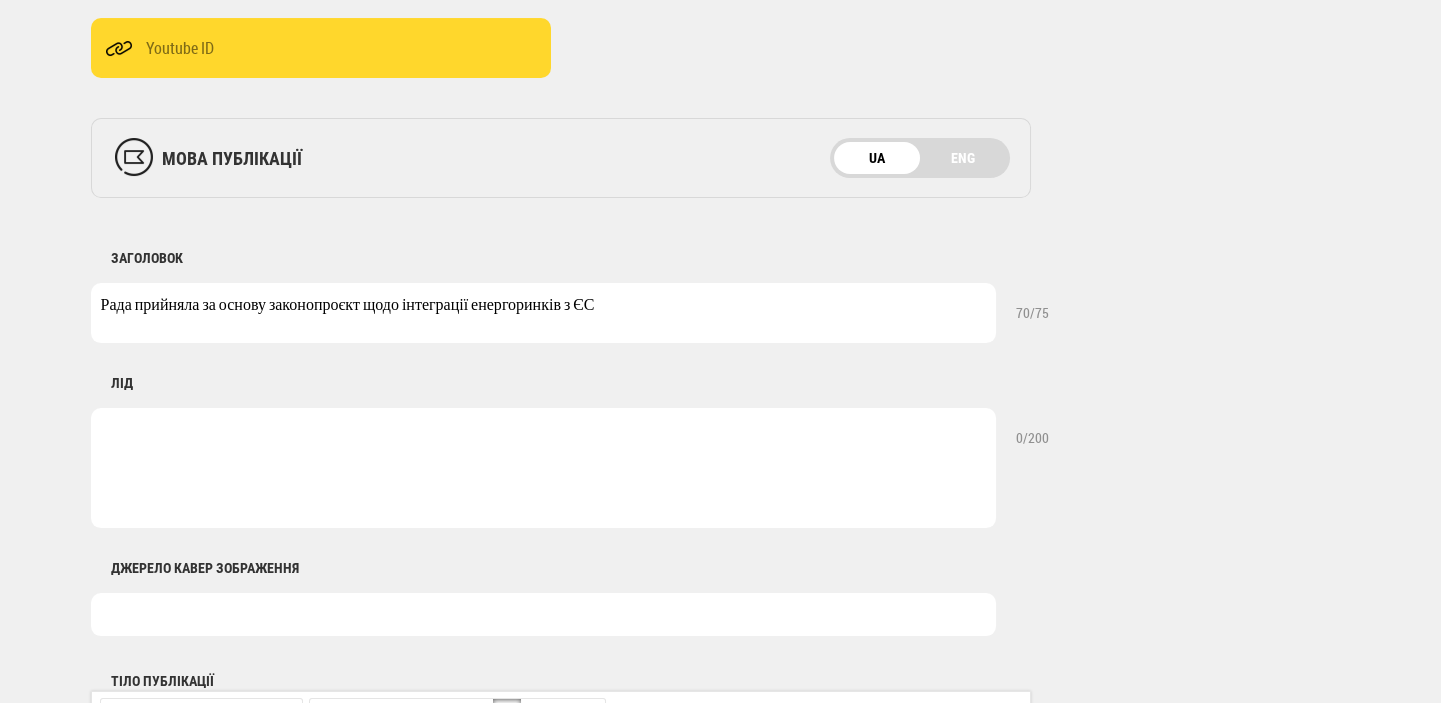 click at bounding box center [543, 468] 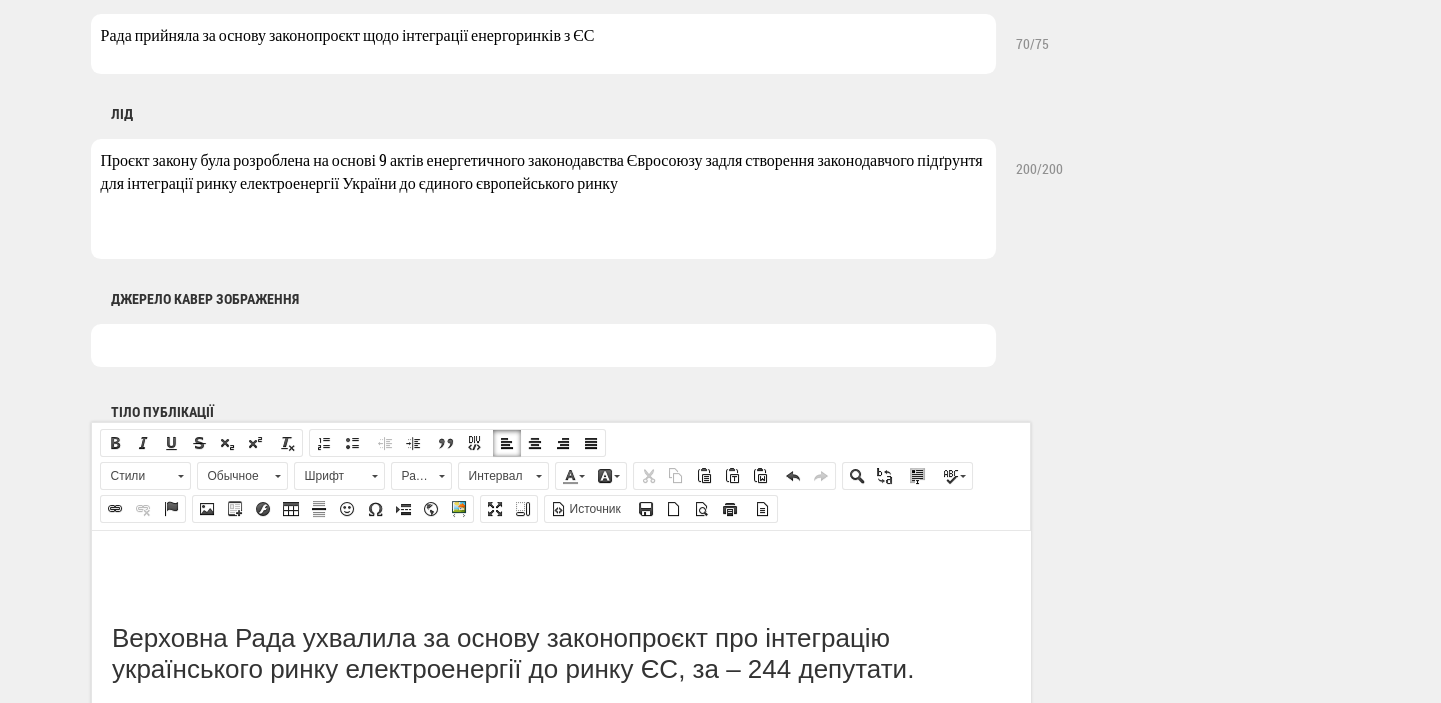 scroll, scrollTop: 1060, scrollLeft: 0, axis: vertical 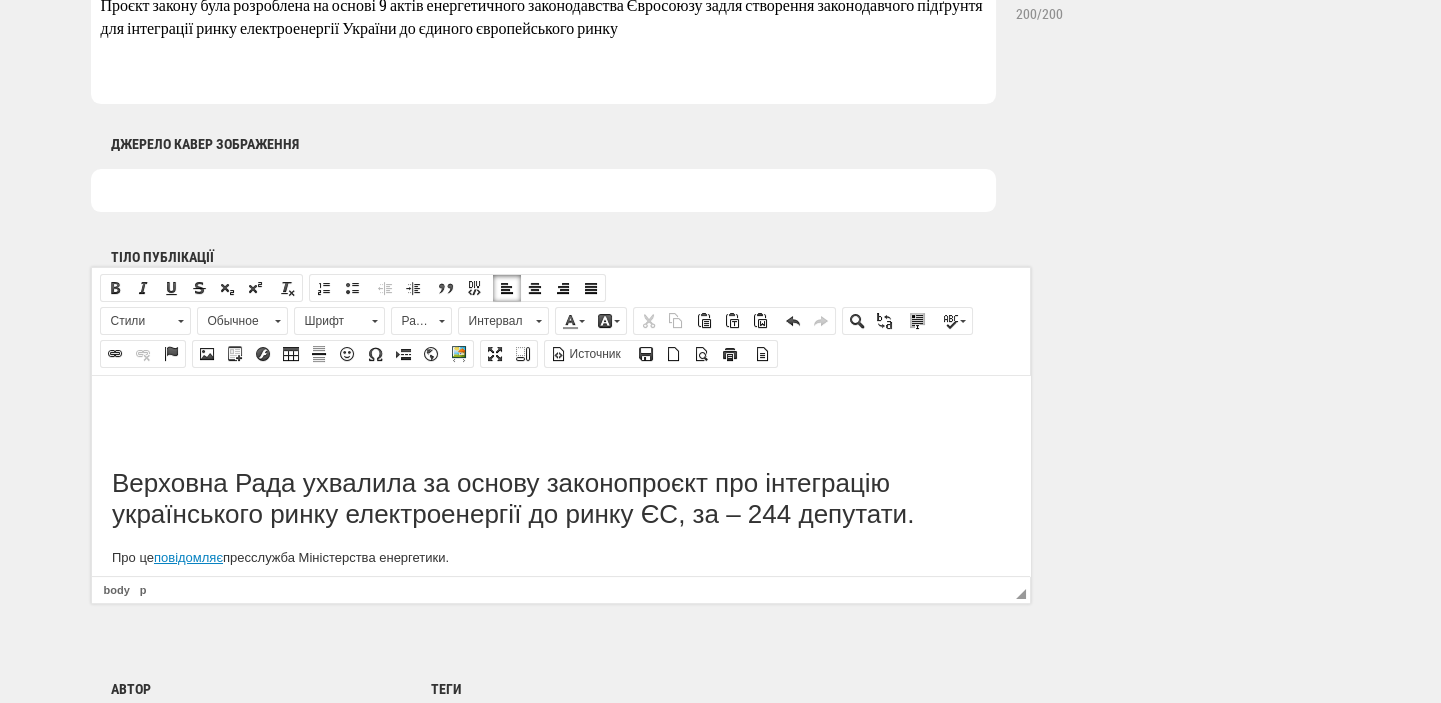 type on "Проєкт закону була розроблена на основі 9 актів енергетичного законодавства Євросоюзу задля створення законодавчого підґрунтя для інтеграції ринку електроенергії України до єдиного європейського ринку" 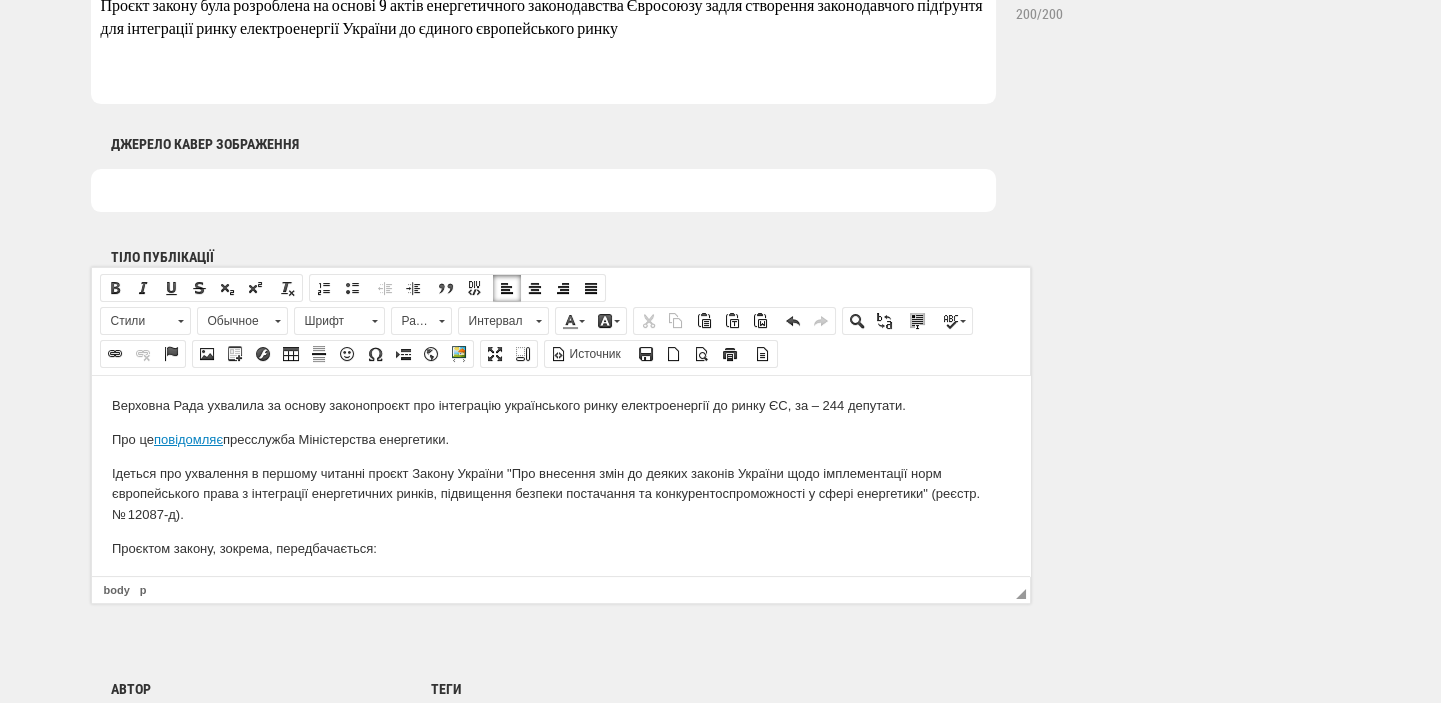 click on "Верховна Рада ухвалила за основу законопроєкт про інтеграцію українського ринку електроенергії до ринку ЄС, за – 244 депутати. Про це  повідомляє  пресслужба Міністерства енергетики. Ідеться про ухвалення в першому читанні проєкт Закону України "Про внесення змін до деяких законів України щодо імплементації норм європейського права з інтеграції енергетичних ринків, підвищення безпеки постачання та конкурентоспроможності у сфері енергетики" (реєстр. № 12087-д). Проєктом закону, зокрема, передбачається: Як  повідомляла" at bounding box center (560, 769) 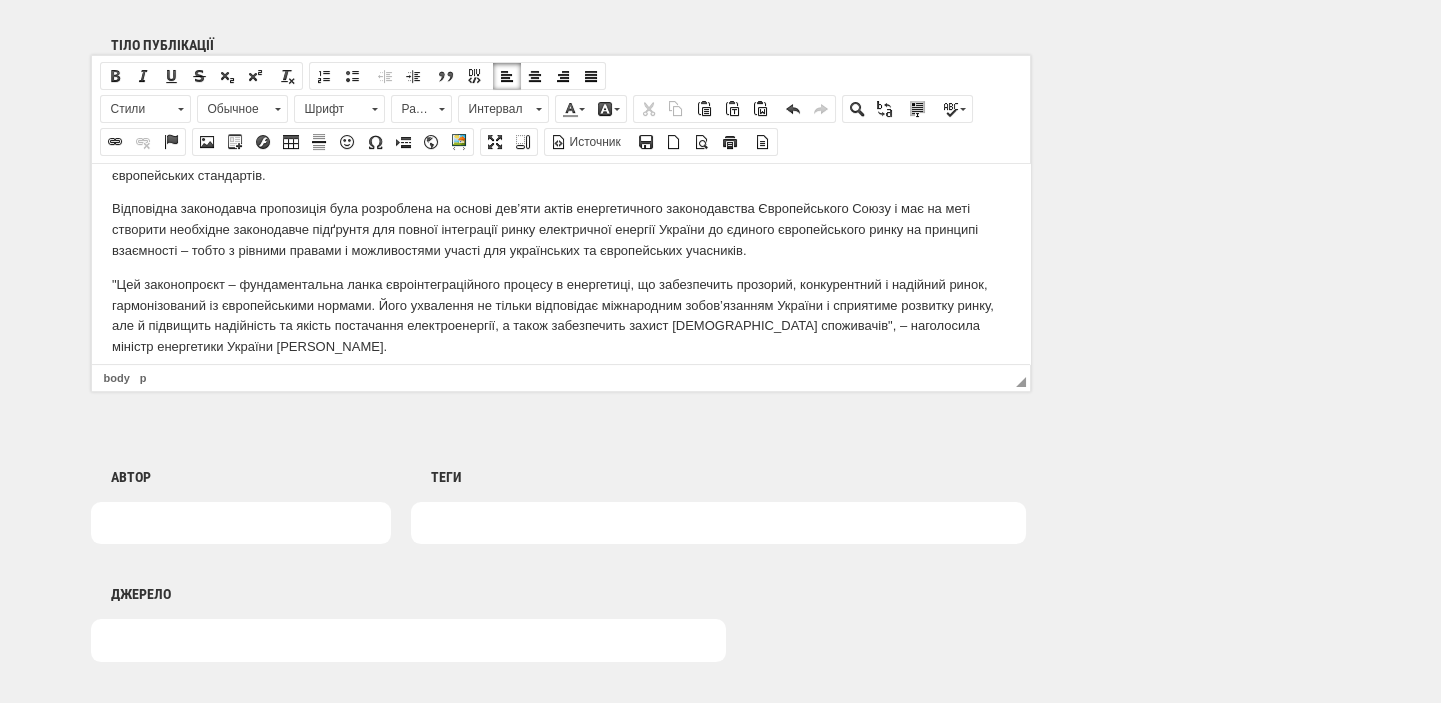scroll, scrollTop: 211, scrollLeft: 0, axis: vertical 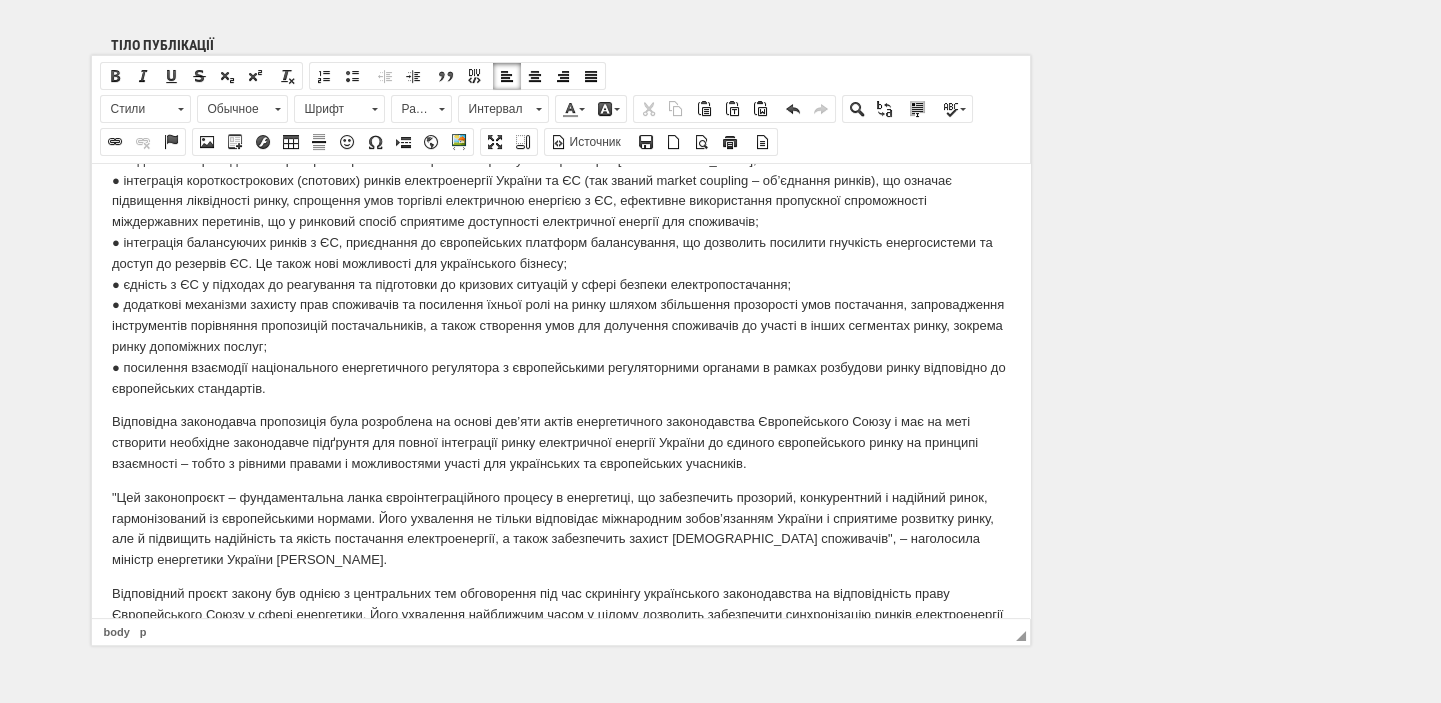 drag, startPoint x: 1023, startPoint y: 411, endPoint x: 1069, endPoint y: 642, distance: 235.53555 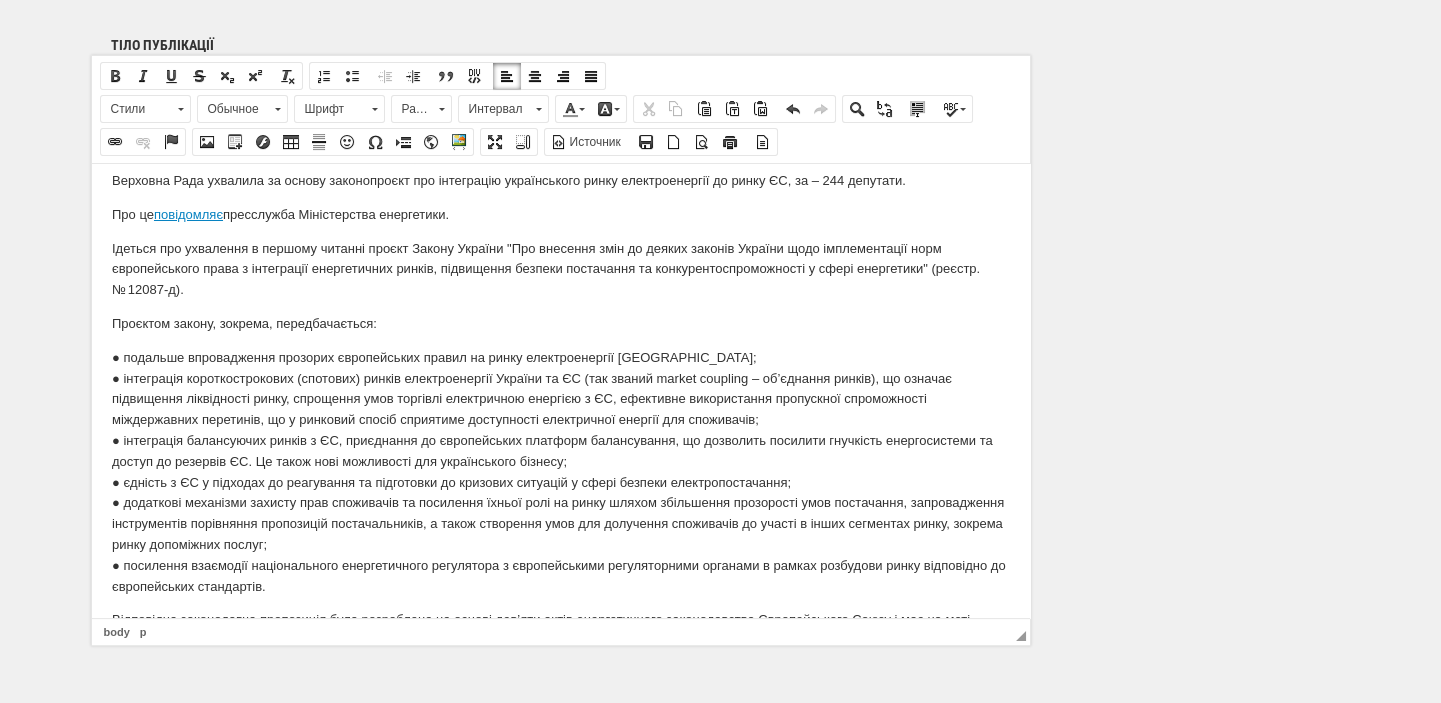 scroll, scrollTop: 0, scrollLeft: 0, axis: both 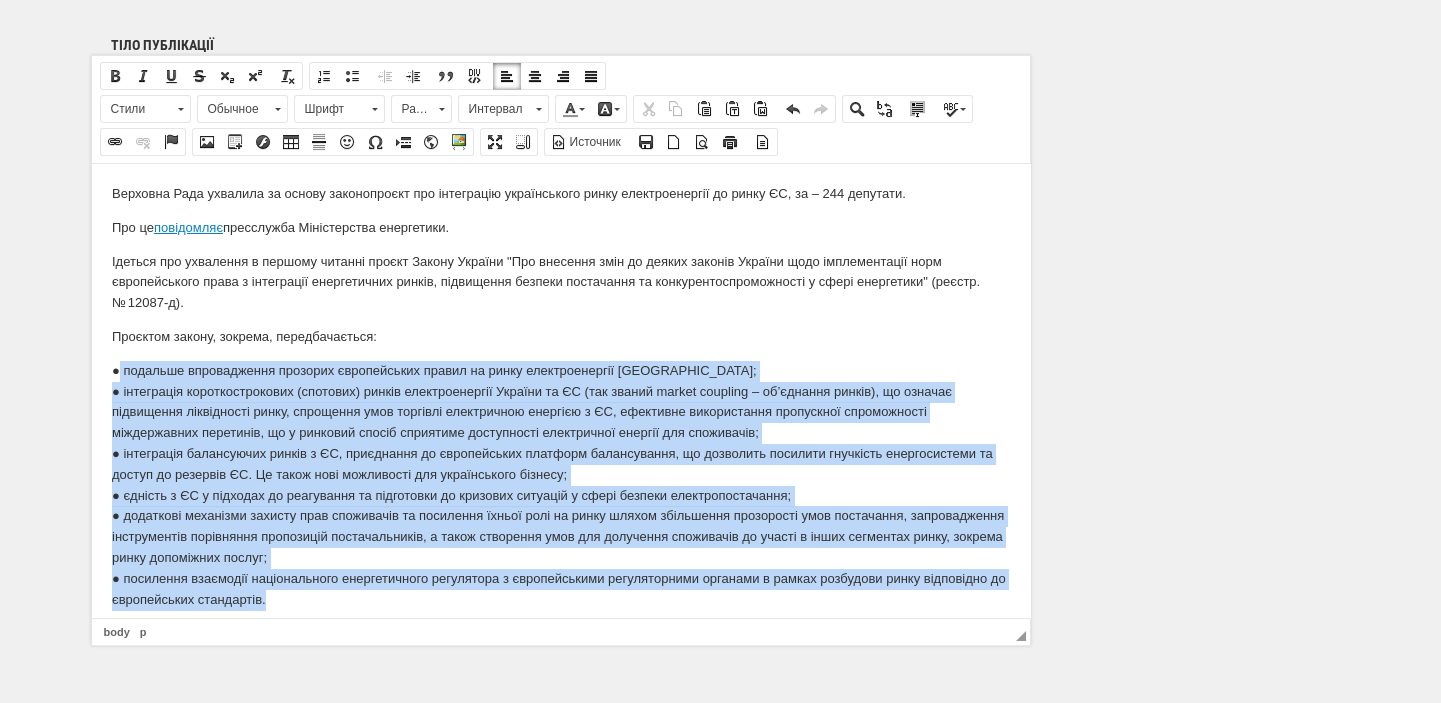 drag, startPoint x: 119, startPoint y: 374, endPoint x: 295, endPoint y: 594, distance: 281.73746 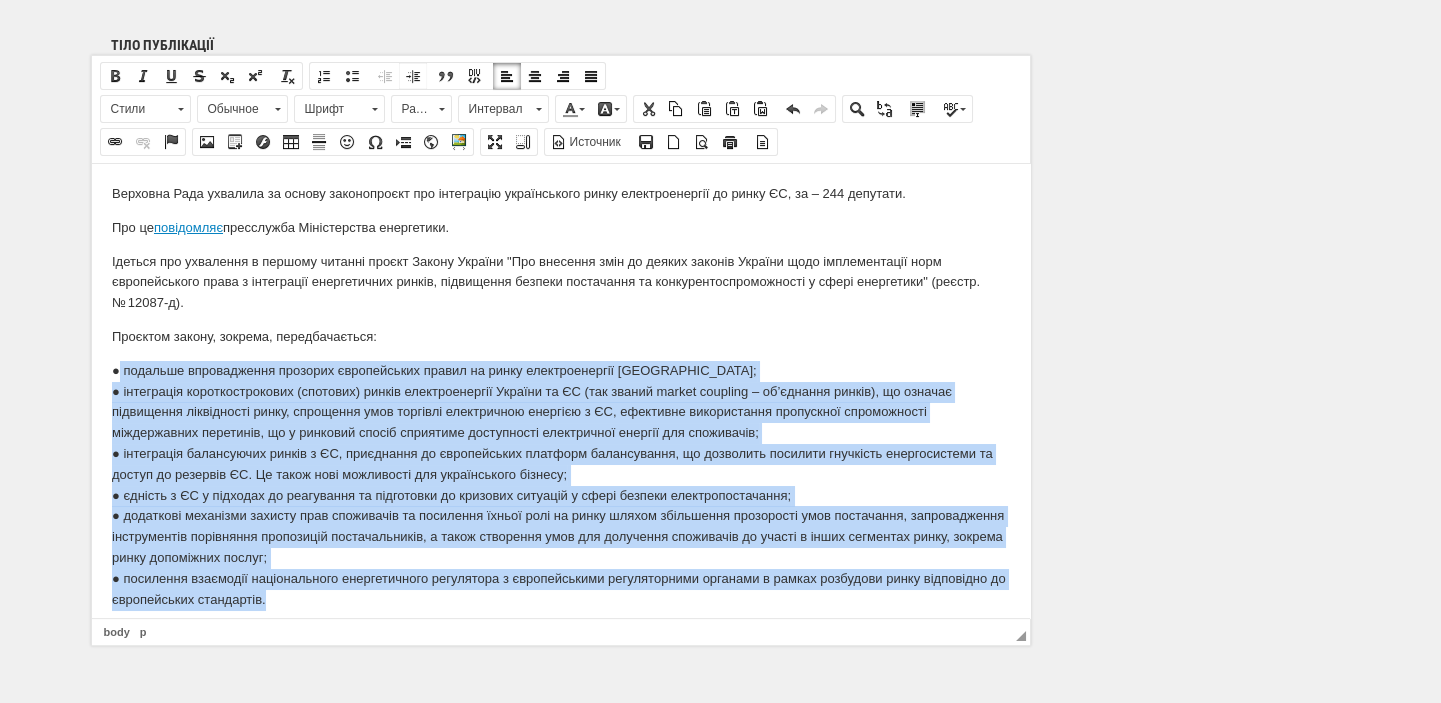 click at bounding box center [413, 76] 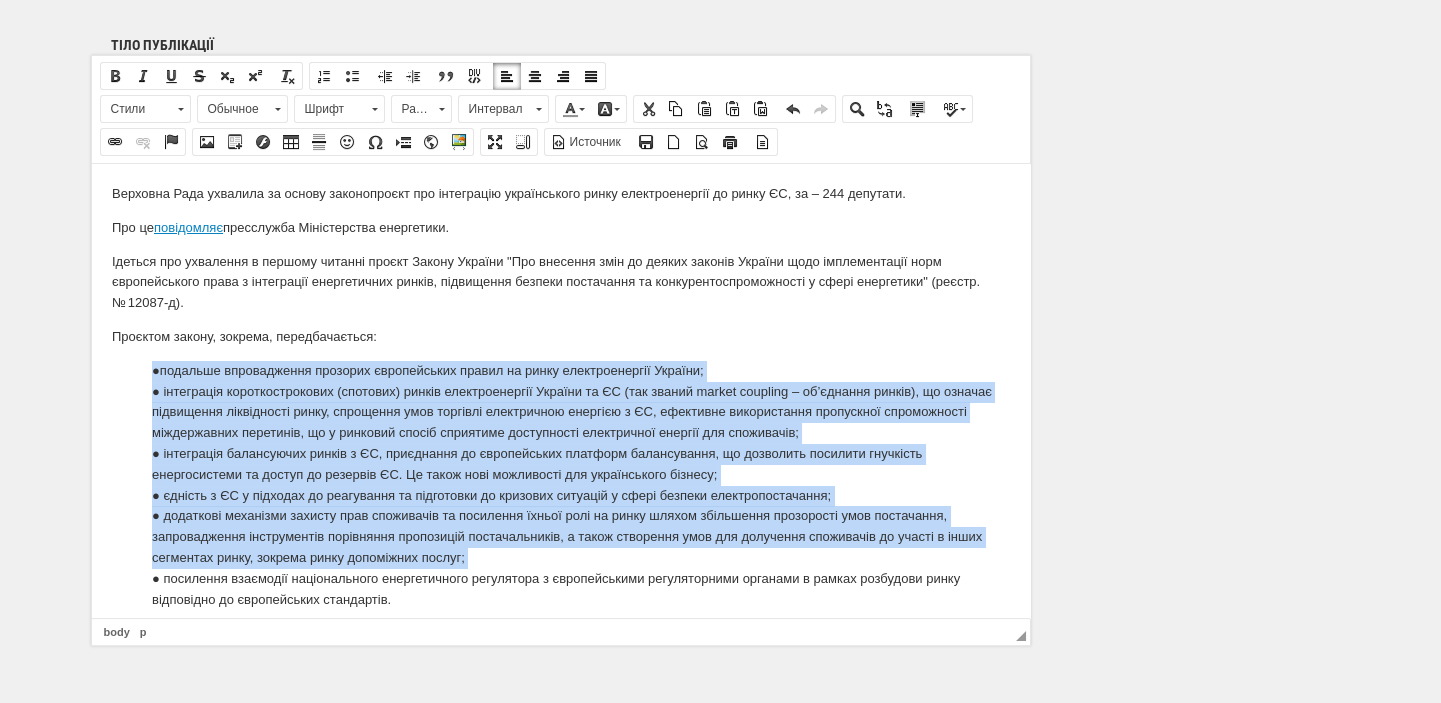 click on "●  подальше впровадження прозорих європейських правил на ринку електроенергії України; ● інтеграція короткострокових (спотових) ринків електроенергії України та ЄС (так званий market coupling – об’єднання ринків), що означає підвищення ліквідності ринку, спрощення умов торгівлі електричною енергією з ЄС, ефективне використання пропускної спроможності міждержавних перетинів, що у ринковий спосіб сприятиме доступності електричної енергії для споживачів;" at bounding box center (580, 485) 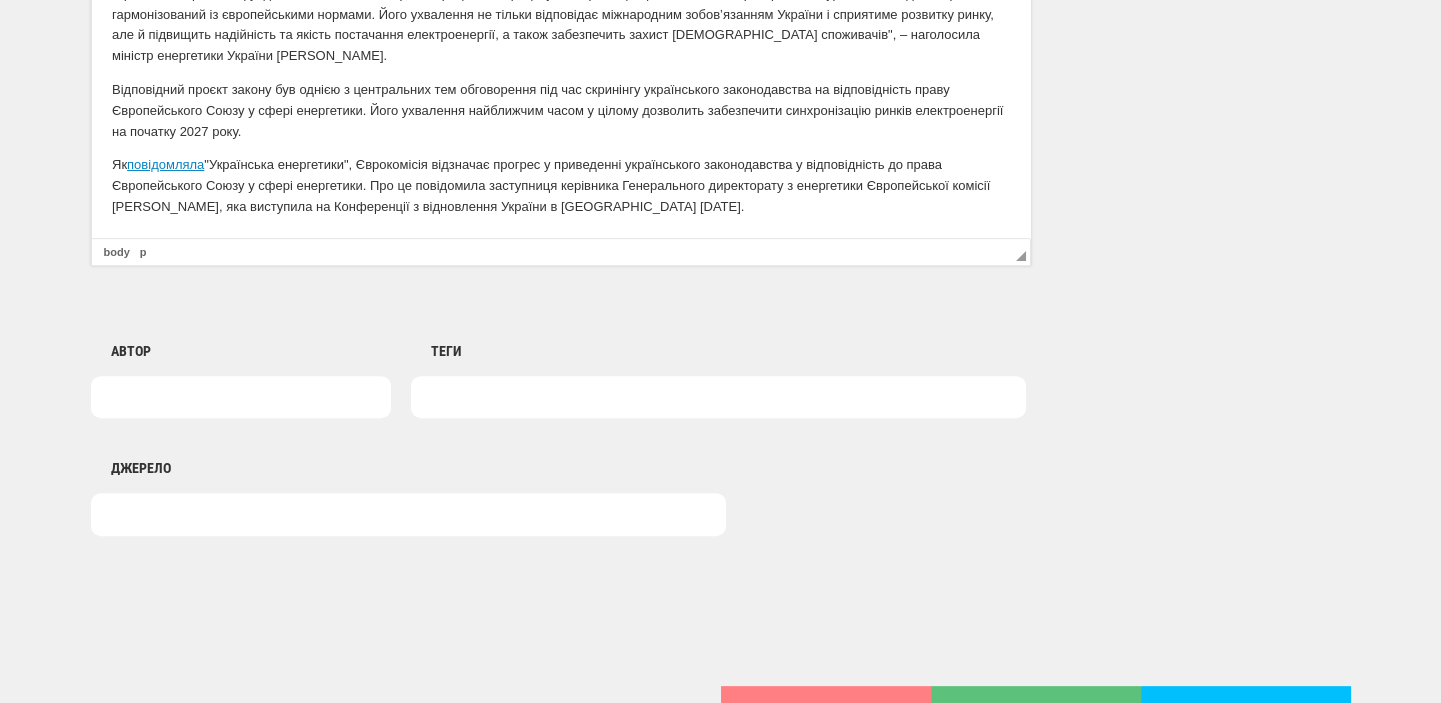 scroll, scrollTop: 1697, scrollLeft: 0, axis: vertical 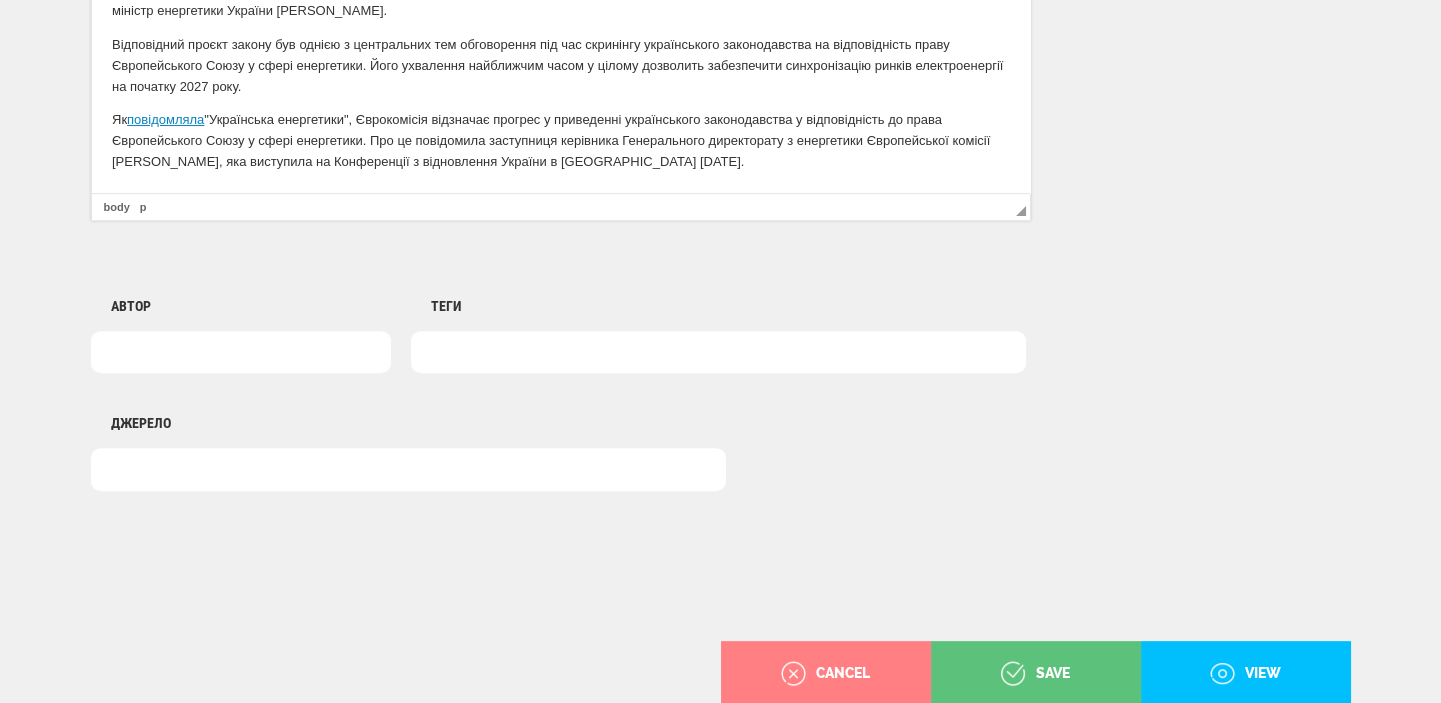 click at bounding box center [718, 352] 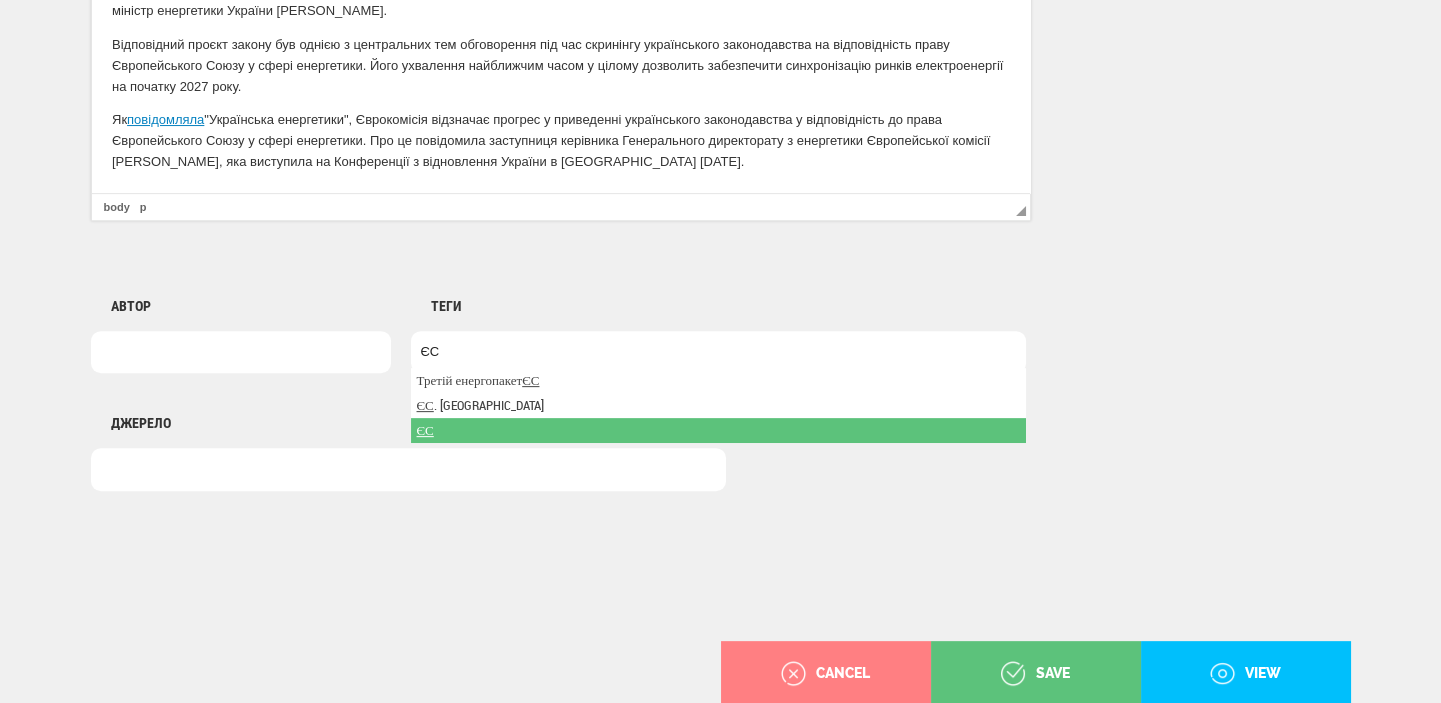 type on "ЄС" 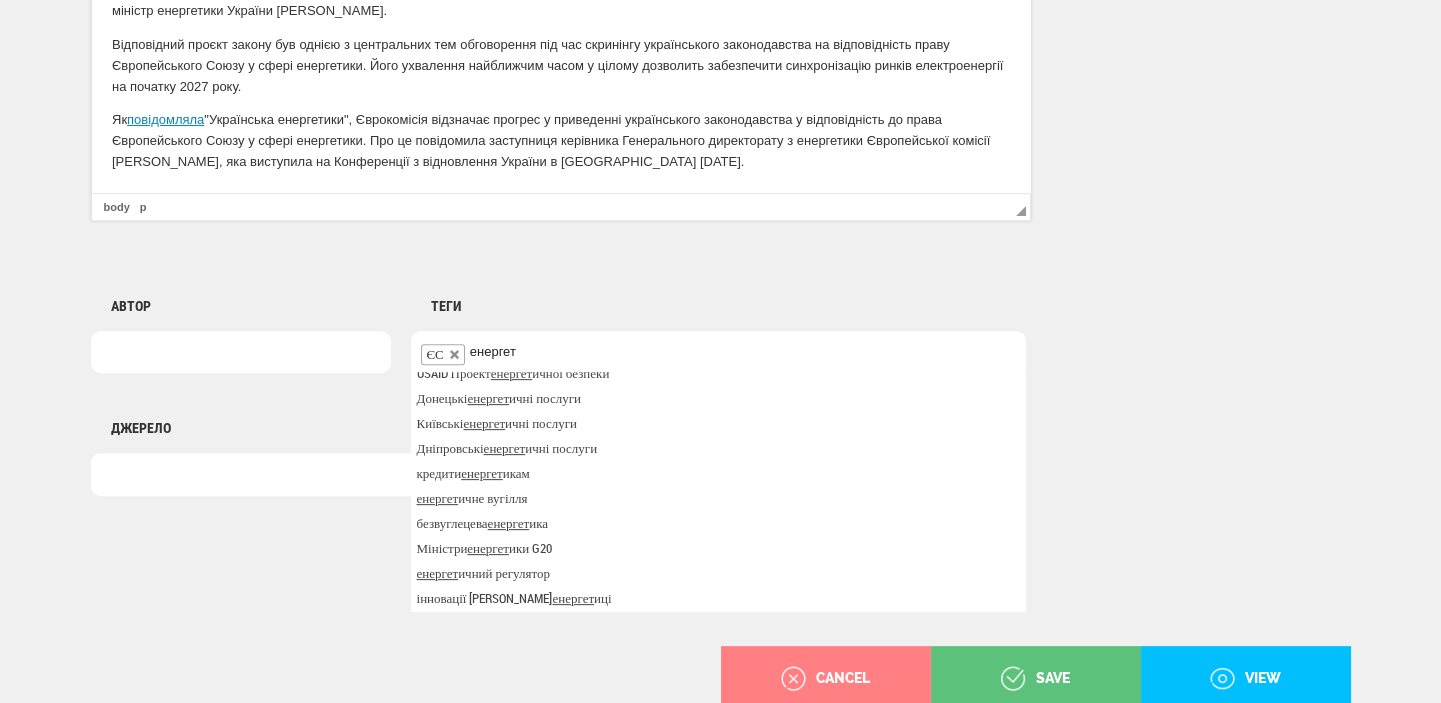 scroll, scrollTop: 0, scrollLeft: 0, axis: both 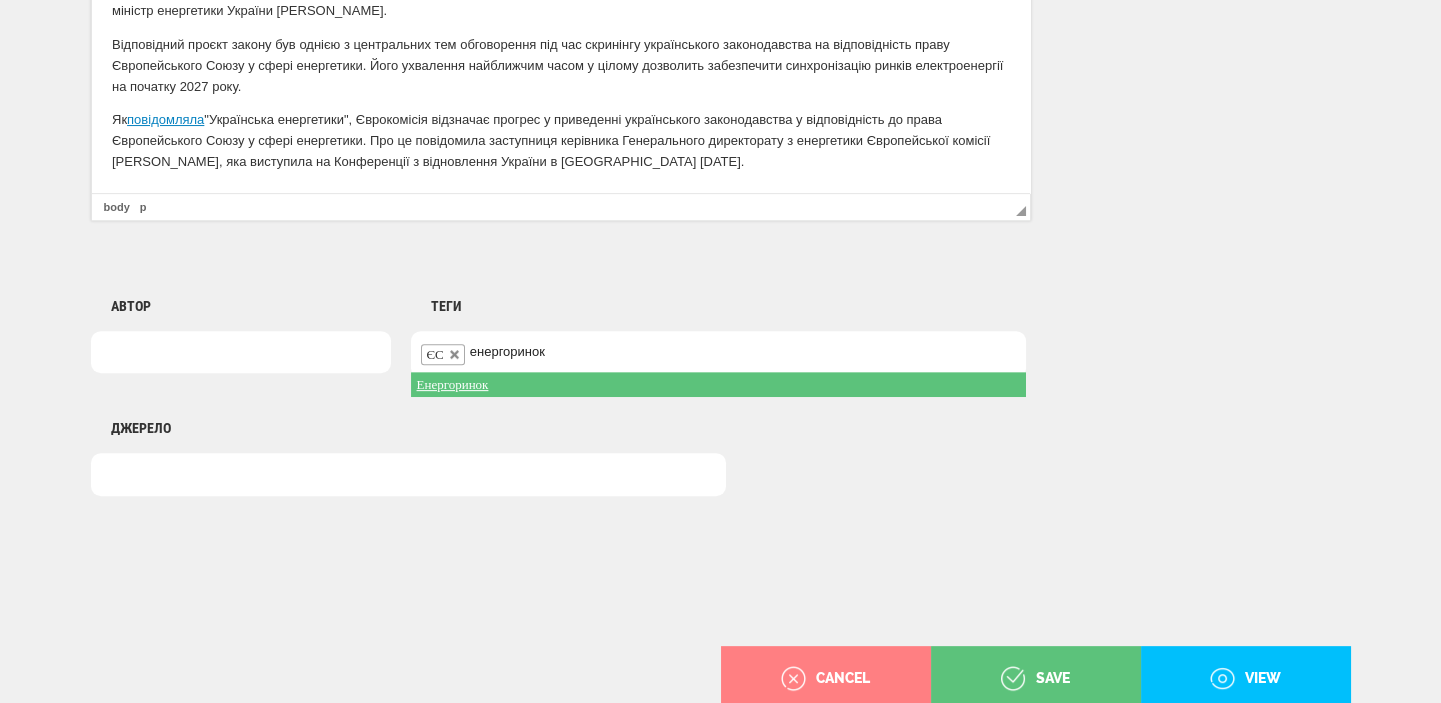 type on "енергоринок" 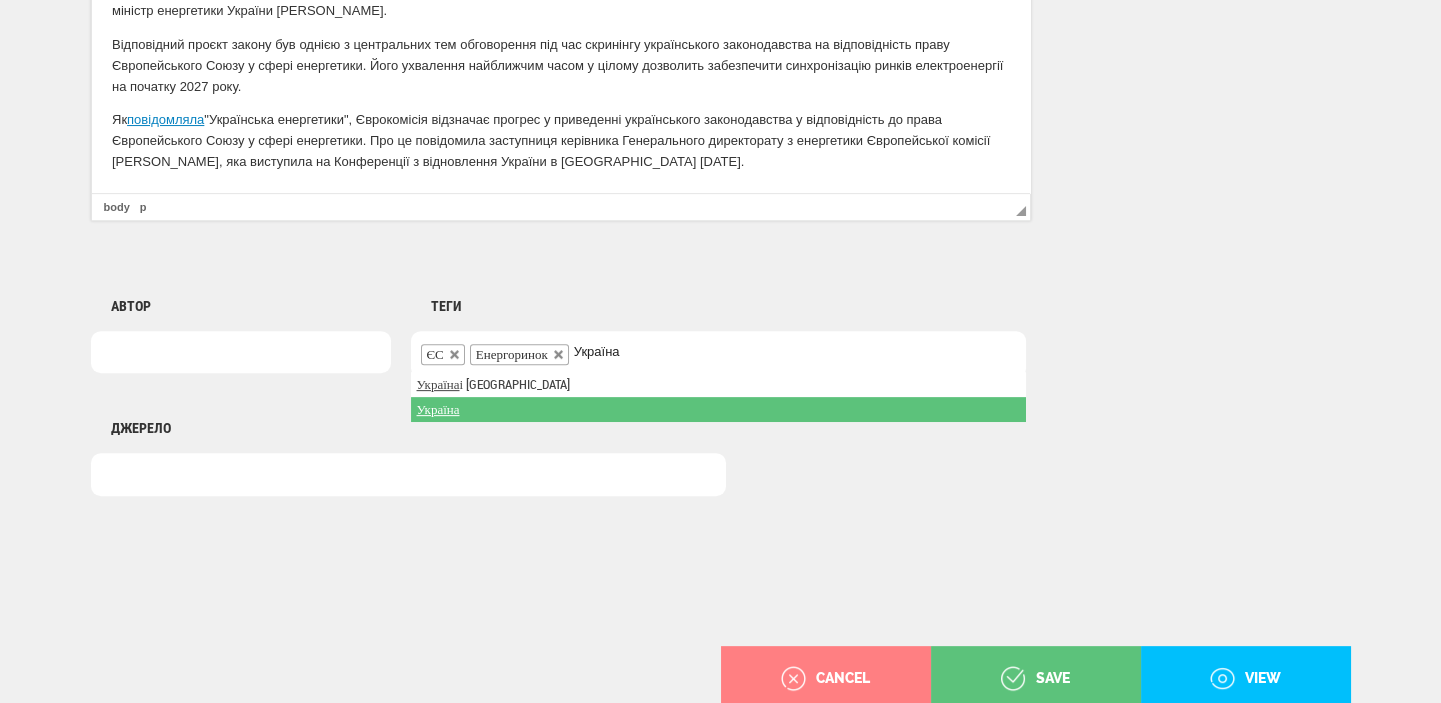 type on "Україна" 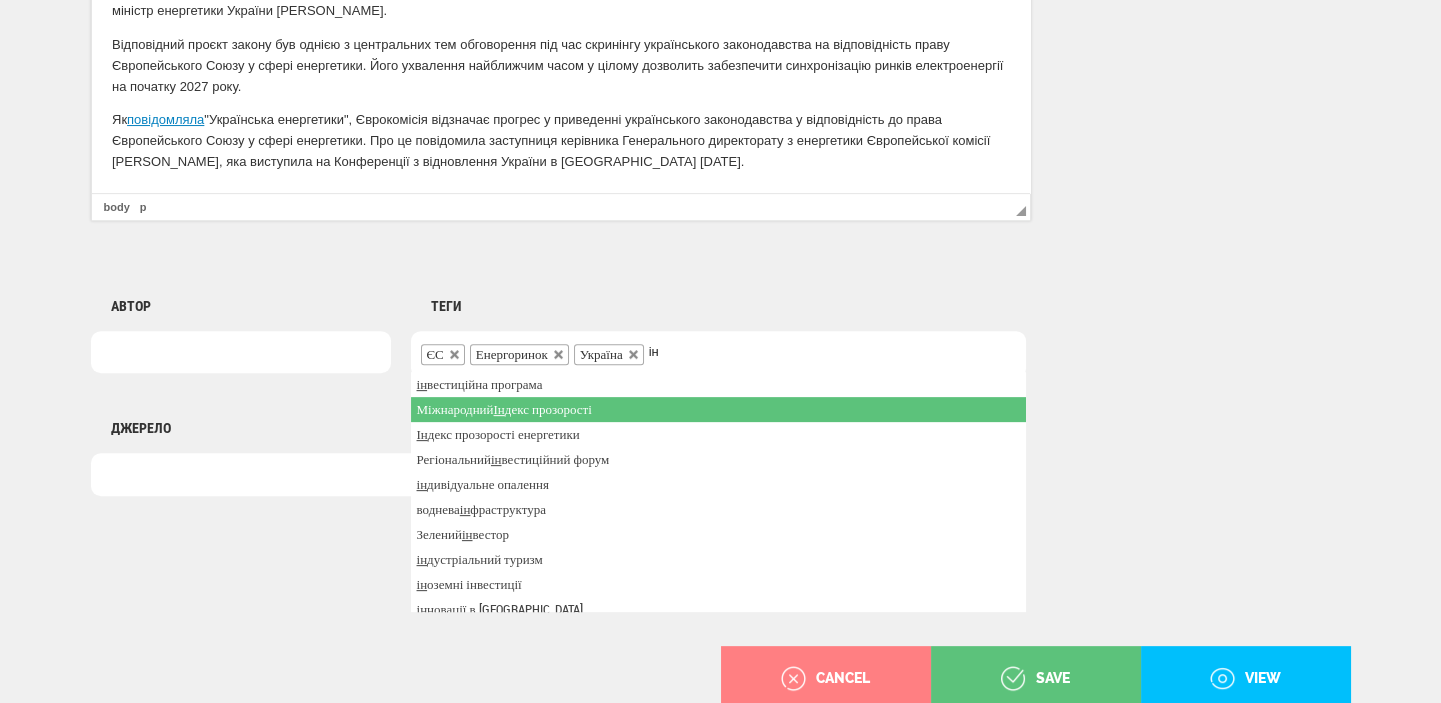 type on "і" 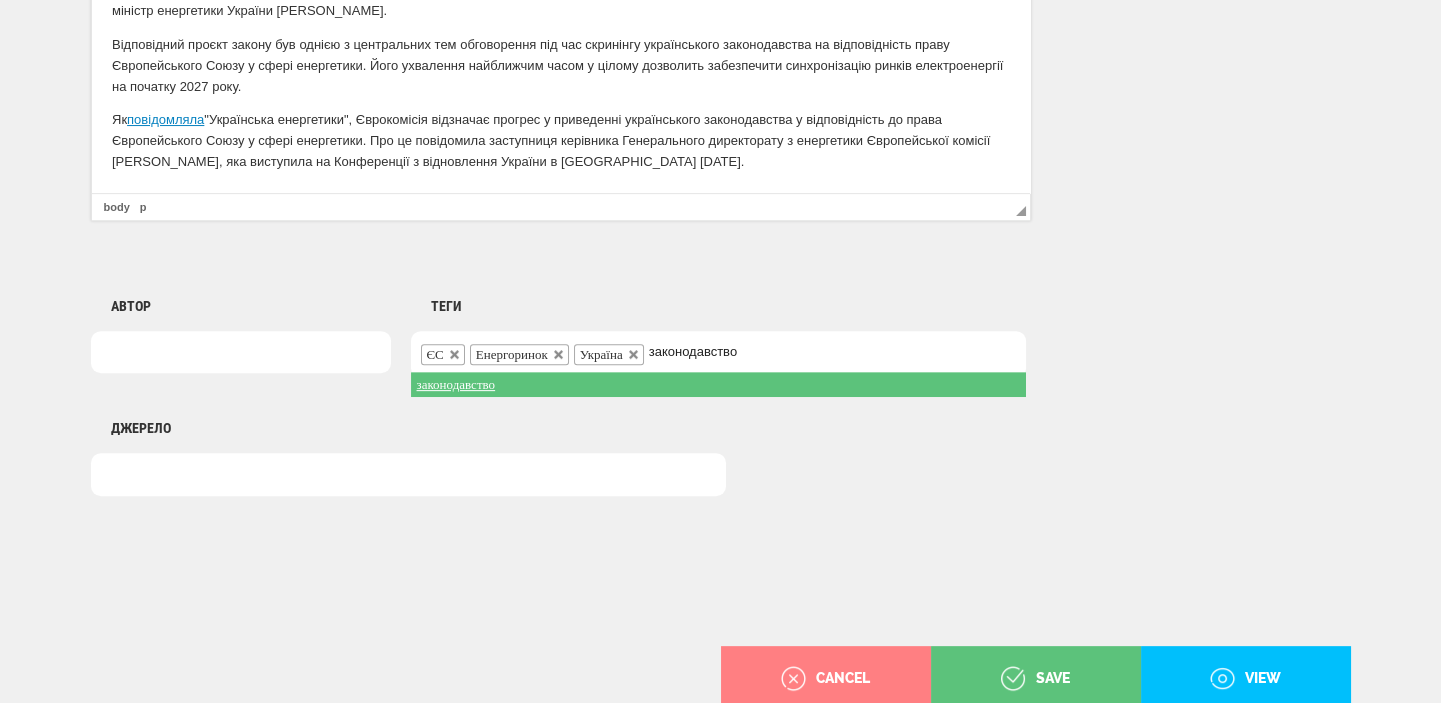 type on "законодавство" 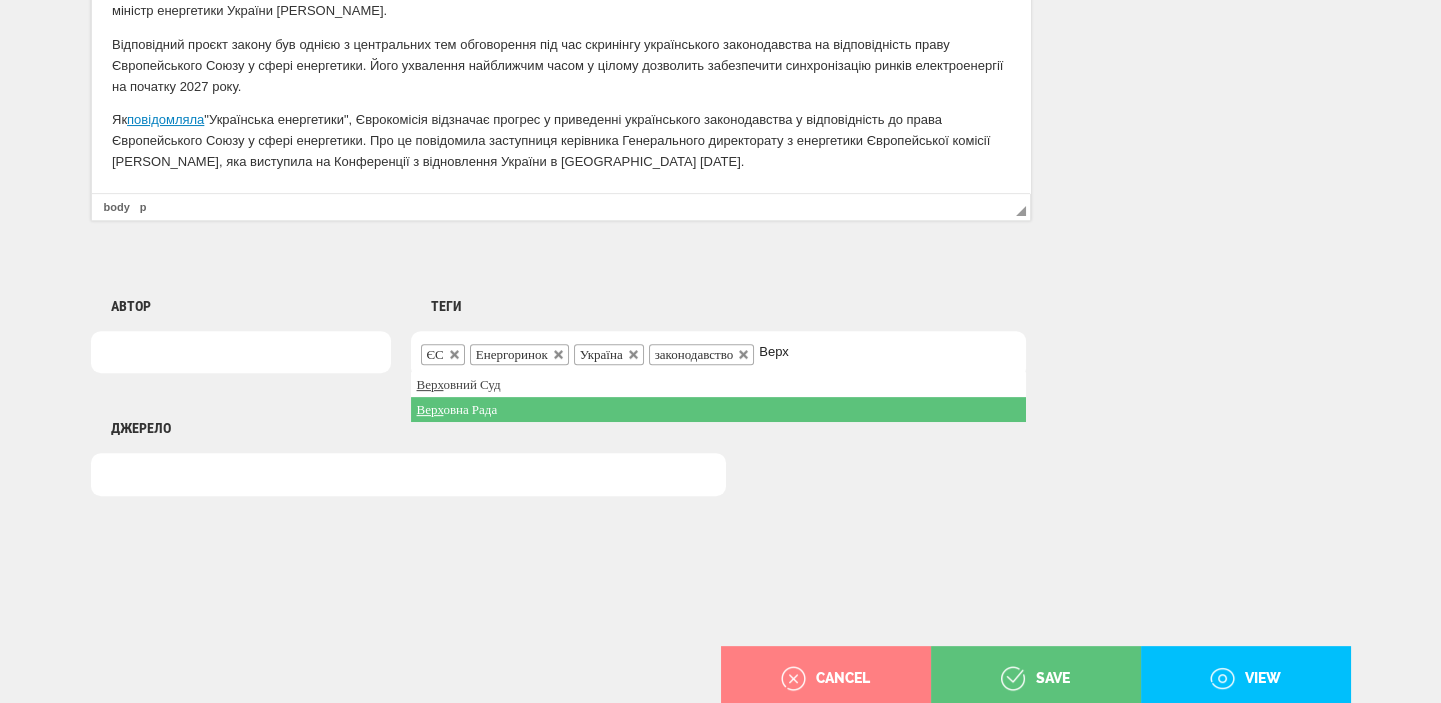 type on "Верх" 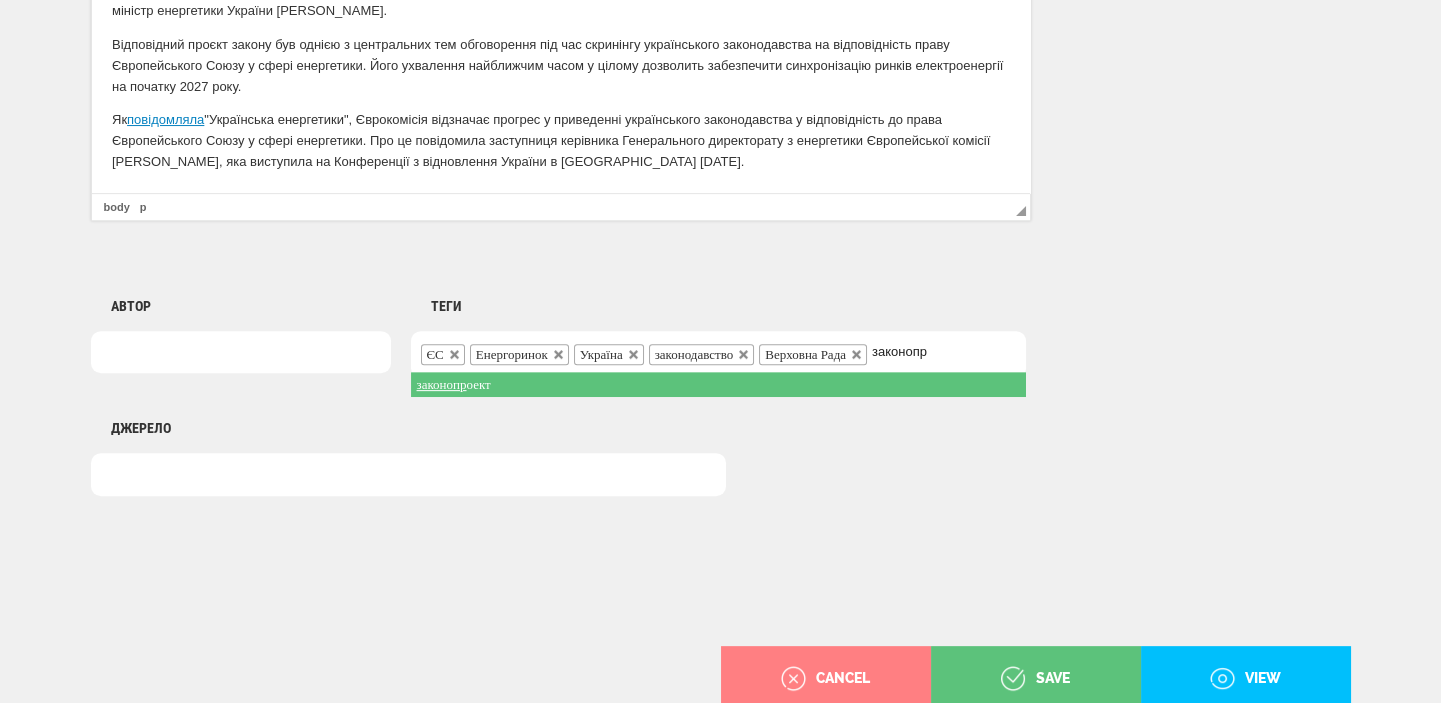 type on "законопр" 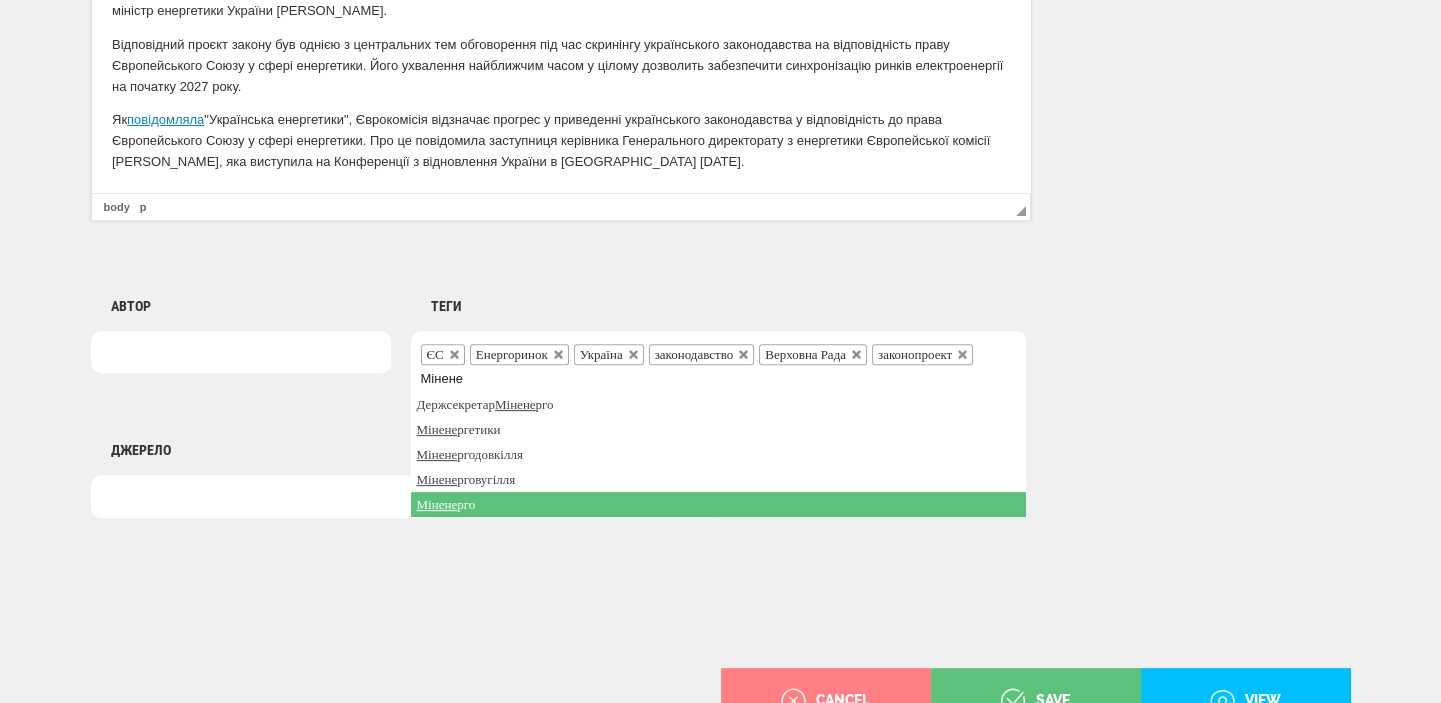 type on "Мінене" 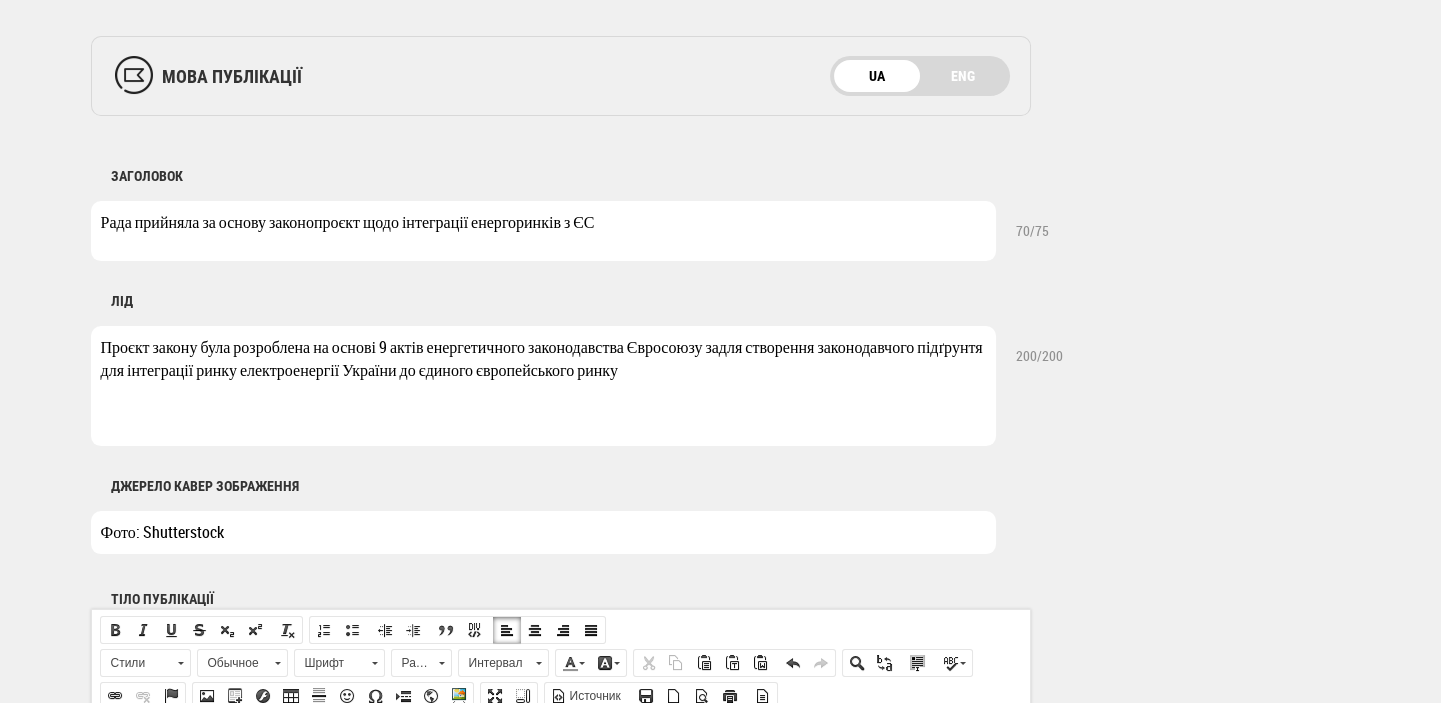 scroll, scrollTop: 0, scrollLeft: 0, axis: both 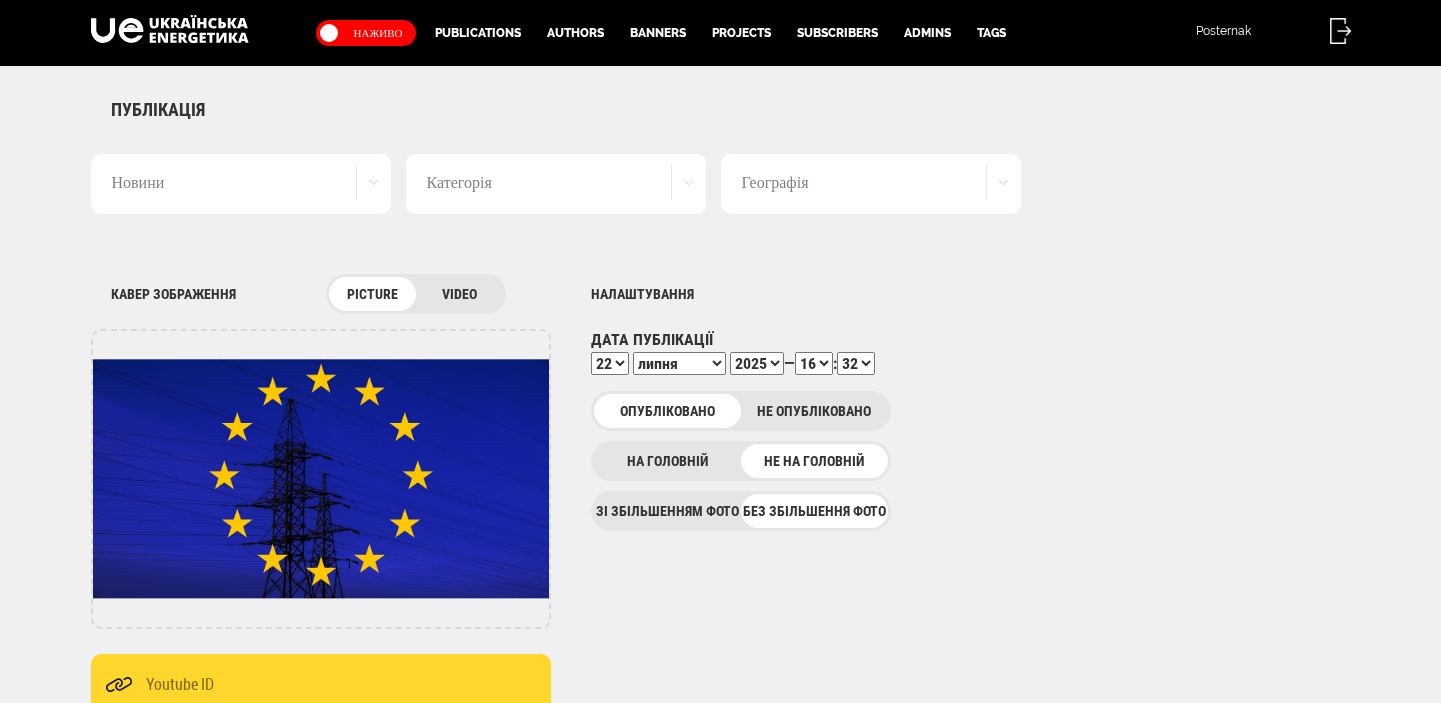 click on "00
01
02
03
04
05
06
07
08
09
10
11
12
13
14
15
16
17
18
19
20
21
22
23
24
25
26
27
28
29
30
31
32
33
34
35
36
37
38
39
40
41
42
43
44
45
46
47
48
49
50
51
52
53
54
55
56
57
58
59" at bounding box center (856, 363) 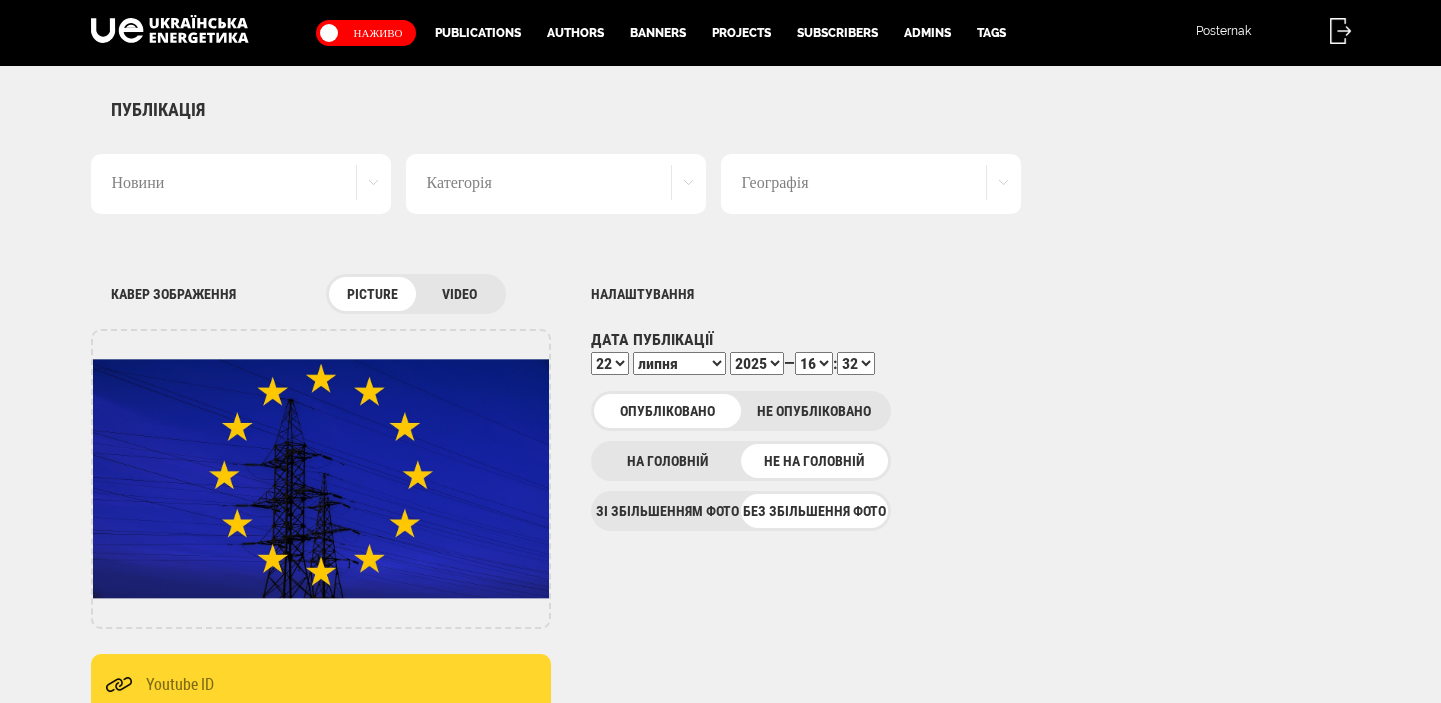 select on "34" 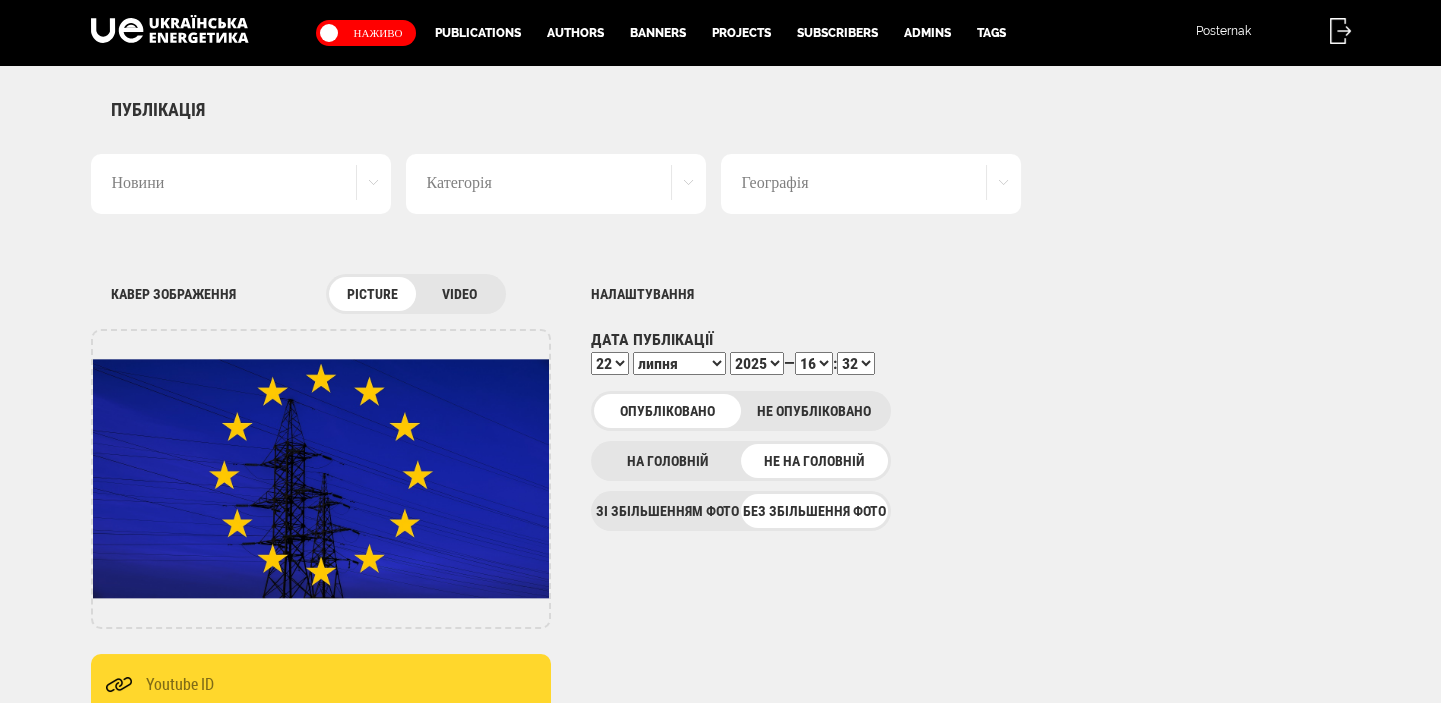 click on "00
01
02
03
04
05
06
07
08
09
10
11
12
13
14
15
16
17
18
19
20
21
22
23
24
25
26
27
28
29
30
31
32
33
34
35
36
37
38
39
40
41
42
43
44
45
46
47
48
49
50
51
52
53
54
55
56
57
58
59" at bounding box center [856, 363] 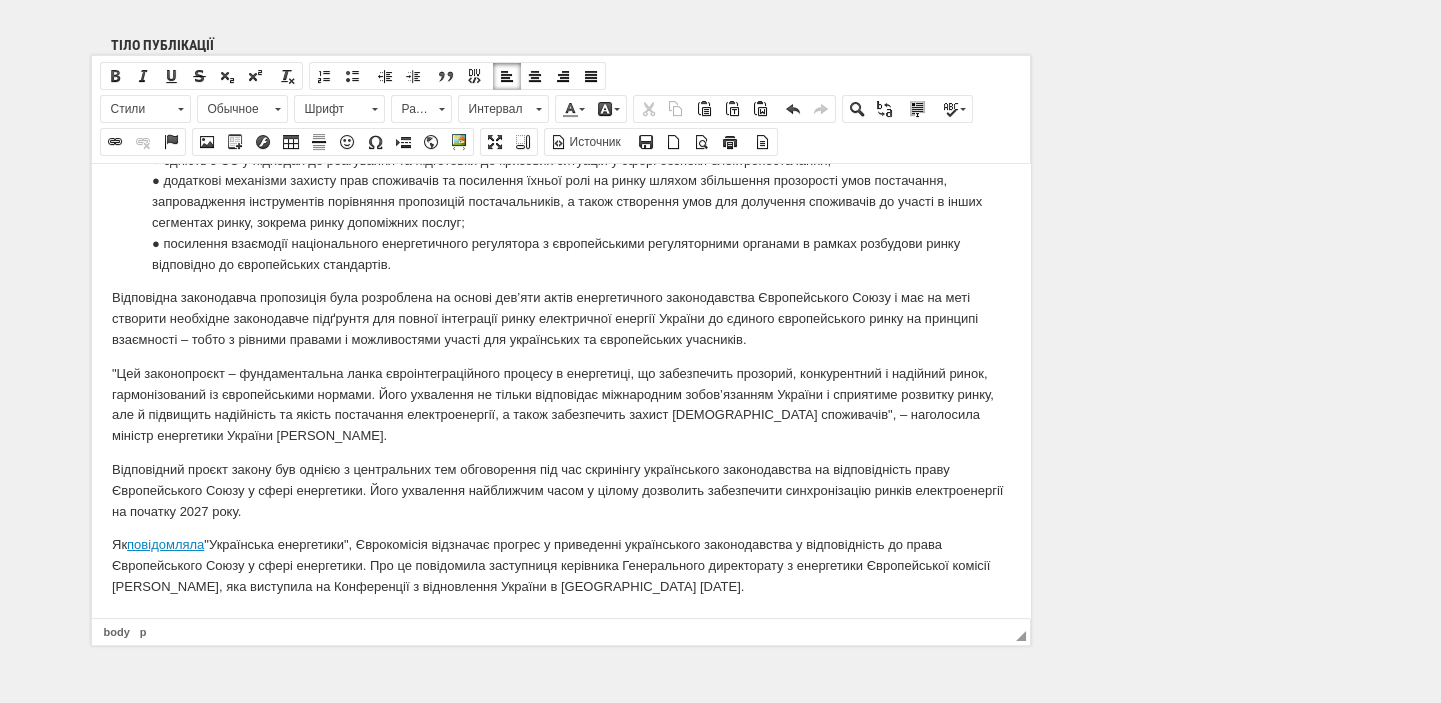 scroll, scrollTop: 1779, scrollLeft: 0, axis: vertical 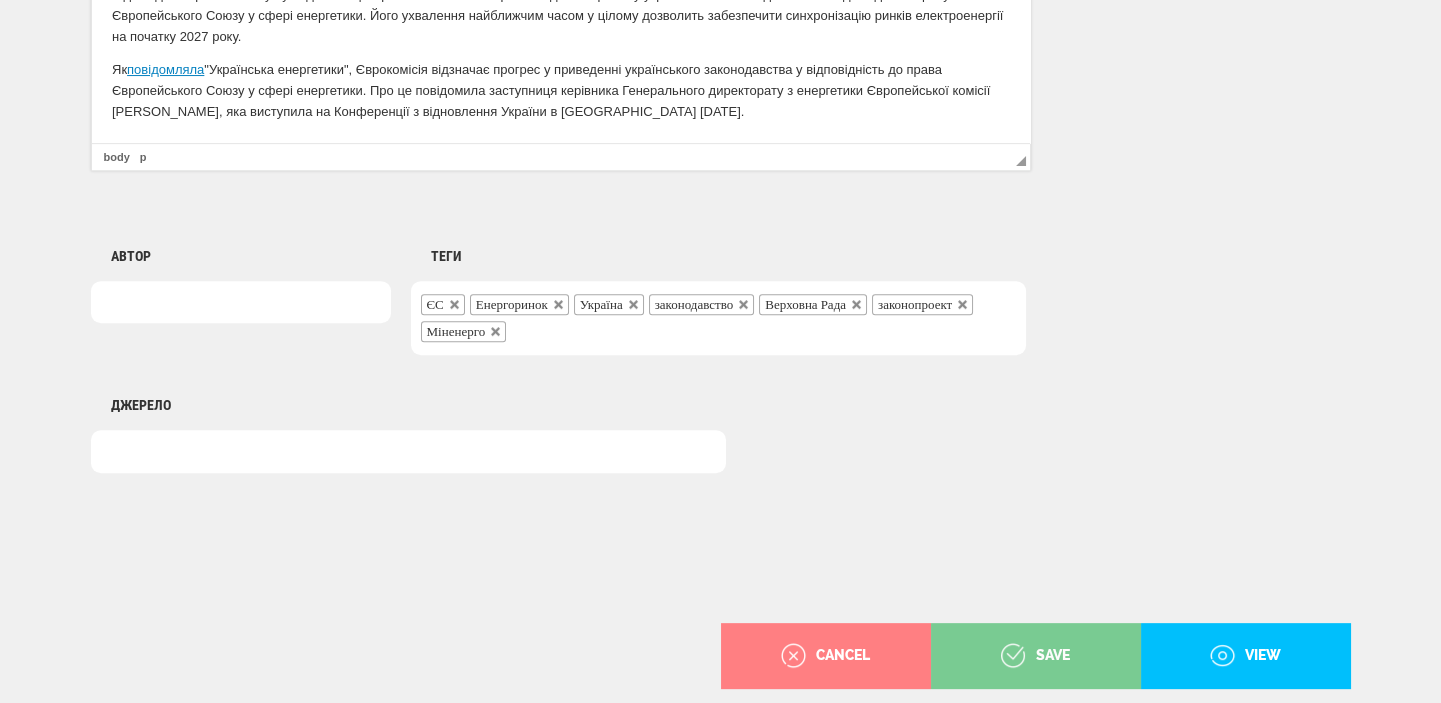 click on "save" at bounding box center (1035, 656) 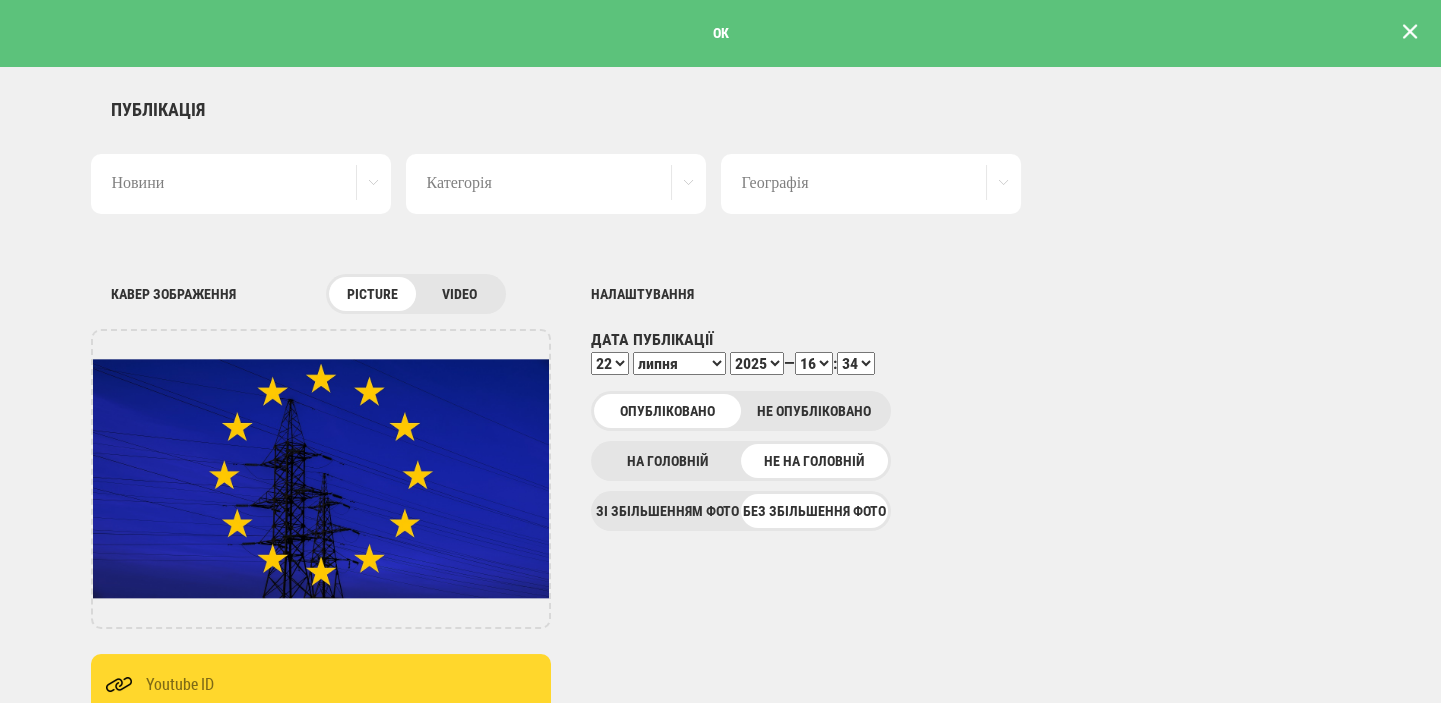 scroll, scrollTop: 0, scrollLeft: 0, axis: both 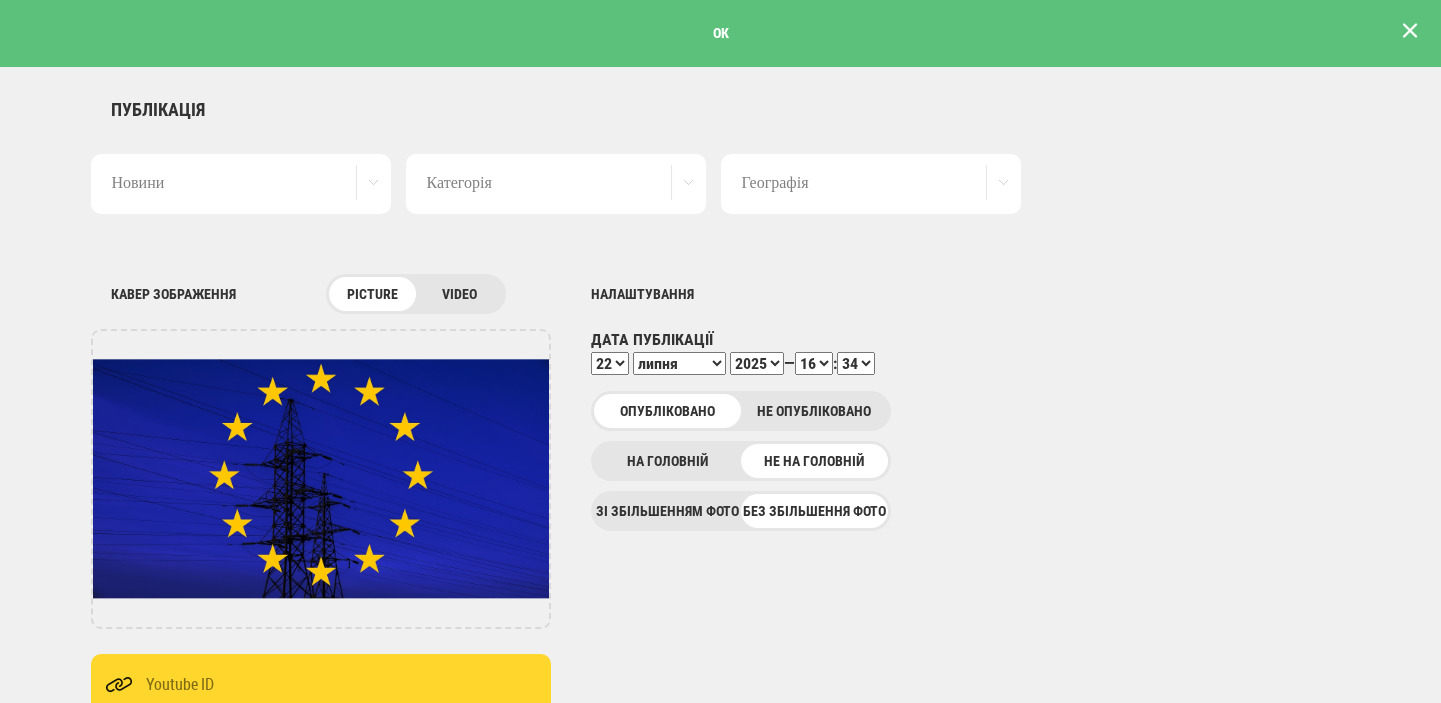 click at bounding box center (1410, 31) 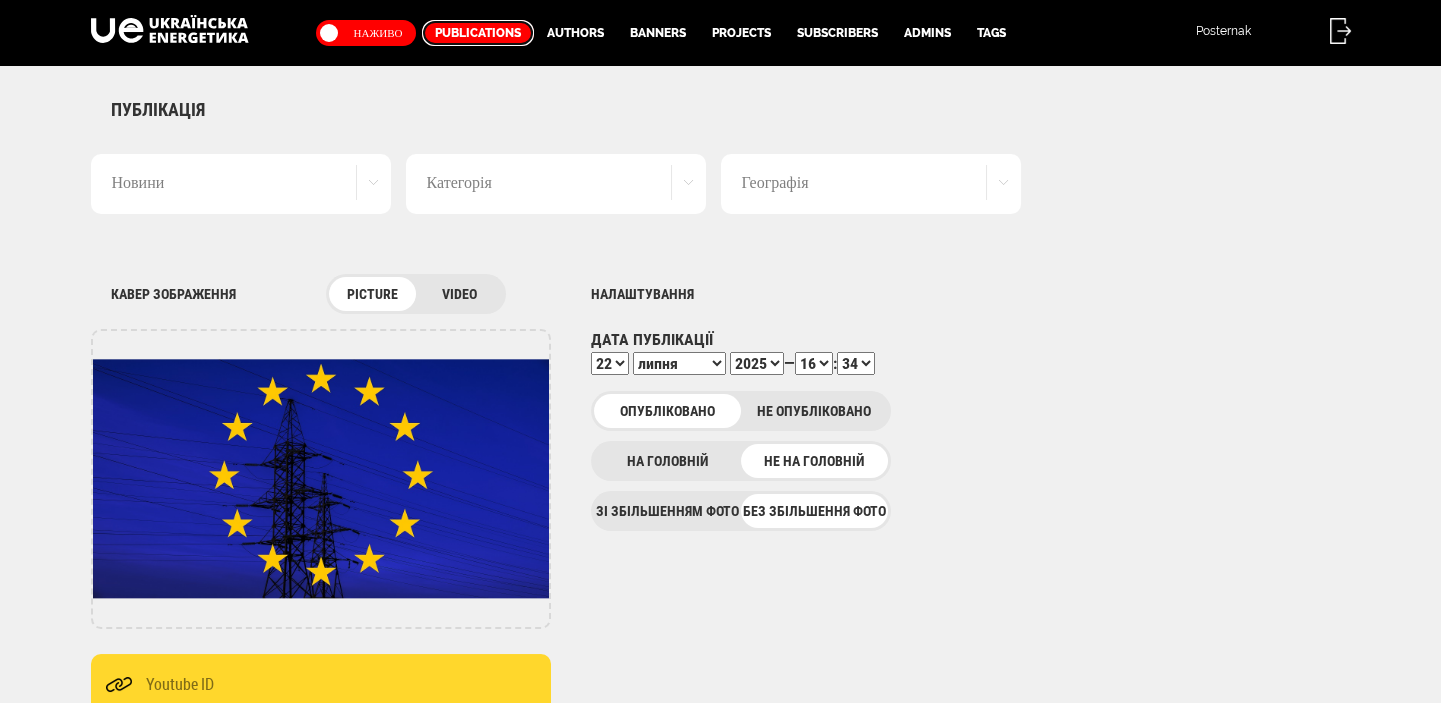 click on "Publications" at bounding box center [478, 33] 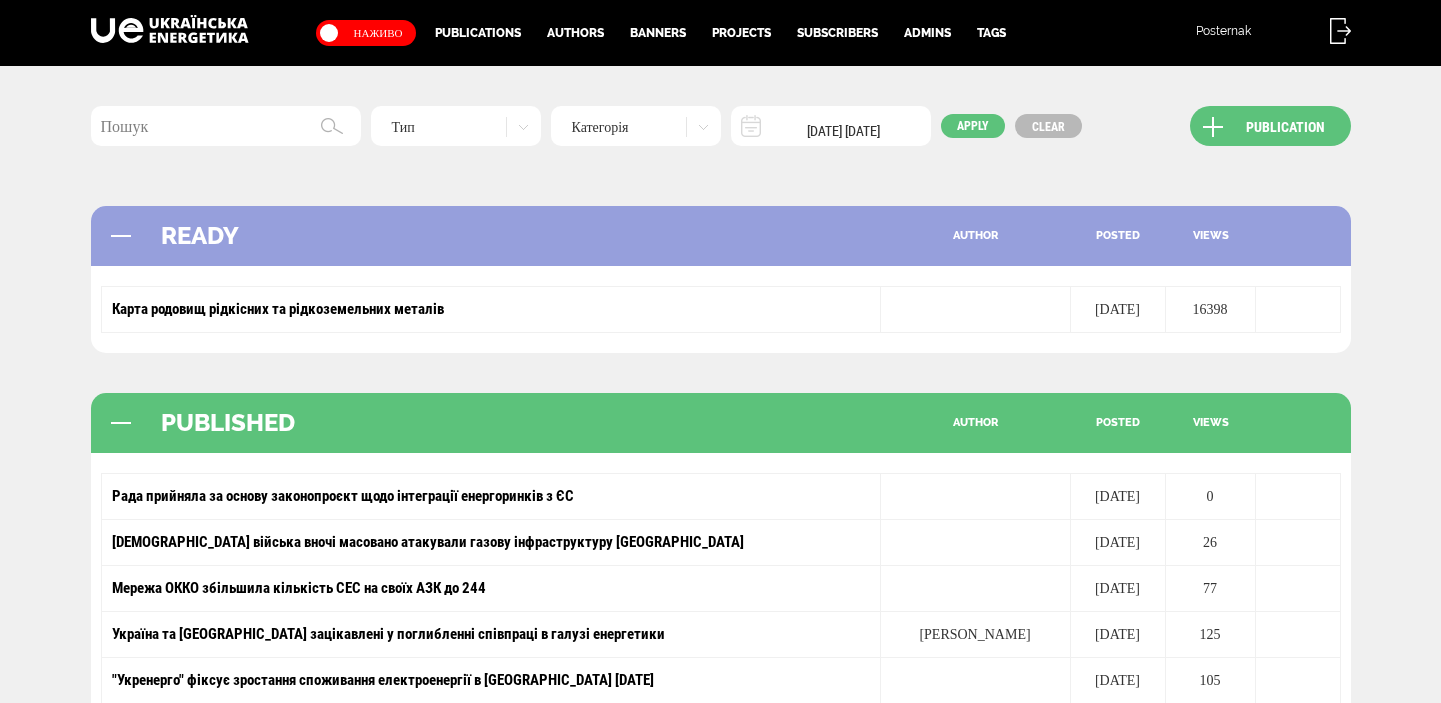 scroll, scrollTop: 0, scrollLeft: 0, axis: both 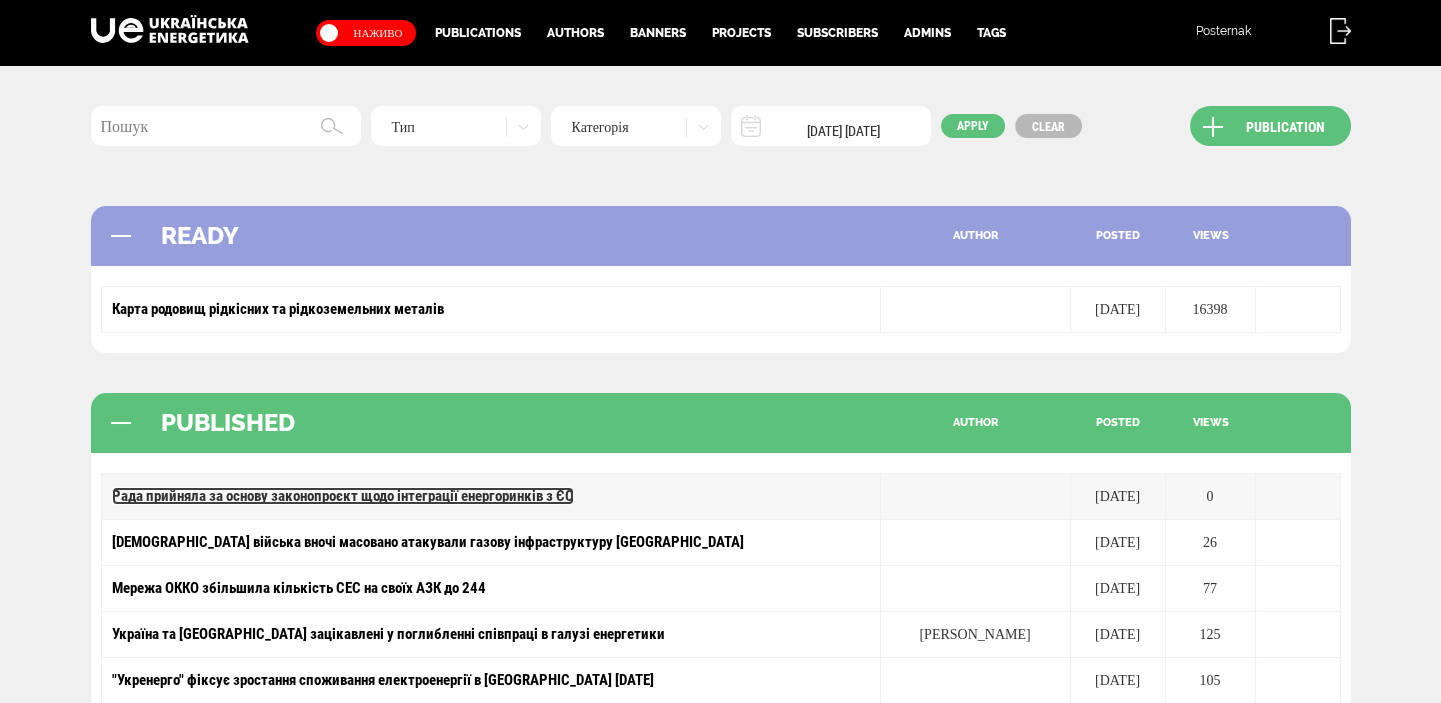 click on "Рада прийняла за основу законопроєкт щодо інтеграції енергоринків з ЄС" at bounding box center (343, 496) 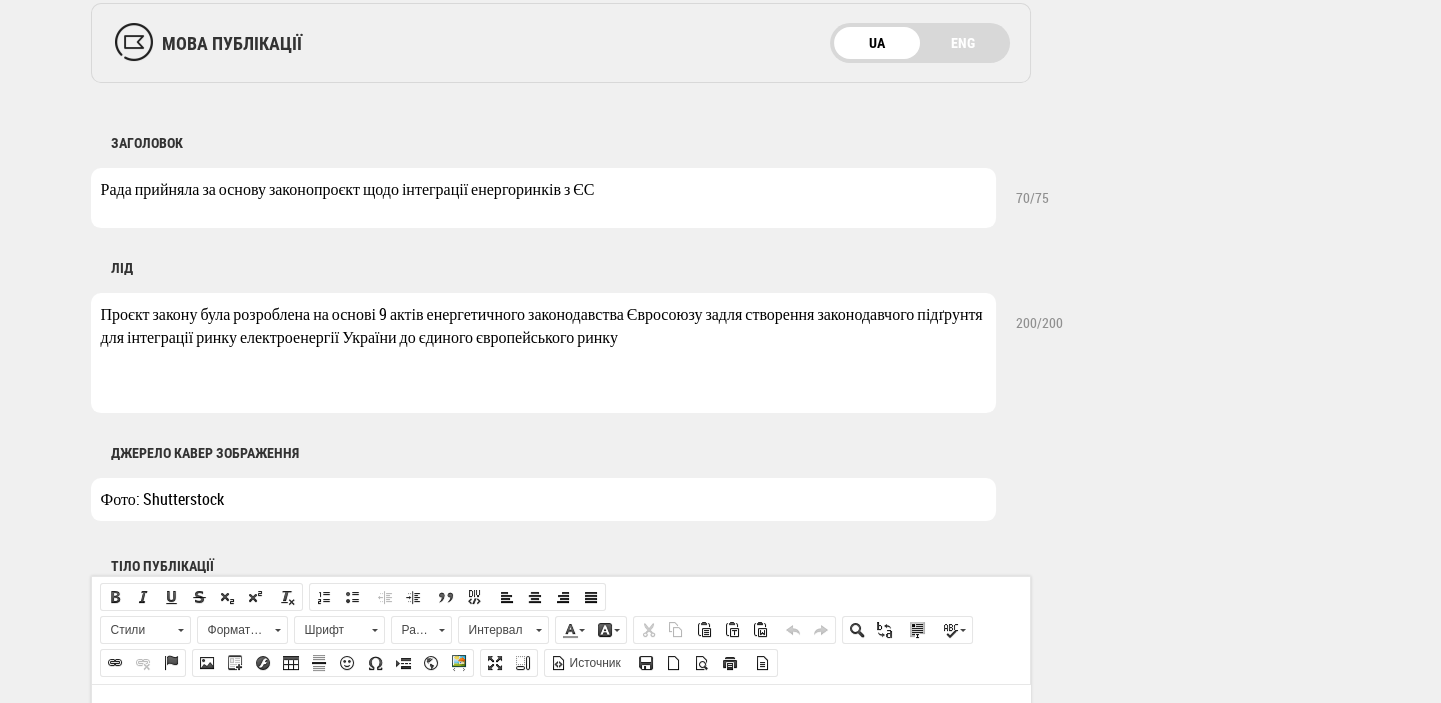 scroll, scrollTop: 636, scrollLeft: 0, axis: vertical 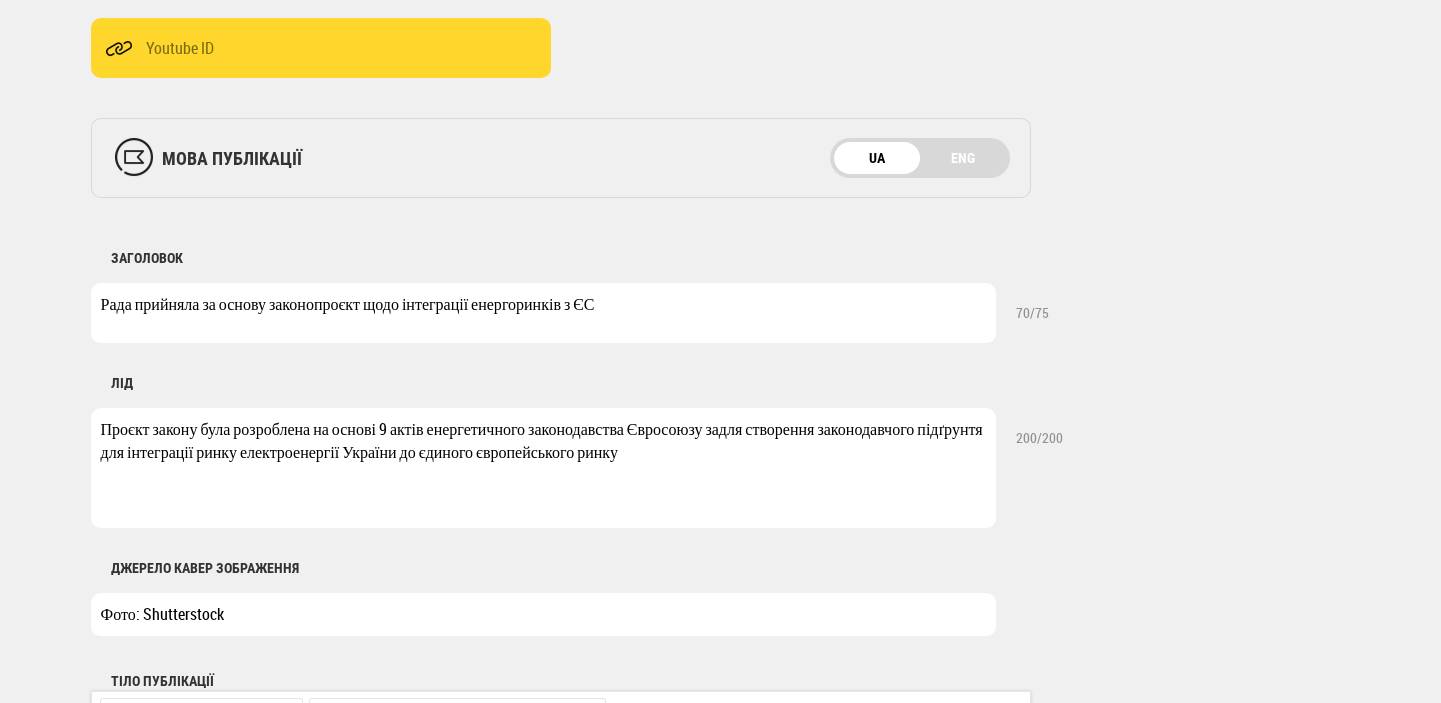 drag, startPoint x: 218, startPoint y: 435, endPoint x: 232, endPoint y: 431, distance: 14.56022 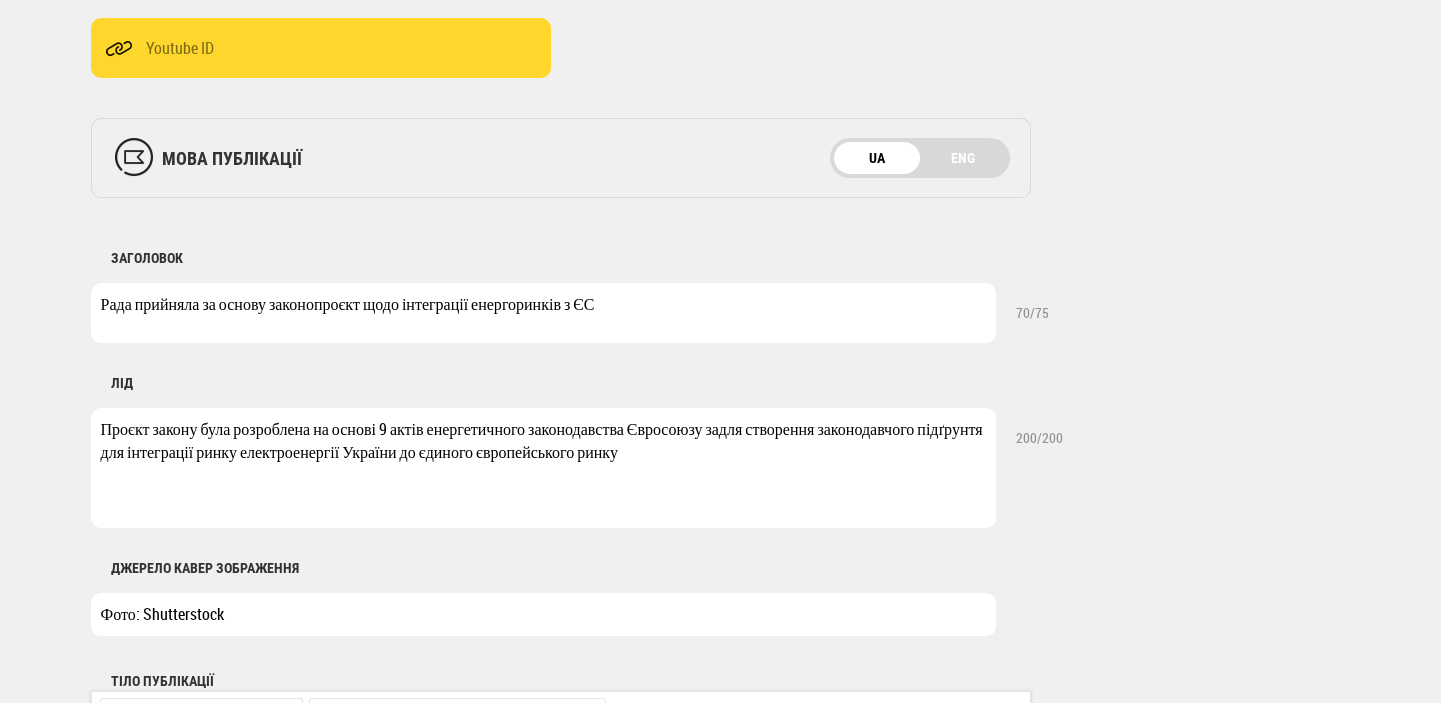 click on "Проєкт закону була розроблена на основі 9 актів енергетичного законодавства Євросоюзу задля створення законодавчого підґрунтя для інтеграції ринку електроенергії України до єдиного європейського ринку" at bounding box center [543, 468] 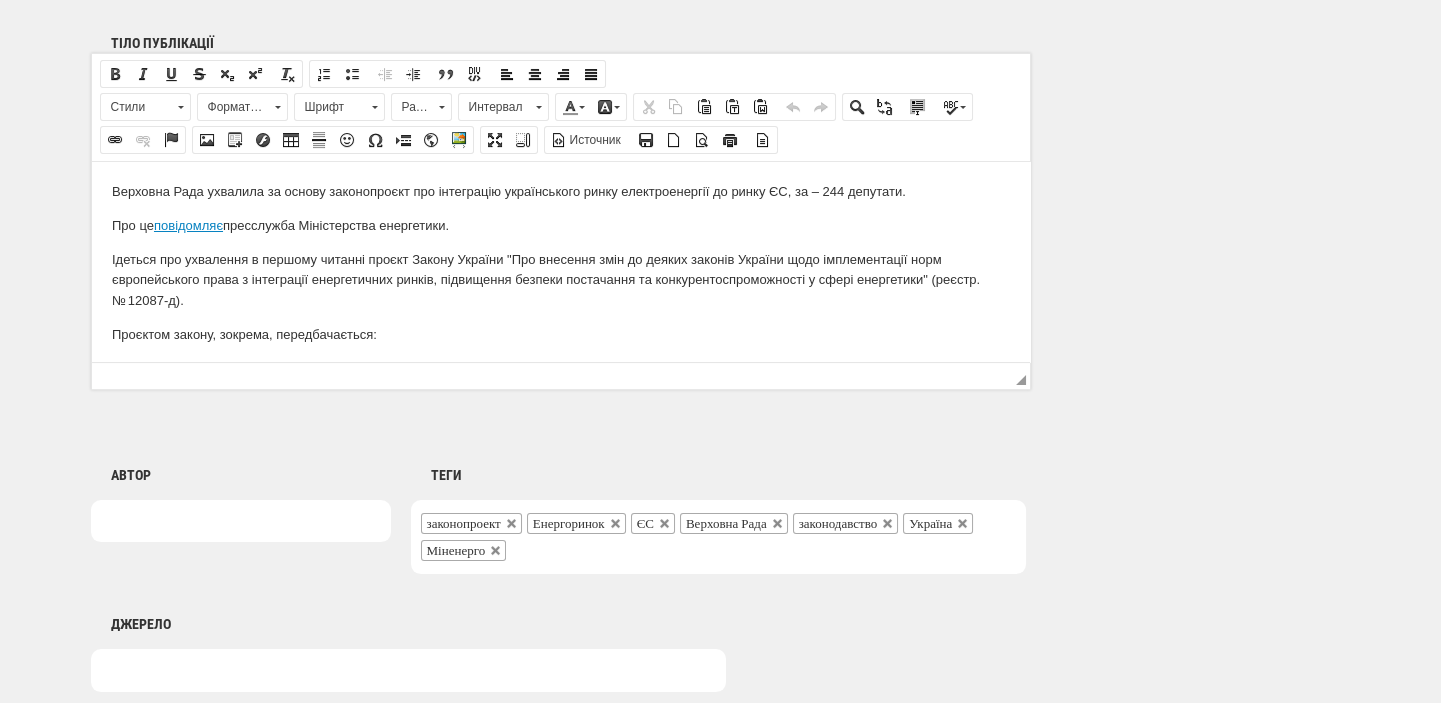 scroll, scrollTop: 1590, scrollLeft: 0, axis: vertical 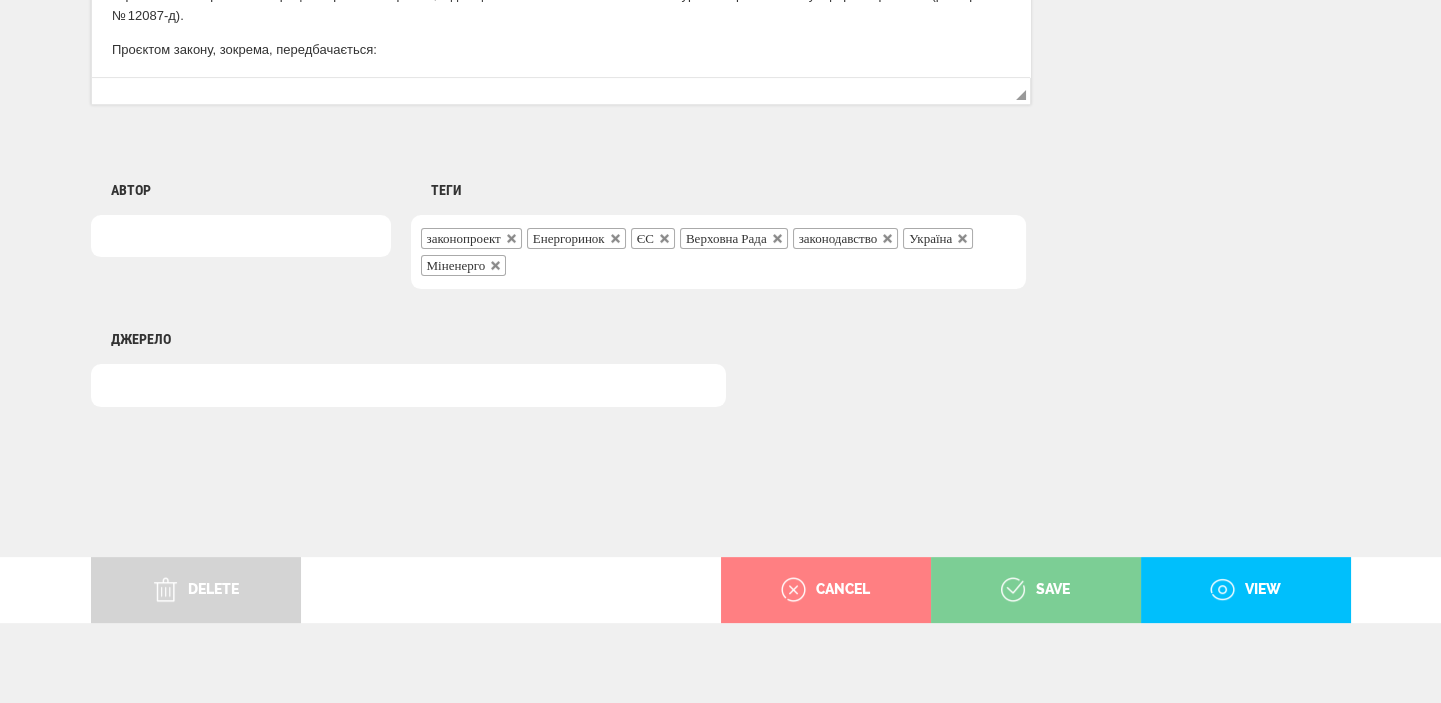type on "Проєкт закону був розроблена на основі 9 актів енергетичного законодавства Євросоюзу задля створення законодавчого підґрунтя для інтеграції ринку електроенергії України до єдиного європейського ринку" 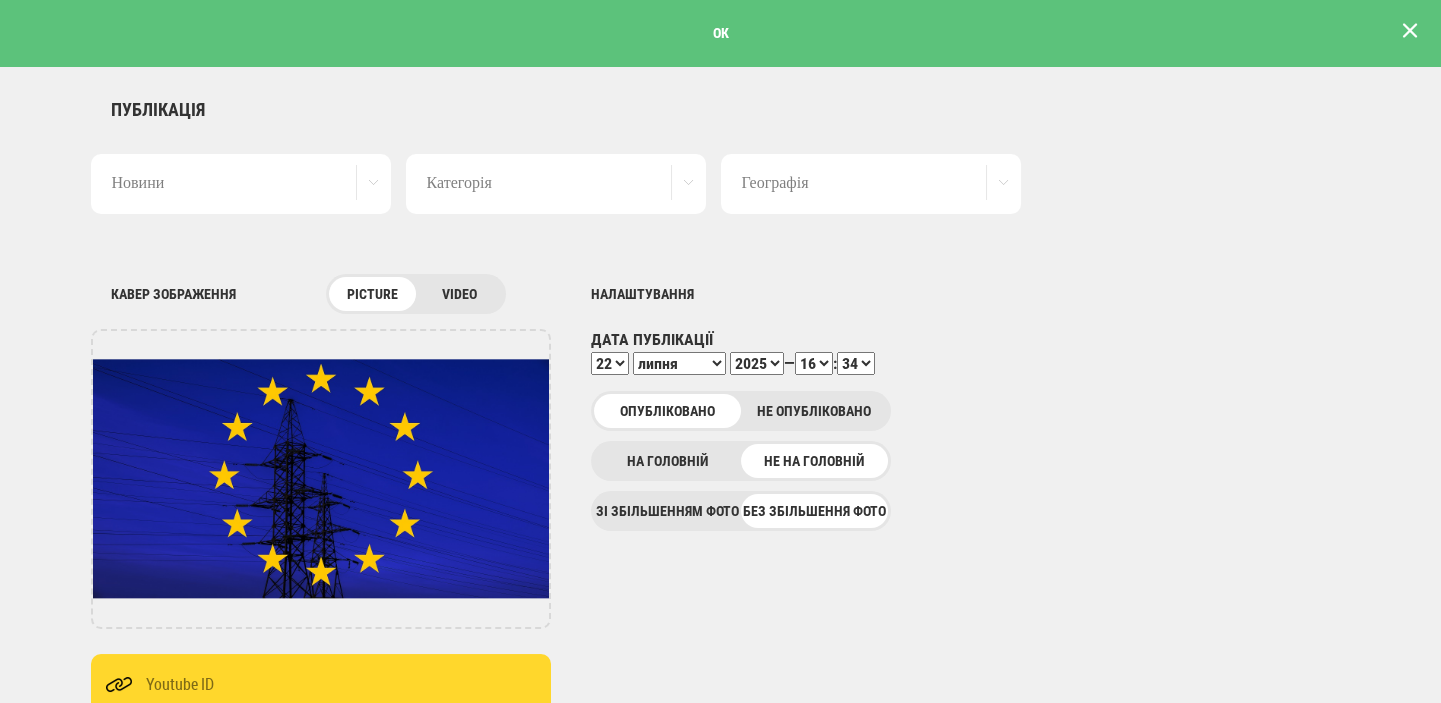 scroll, scrollTop: 0, scrollLeft: 0, axis: both 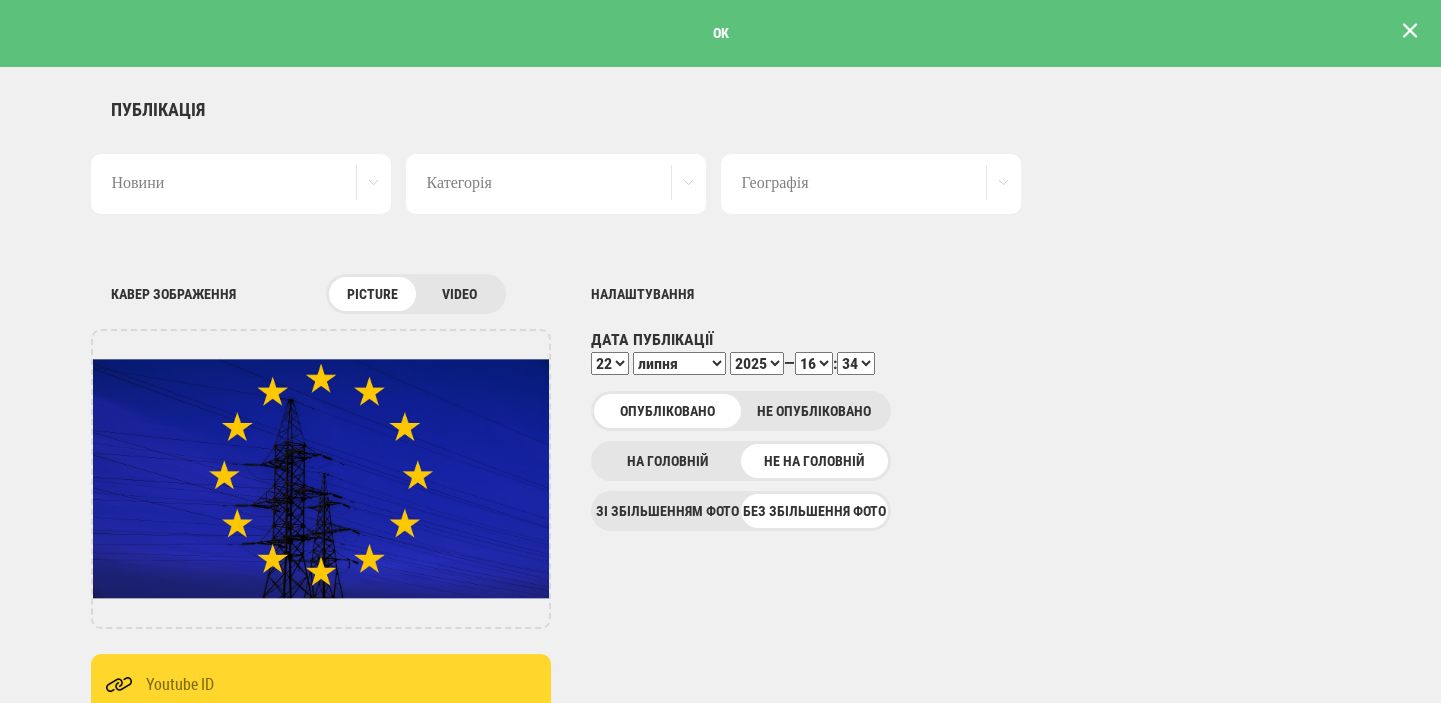 click at bounding box center [1410, 31] 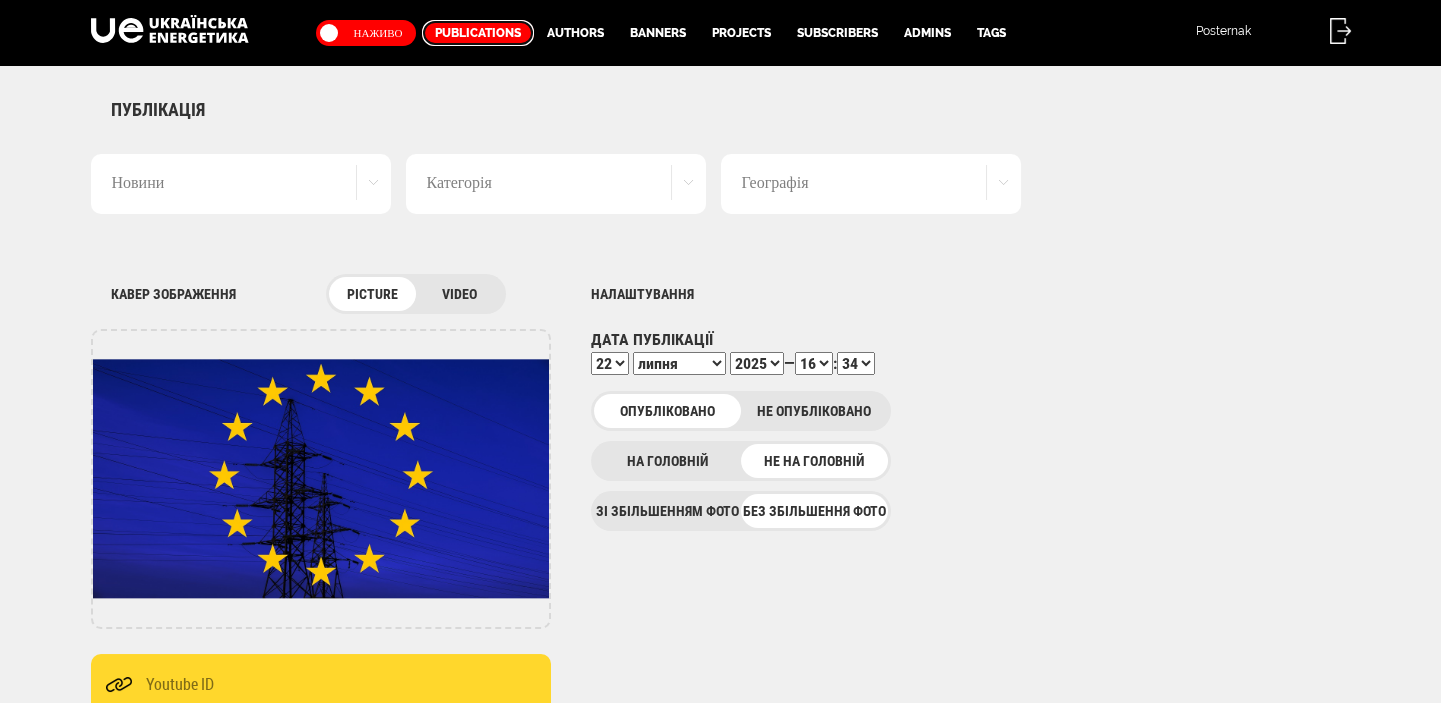 click on "Publications" at bounding box center (478, 33) 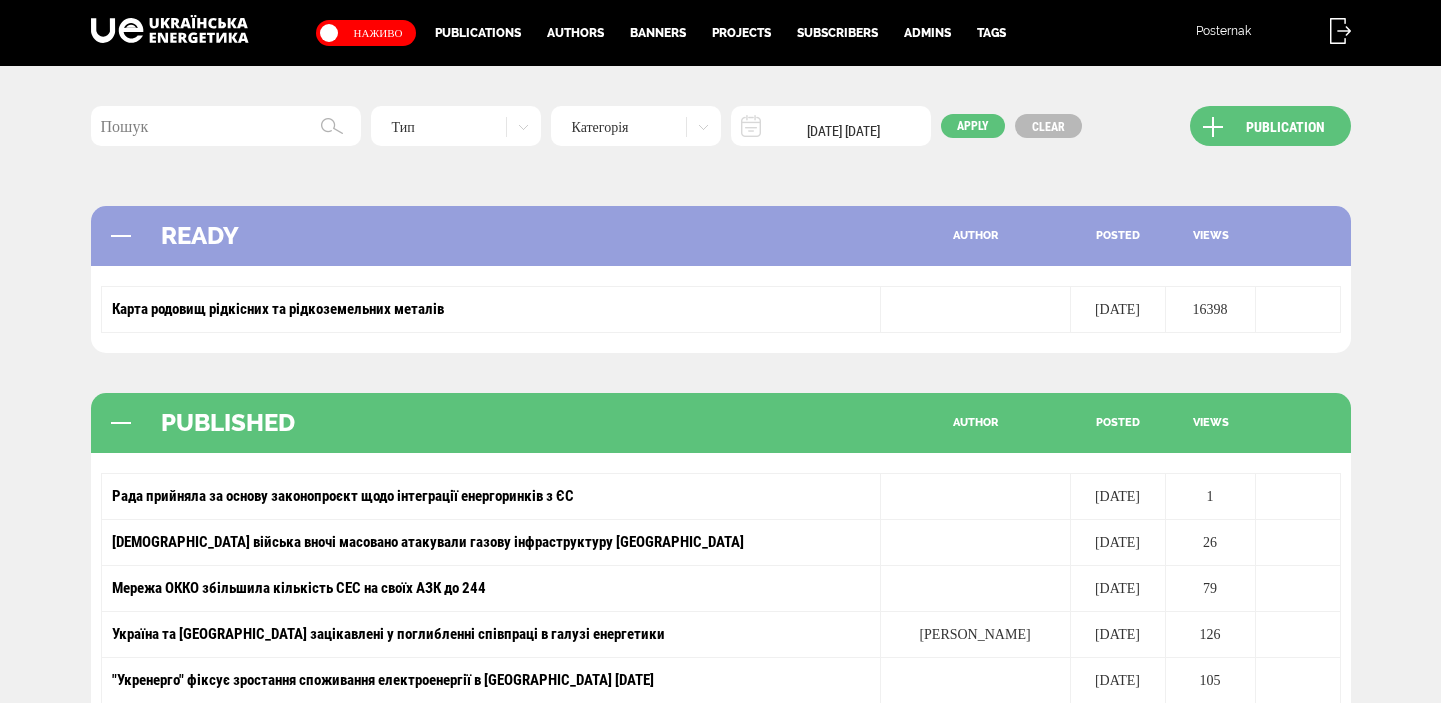 scroll, scrollTop: 0, scrollLeft: 0, axis: both 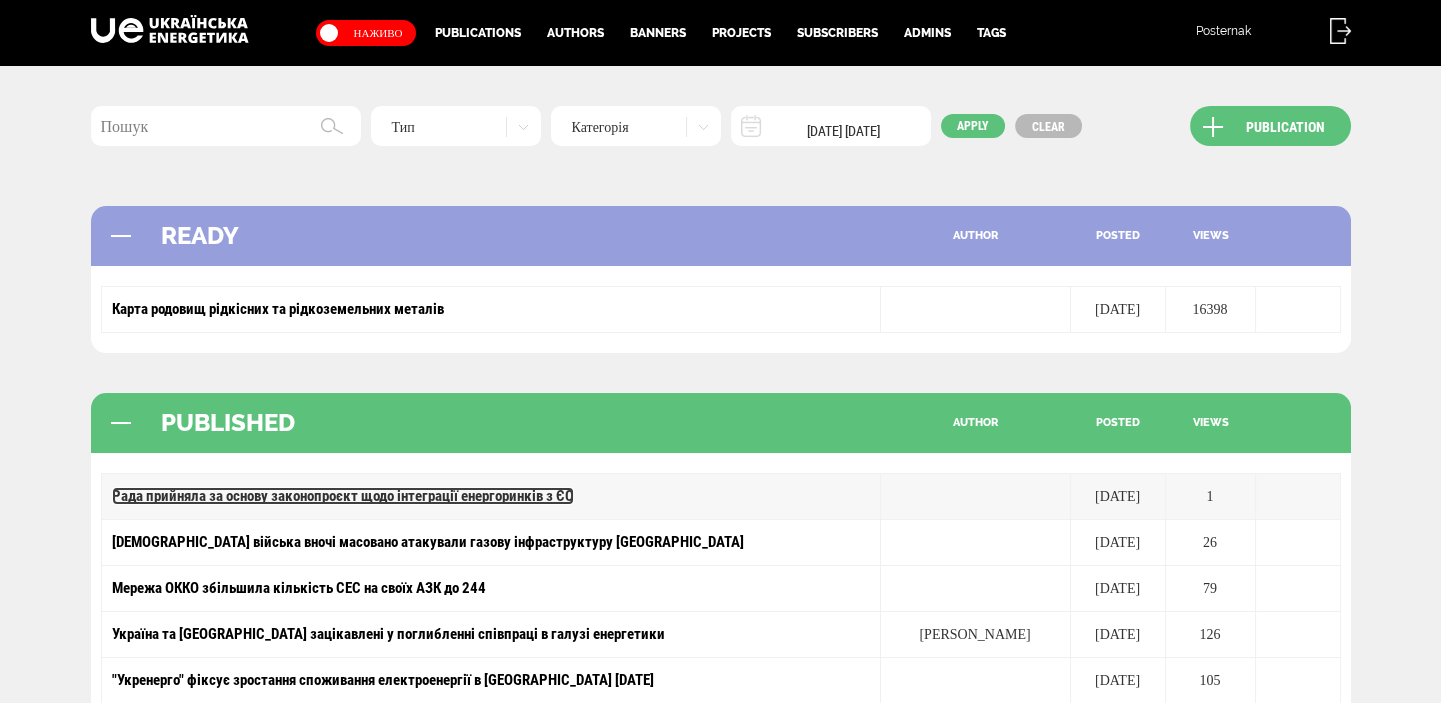 click on "Рада прийняла за основу законопроєкт щодо інтеграції енергоринків з ЄС" at bounding box center [343, 496] 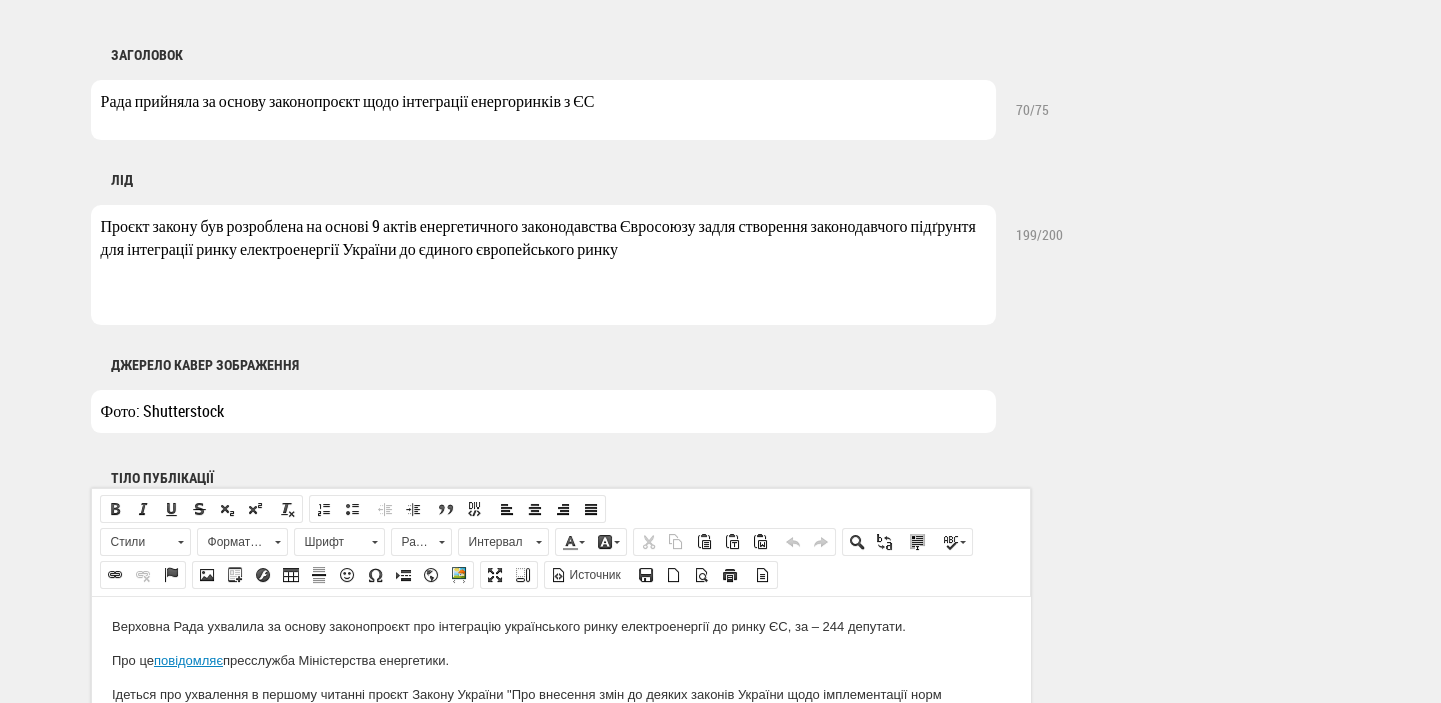 scroll, scrollTop: 848, scrollLeft: 0, axis: vertical 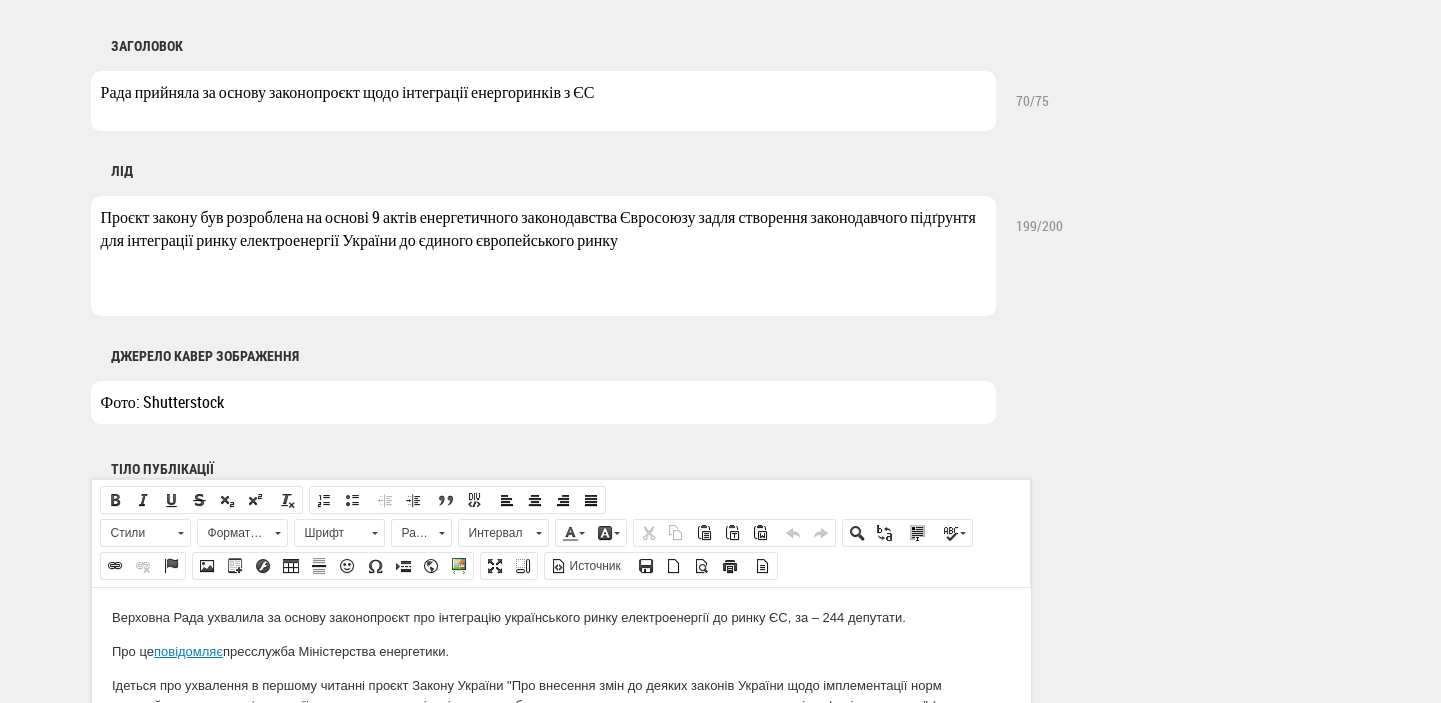 drag, startPoint x: 815, startPoint y: 220, endPoint x: 917, endPoint y: 217, distance: 102.044106 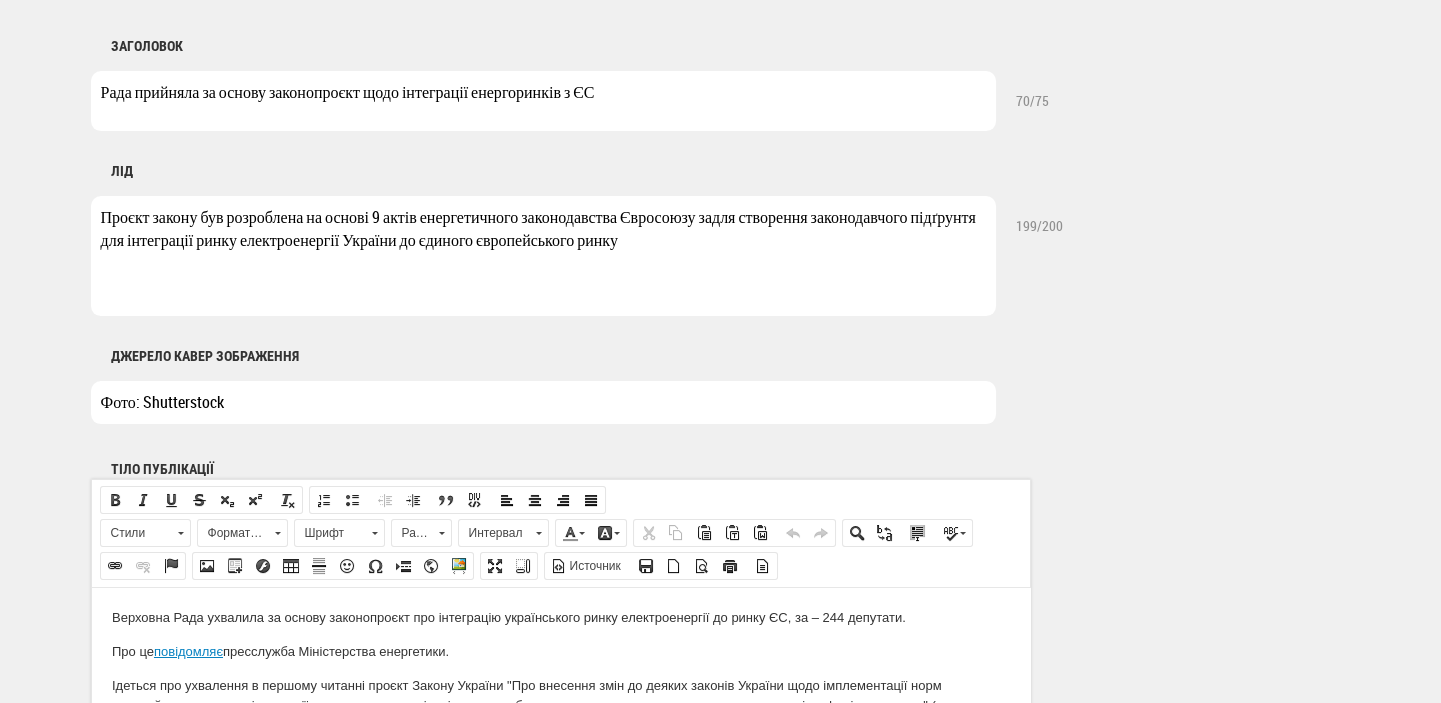 click on "Проєкт закону був розроблена на основі 9 актів енергетичного законодавства Євросоюзу задля створення законодавчого підґрунтя для інтеграції ринку електроенергії України до єдиного європейського ринку" at bounding box center [543, 256] 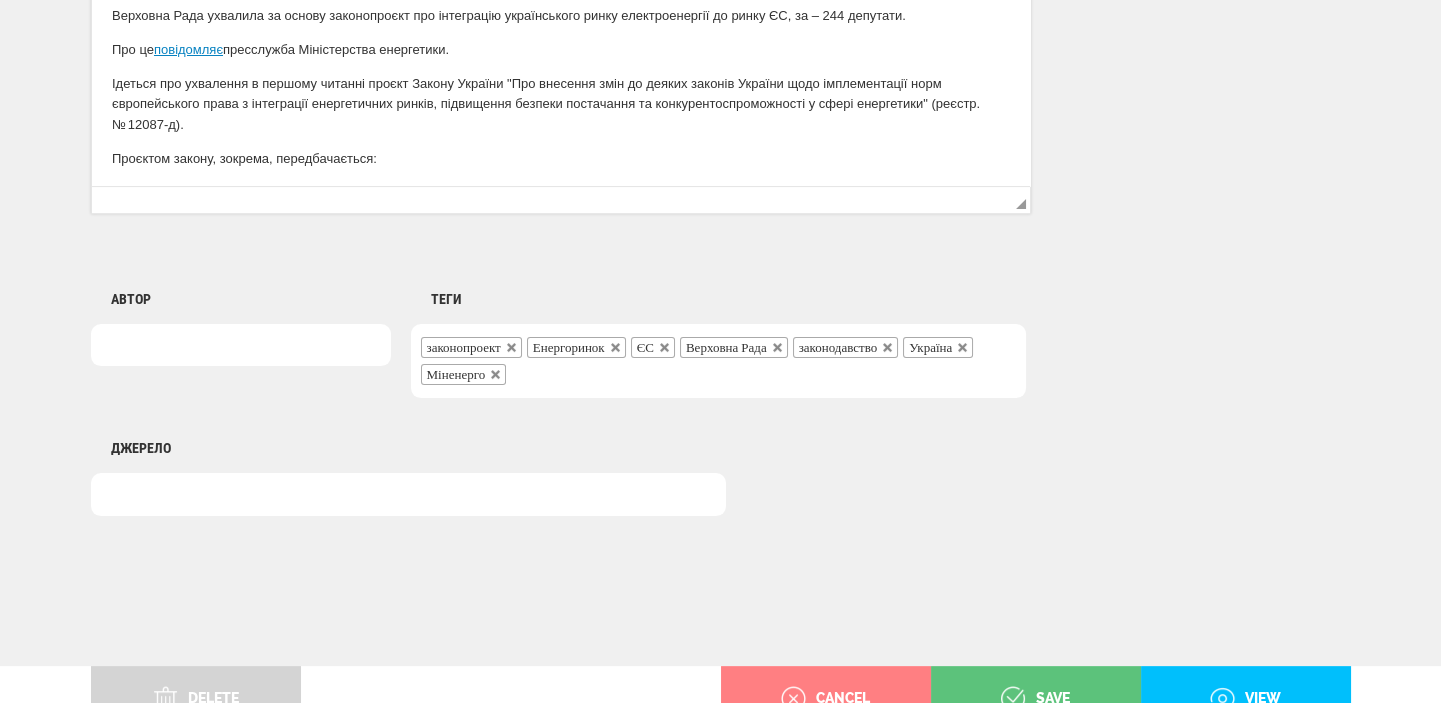 scroll, scrollTop: 1590, scrollLeft: 0, axis: vertical 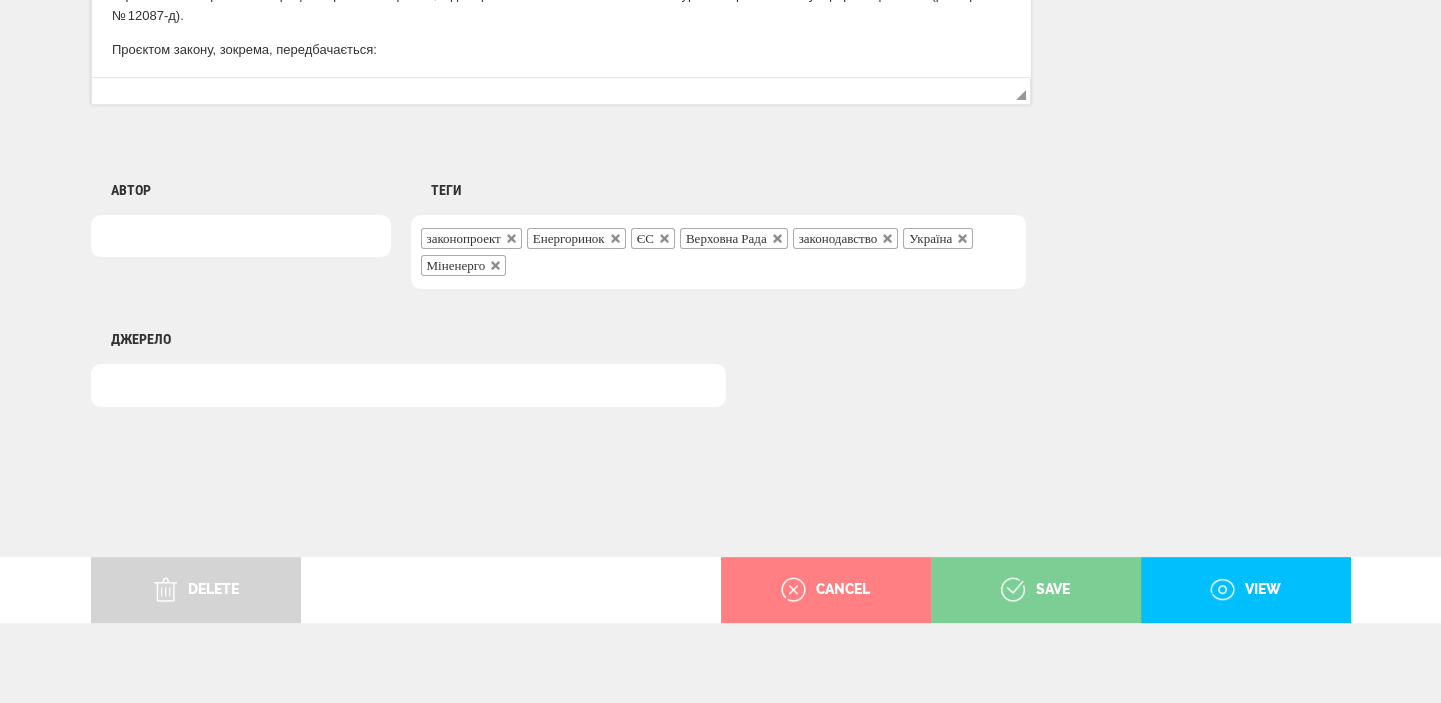 type on "Проєкт закону був розроблена на основі 9 актів енергетичного законодавства Євросоюзу задля створення правового підґрунтя для інтеграції ринку електроенергії України до єдиного європейського ринку" 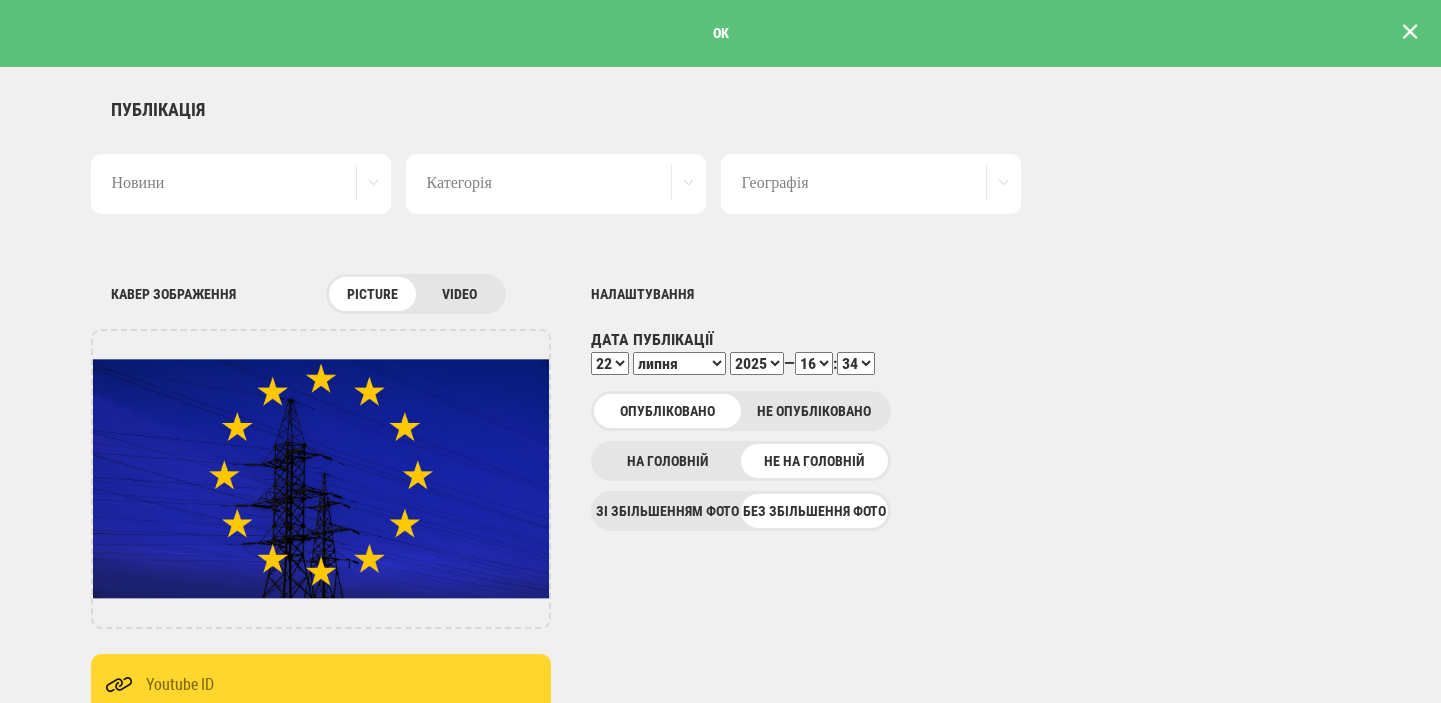 scroll, scrollTop: 0, scrollLeft: 0, axis: both 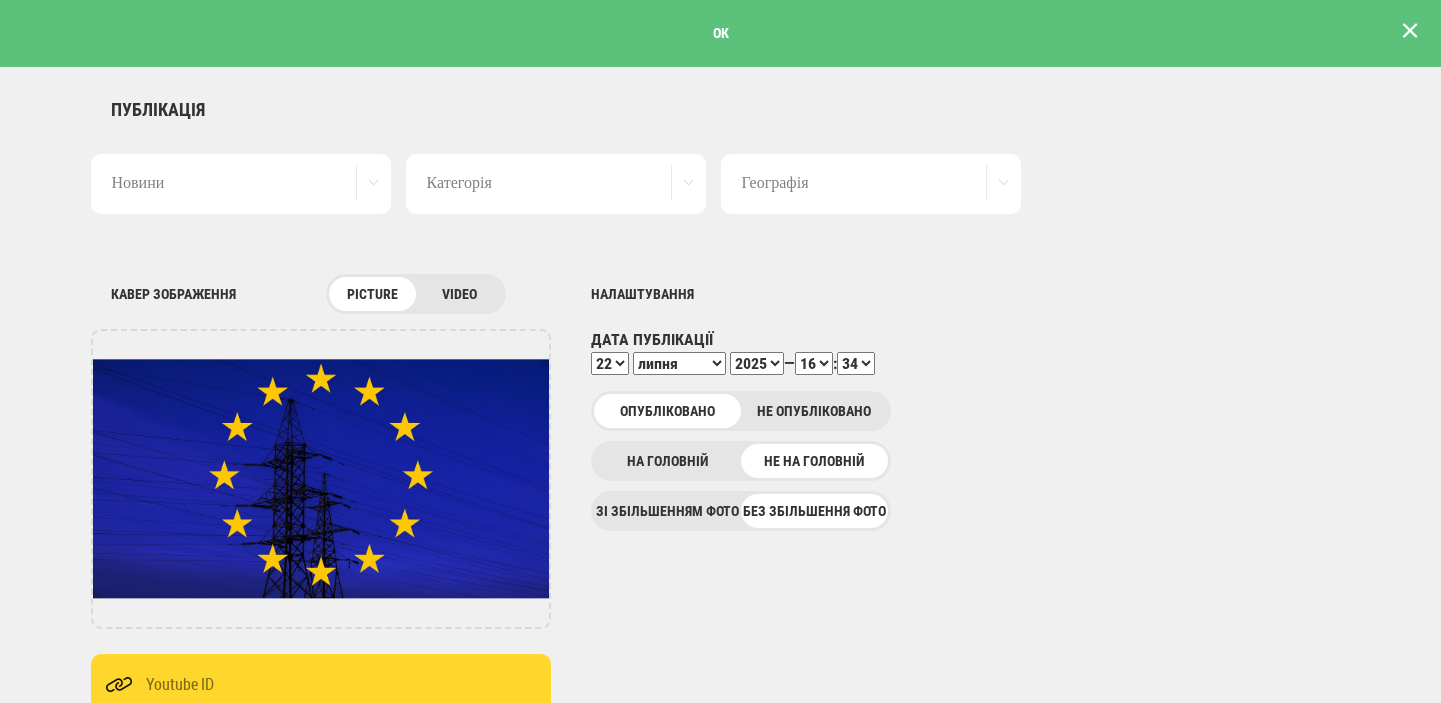 click at bounding box center [1410, 31] 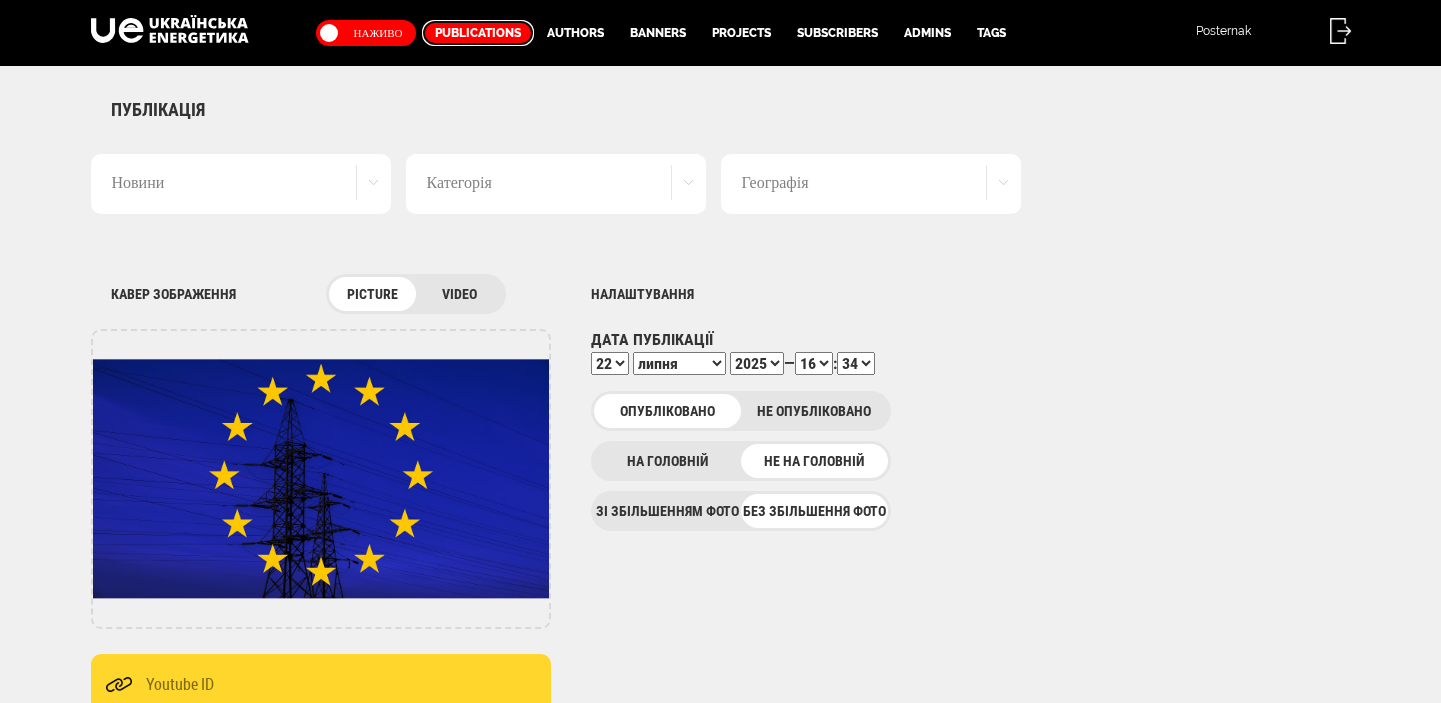 click on "Publications" at bounding box center [478, 33] 